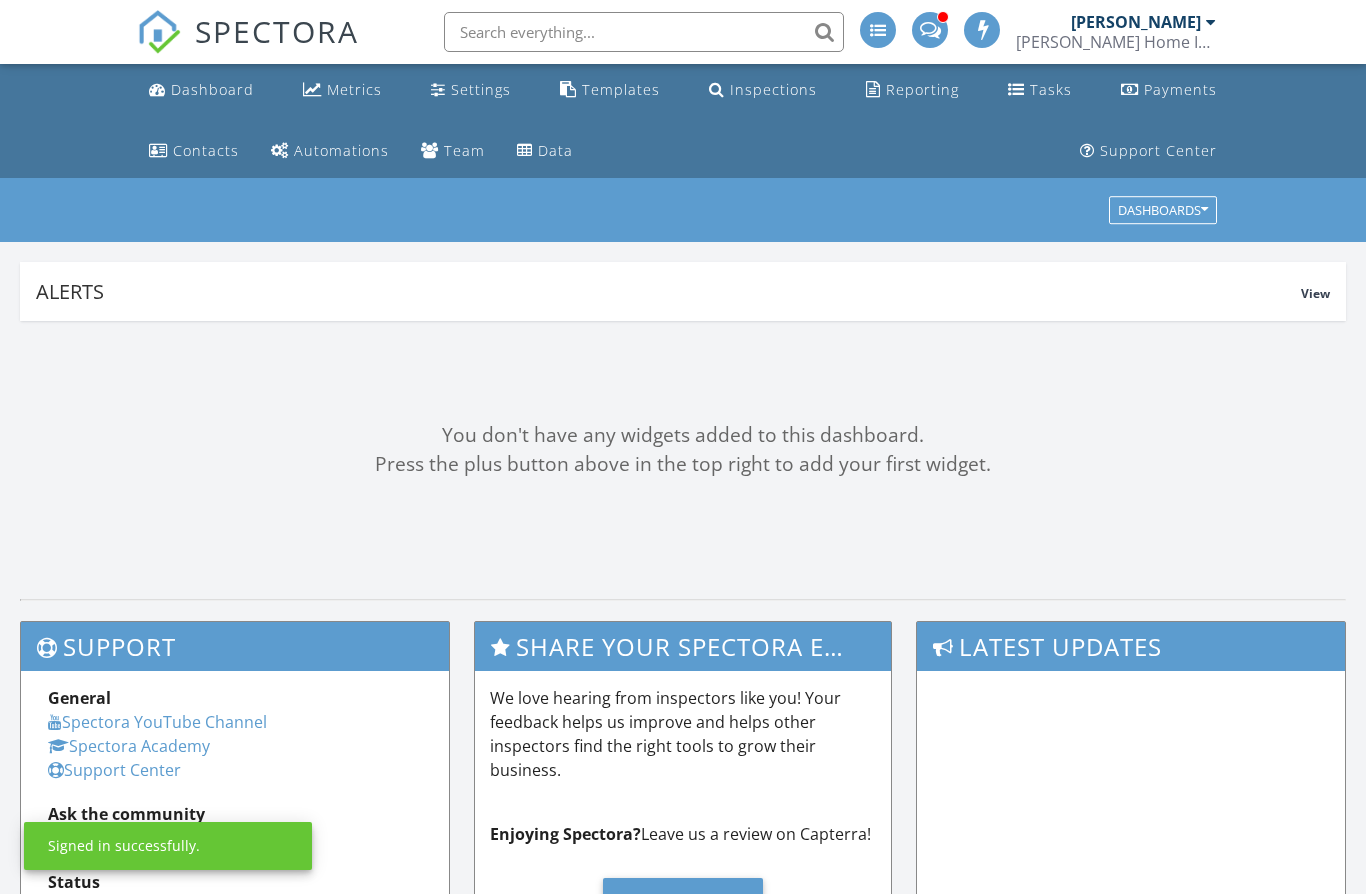 scroll, scrollTop: 0, scrollLeft: 0, axis: both 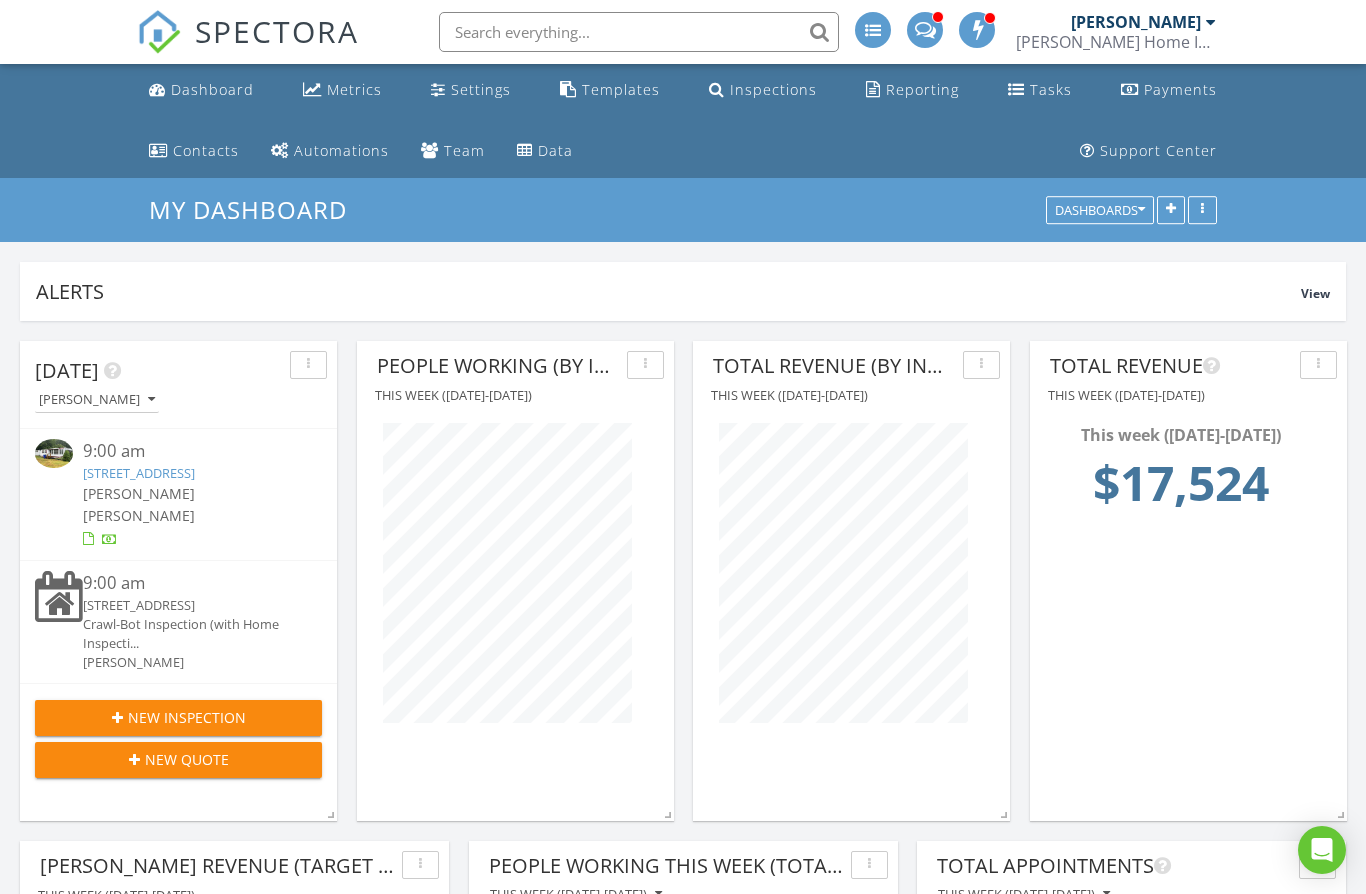 click on "SPECTORA" at bounding box center [248, 48] 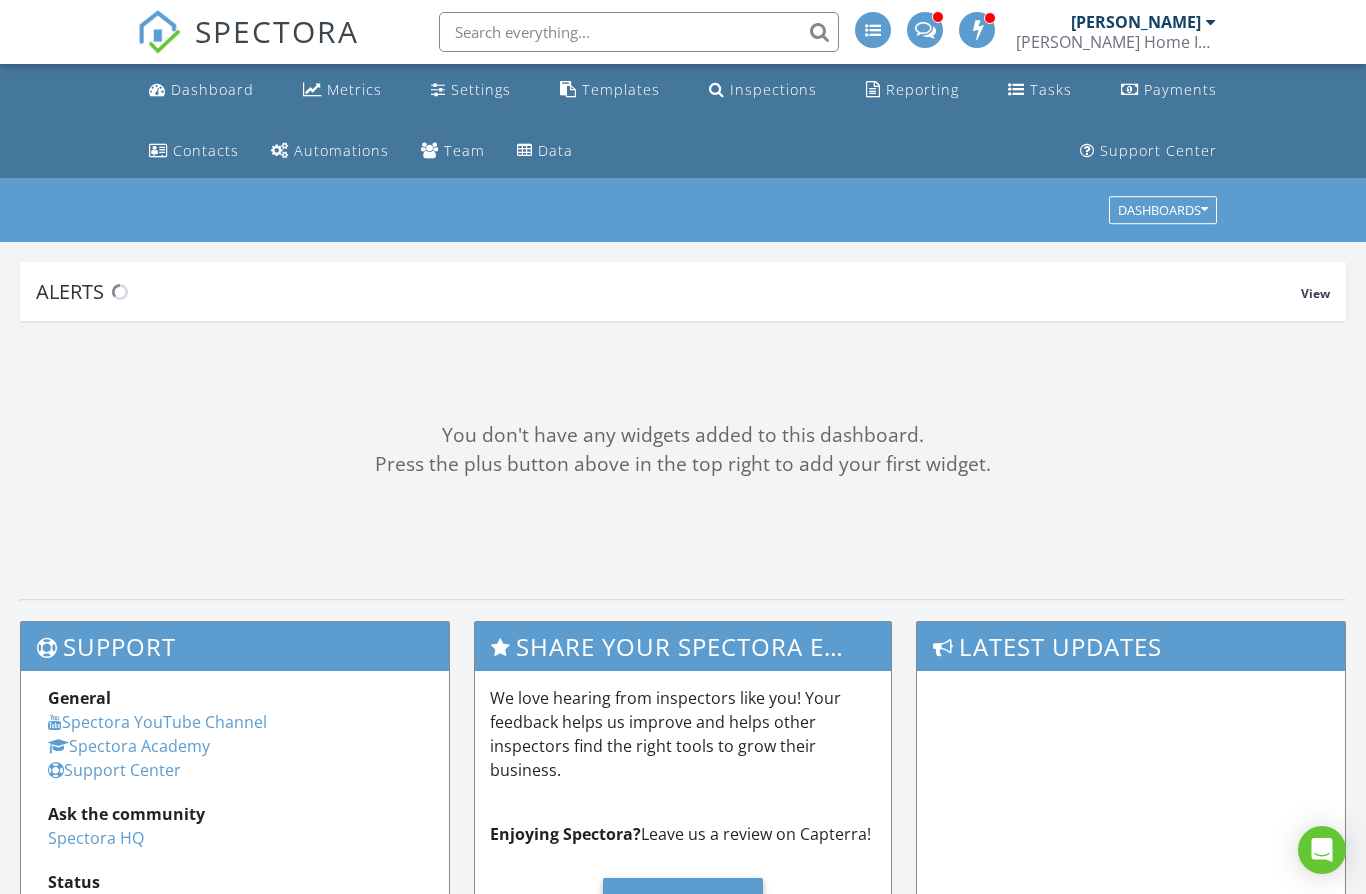 scroll, scrollTop: 0, scrollLeft: 0, axis: both 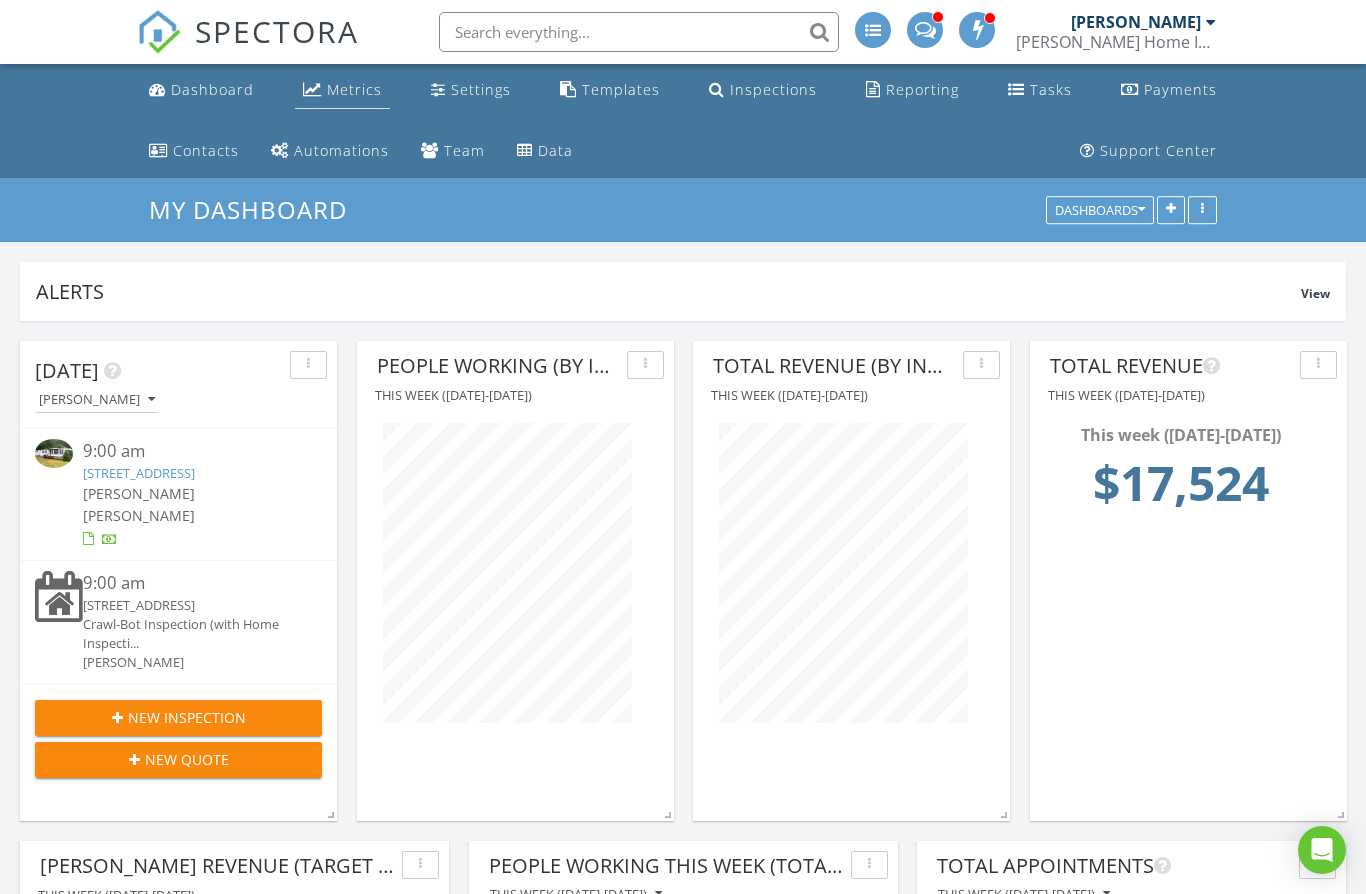 click on "Metrics" at bounding box center (354, 89) 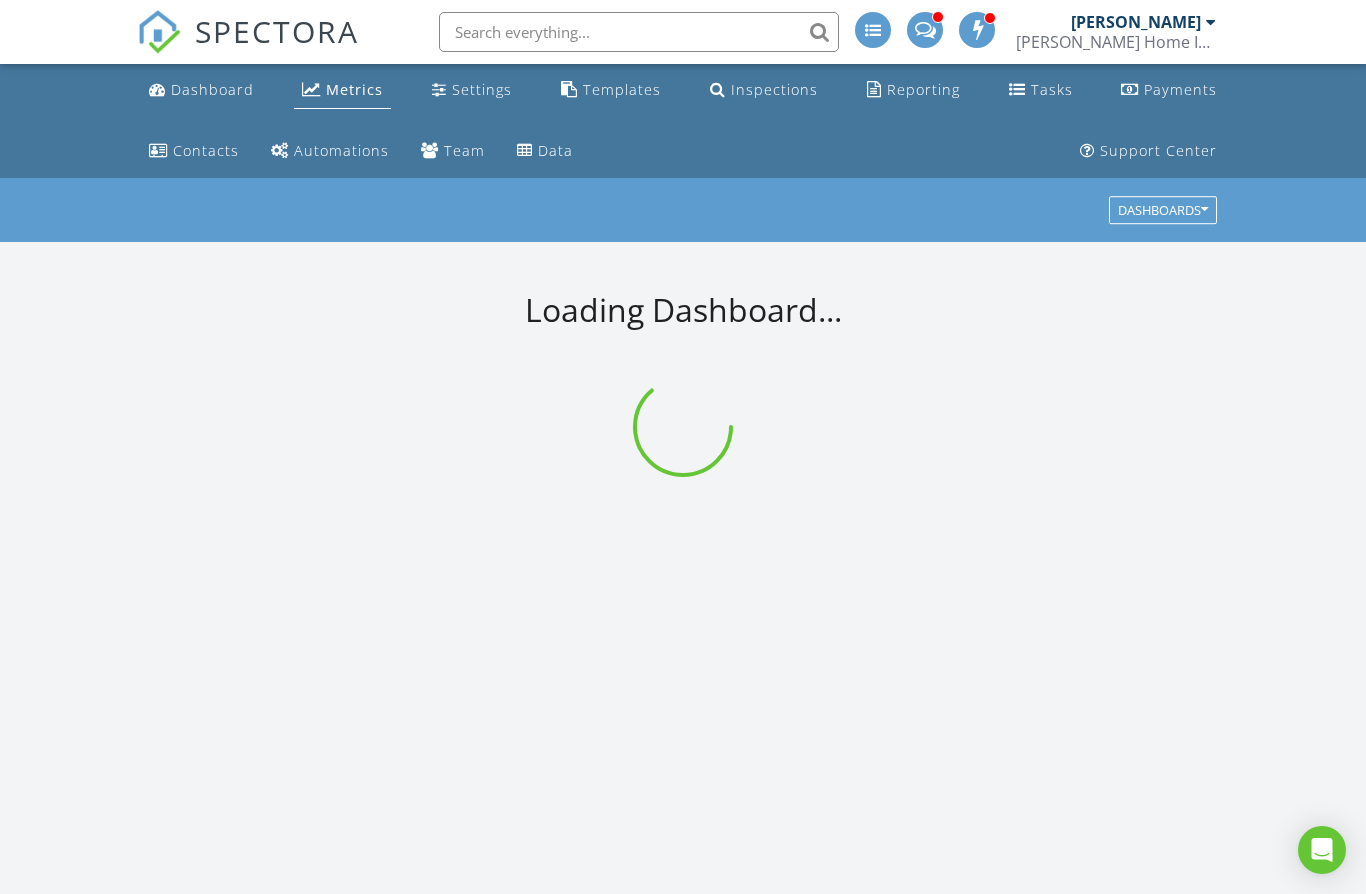 scroll, scrollTop: 0, scrollLeft: 0, axis: both 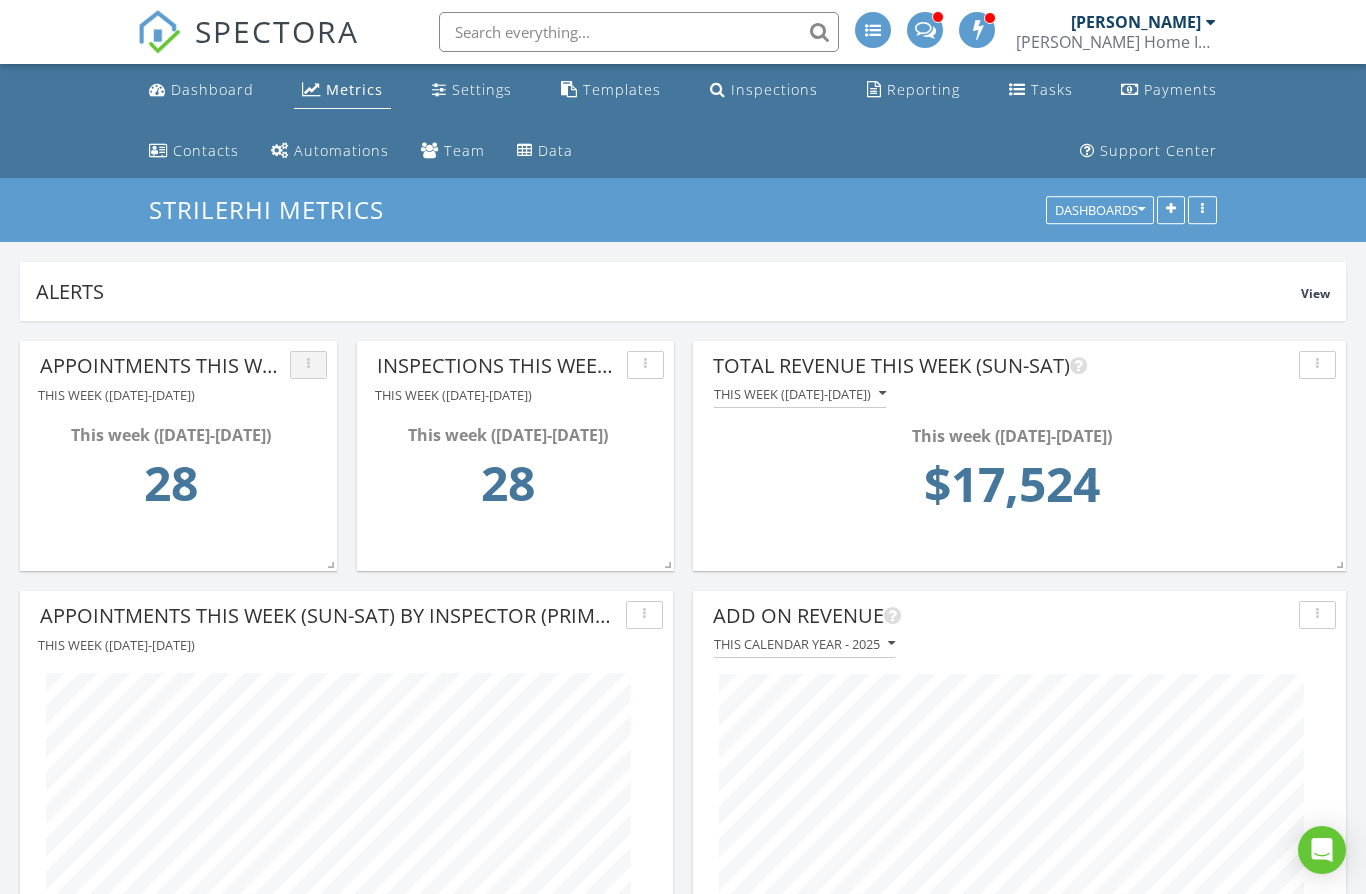 click at bounding box center [308, 365] 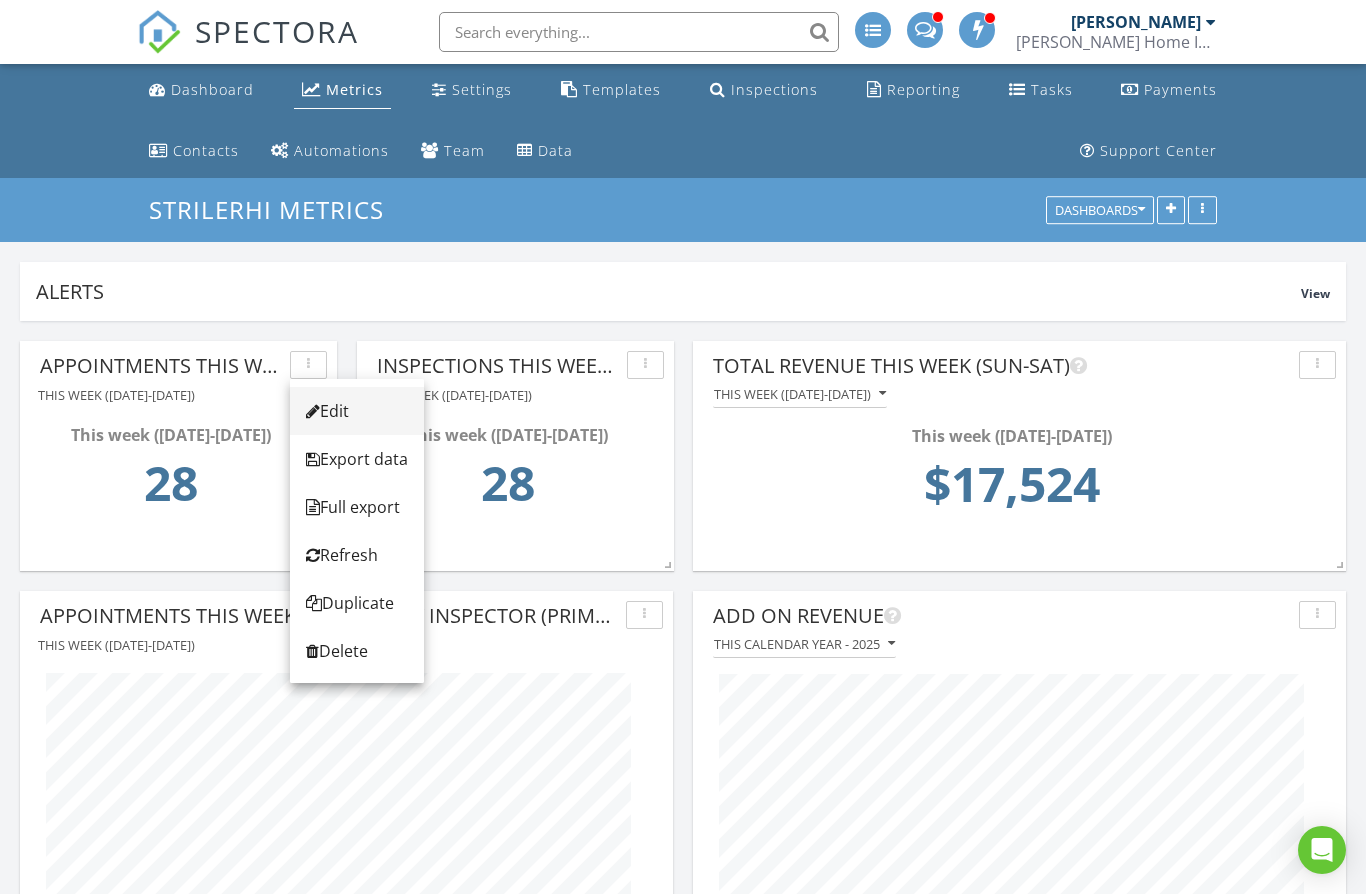 click on "Edit" at bounding box center [357, 411] 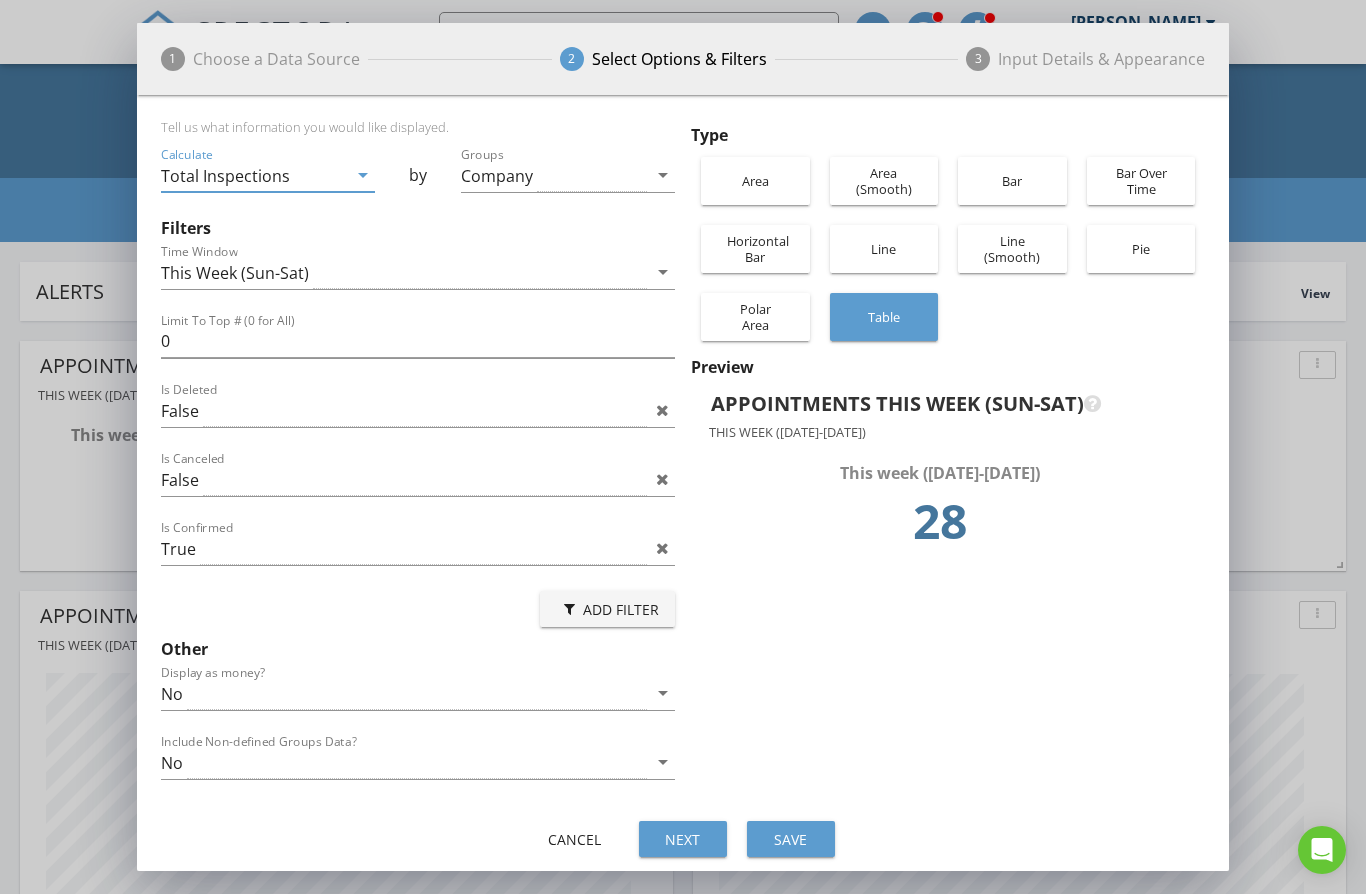click on "arrow_drop_down" at bounding box center (361, 175) 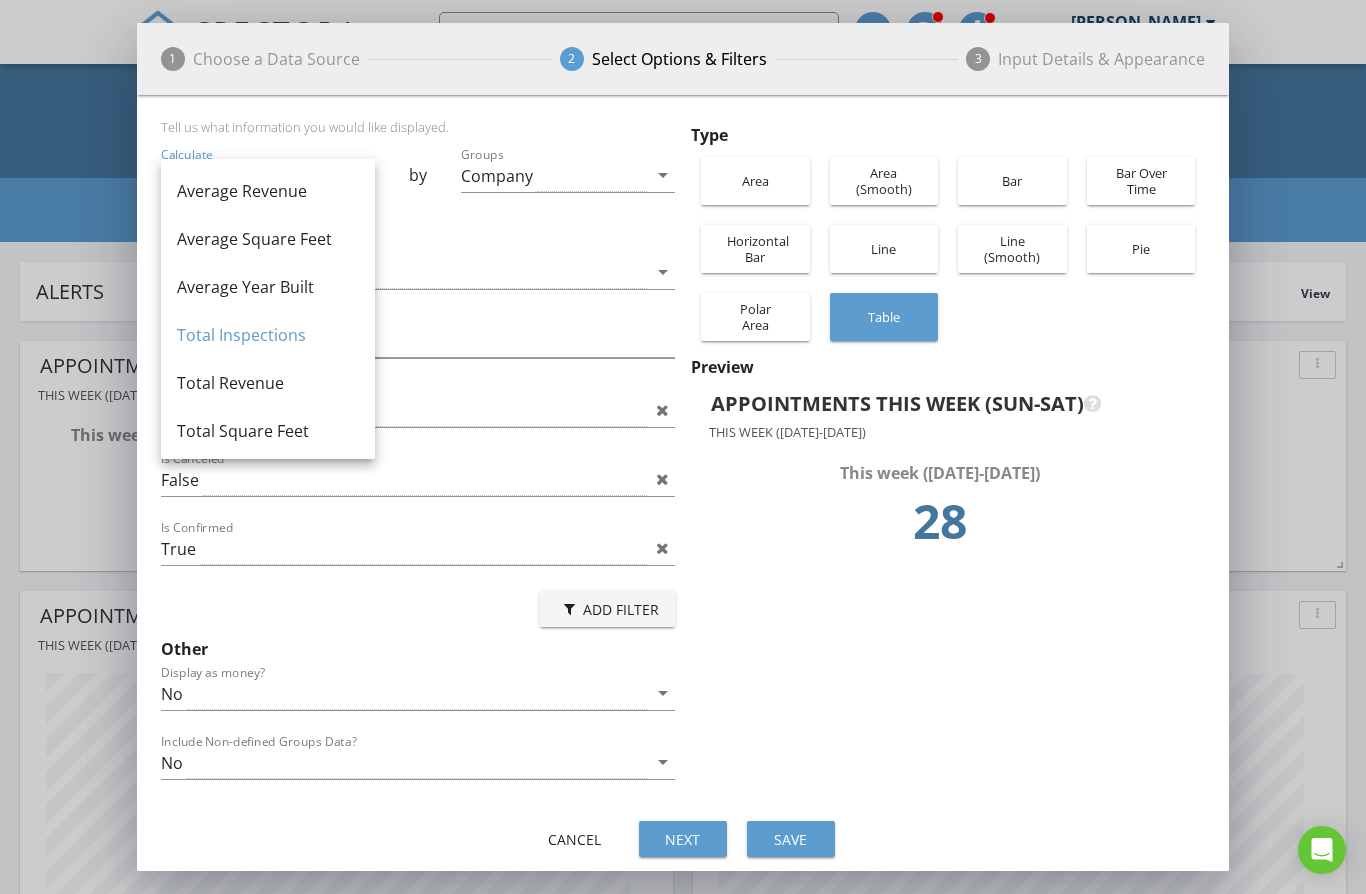 click on "1
Choose a Data Source
2
Select Options & Filters
3
Input Details & Appearance
Inspection Data
All inspections in our system, including canceled, deleted, unconfirmed, paid, and unpaid inspections. (You can further filter using 'Filters'.)
Payment Data
Payments you've collected from your clients
Agent Data
Client's agent data (paid inspections only)
Service Data
Services connected to paid inspections
Add-On Data
Add-Ons connected to paid inspections
Inspector Data
Calculate Total Inspections" at bounding box center (683, 447) 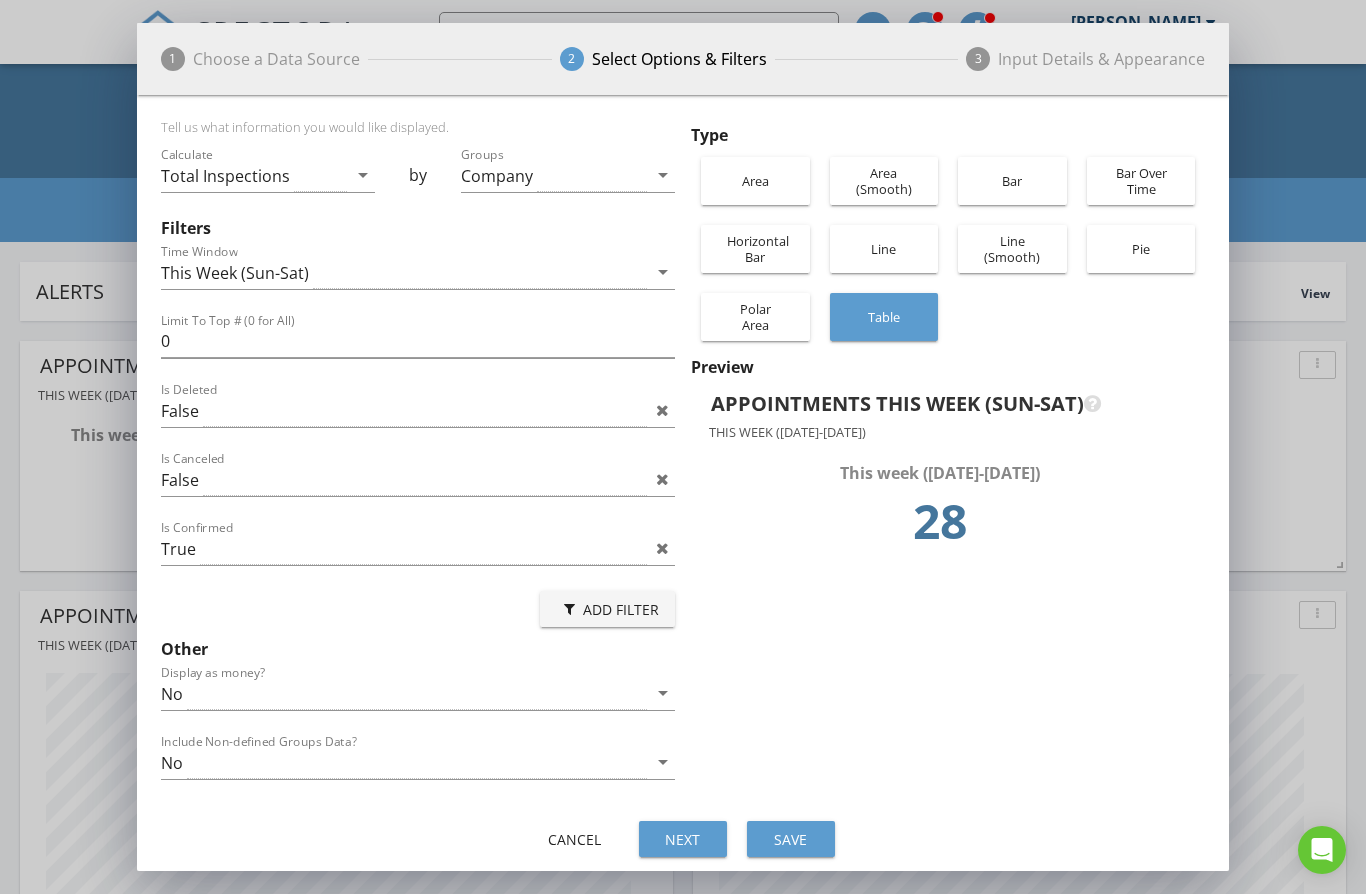 click on "1
Choose a Data Source
2
Select Options & Filters
3
Input Details & Appearance
Inspection Data
All inspections in our system, including canceled, deleted, unconfirmed, paid, and unpaid inspections. (You can further filter using 'Filters'.)
Payment Data
Payments you've collected from your clients
Agent Data
Client's agent data (paid inspections only)
Service Data
Services connected to paid inspections
Add-On Data
Add-Ons connected to paid inspections
Inspector Data
Calculate Total Inspections" at bounding box center (683, 447) 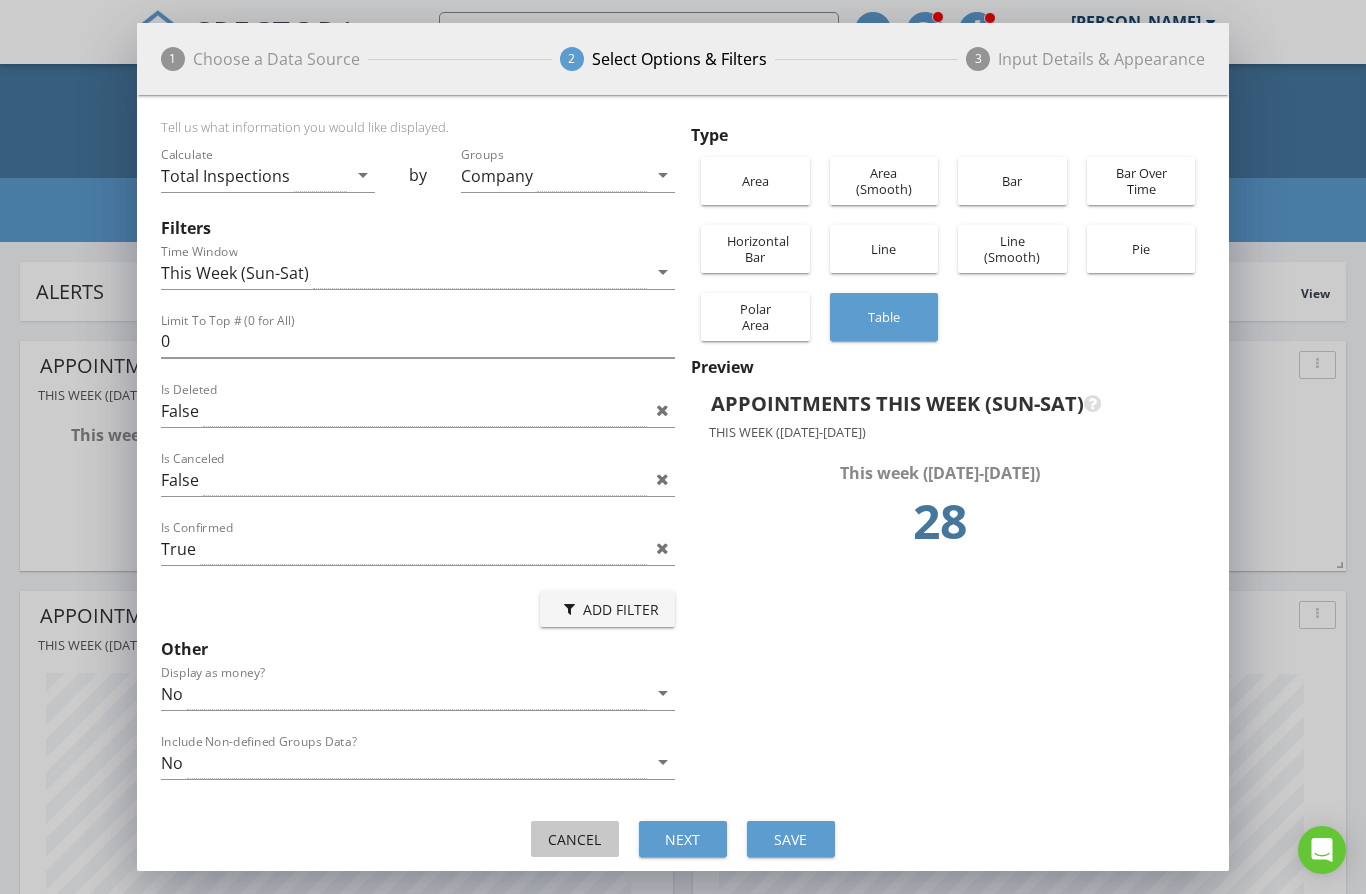 click on "Cancel" at bounding box center [575, 839] 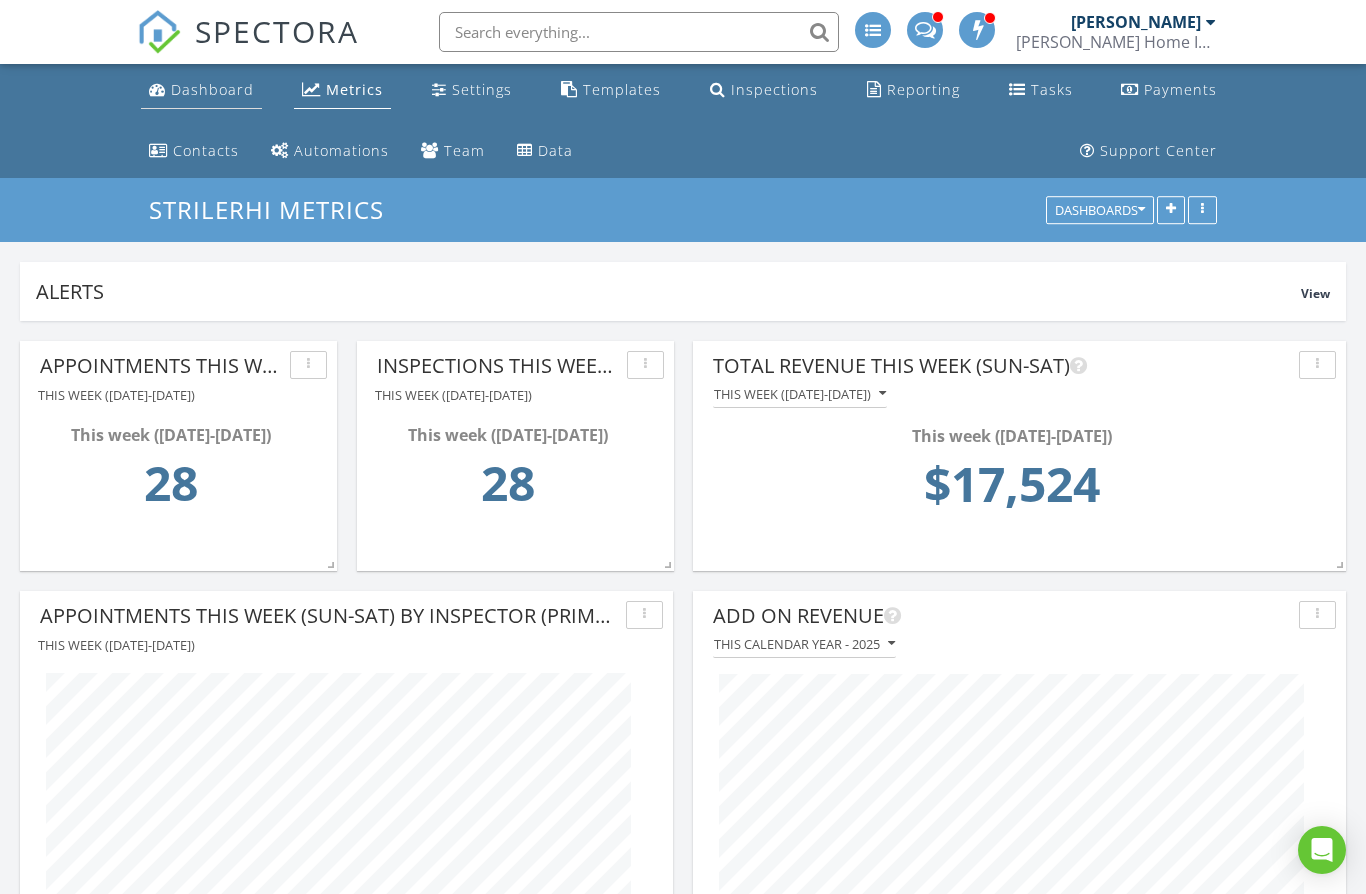 click on "Dashboard" at bounding box center (212, 89) 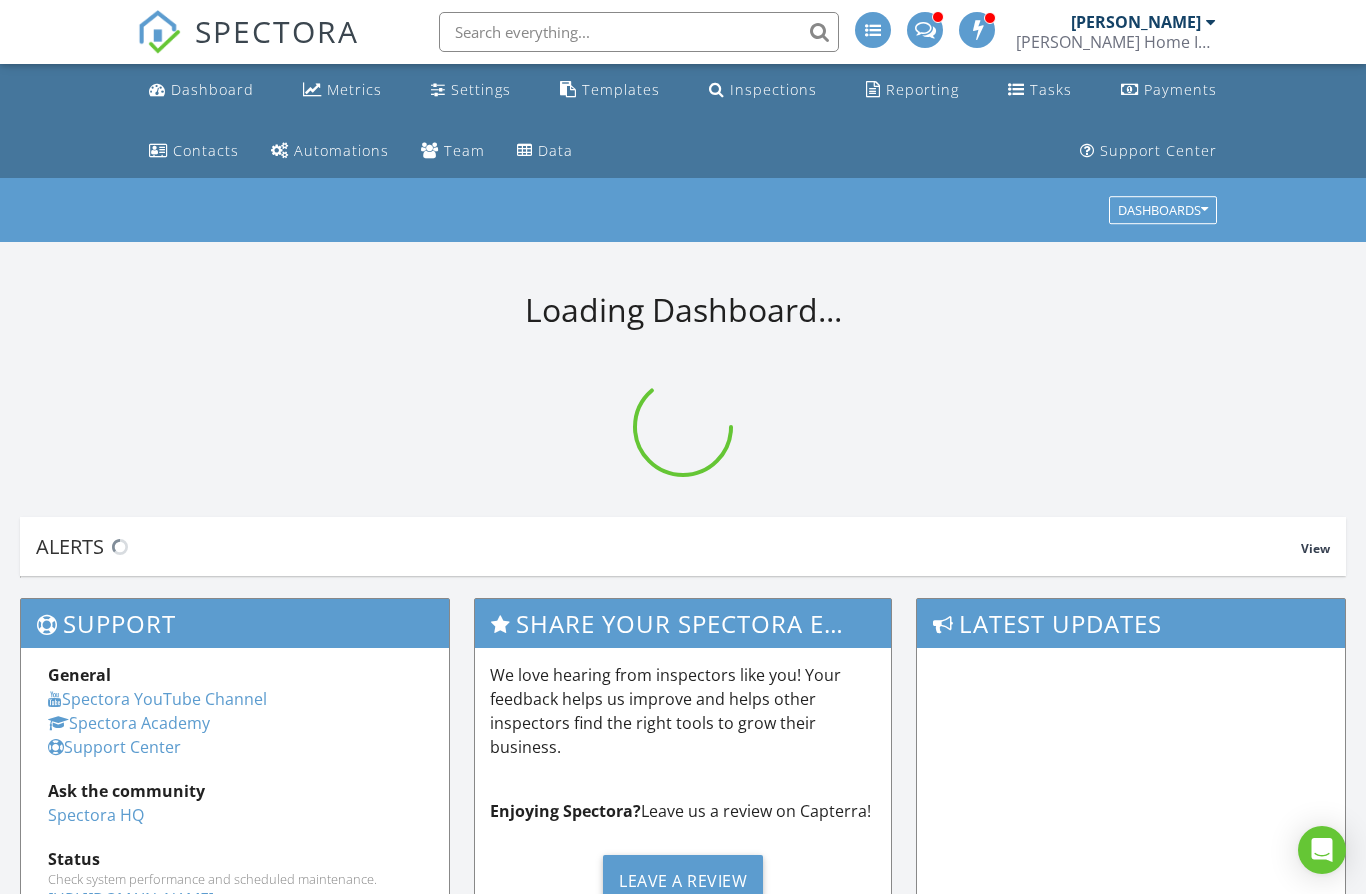scroll, scrollTop: 0, scrollLeft: 0, axis: both 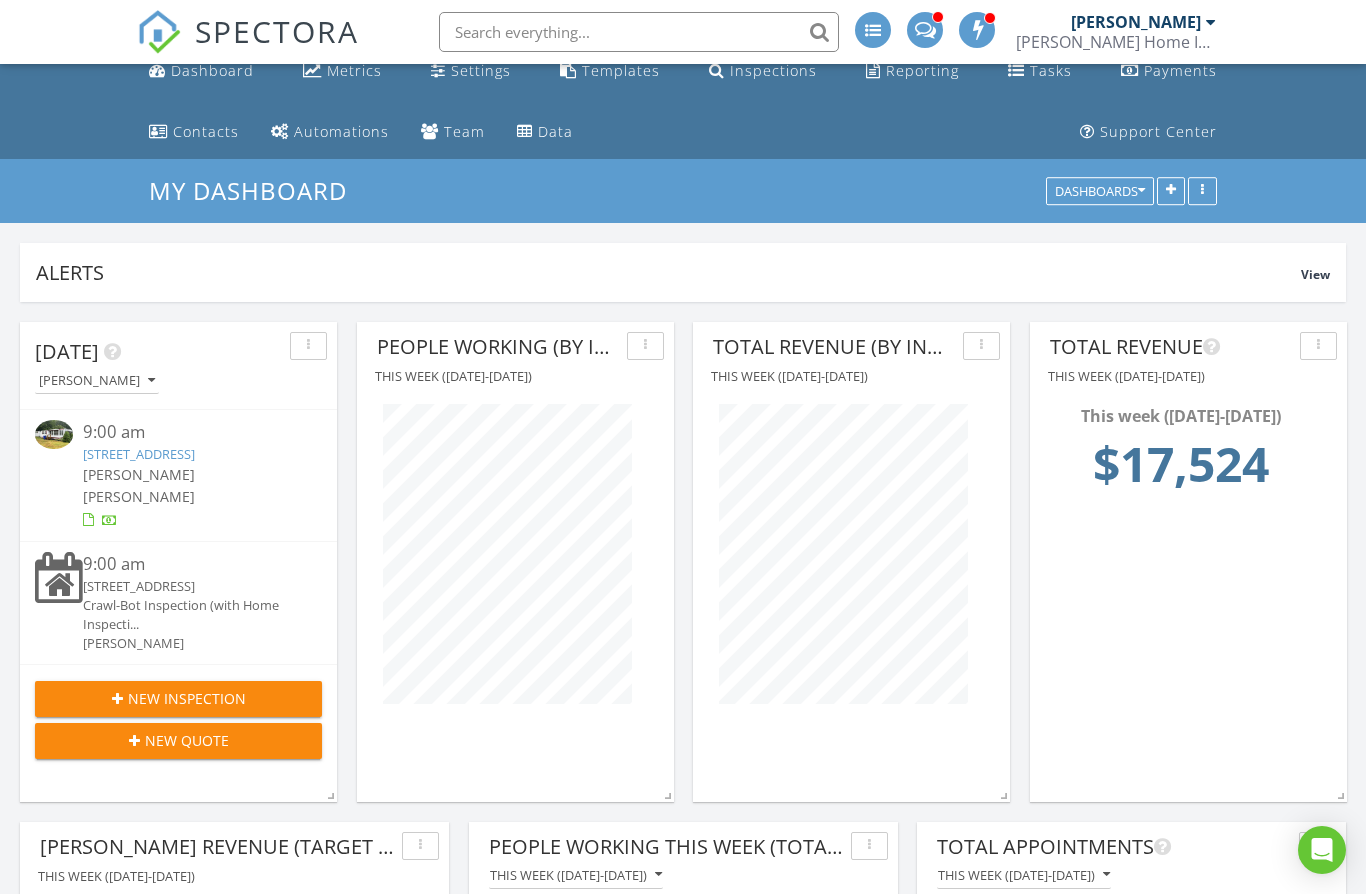 click at bounding box center (645, 346) 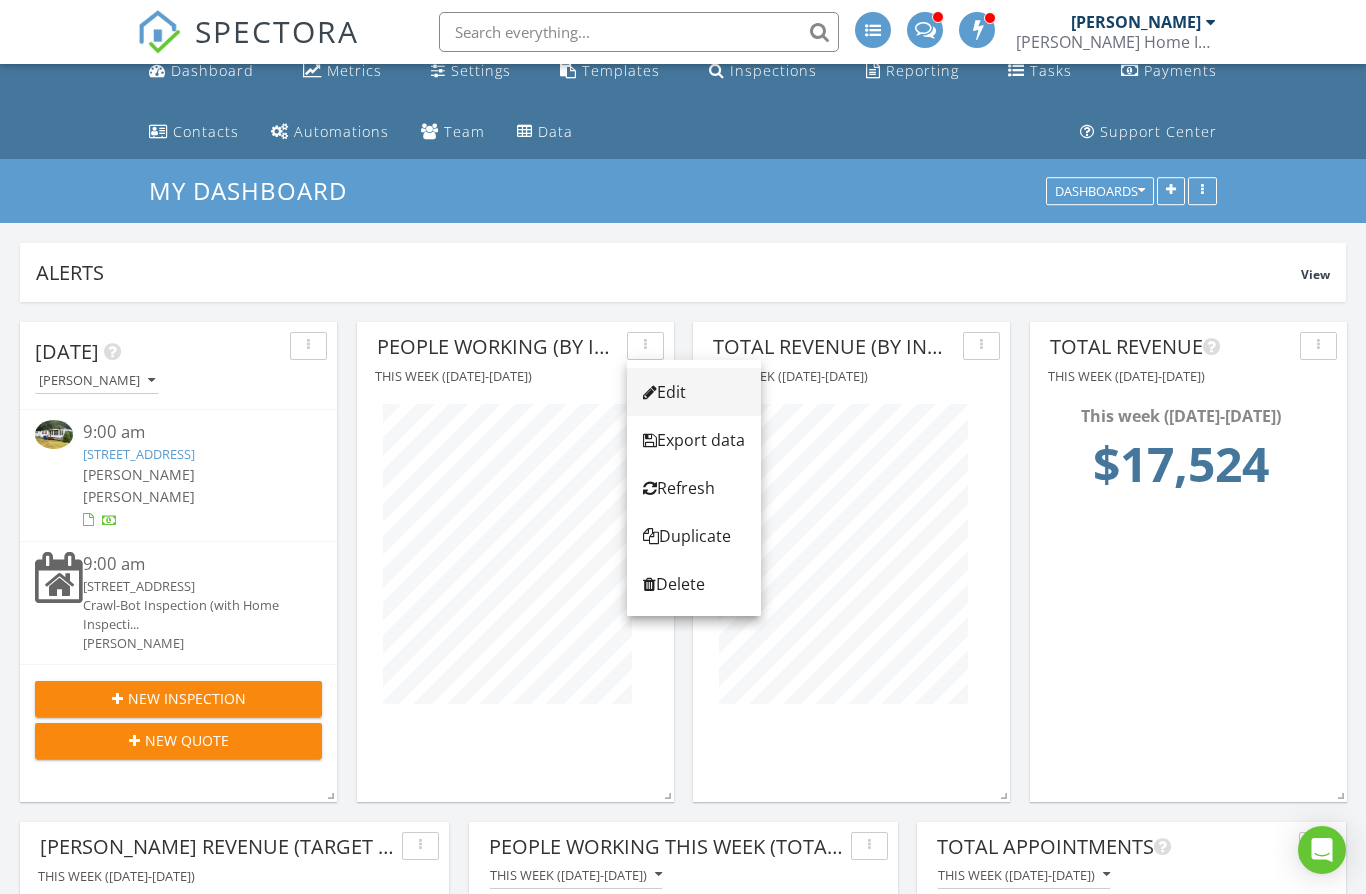 click on "Edit" at bounding box center (694, 392) 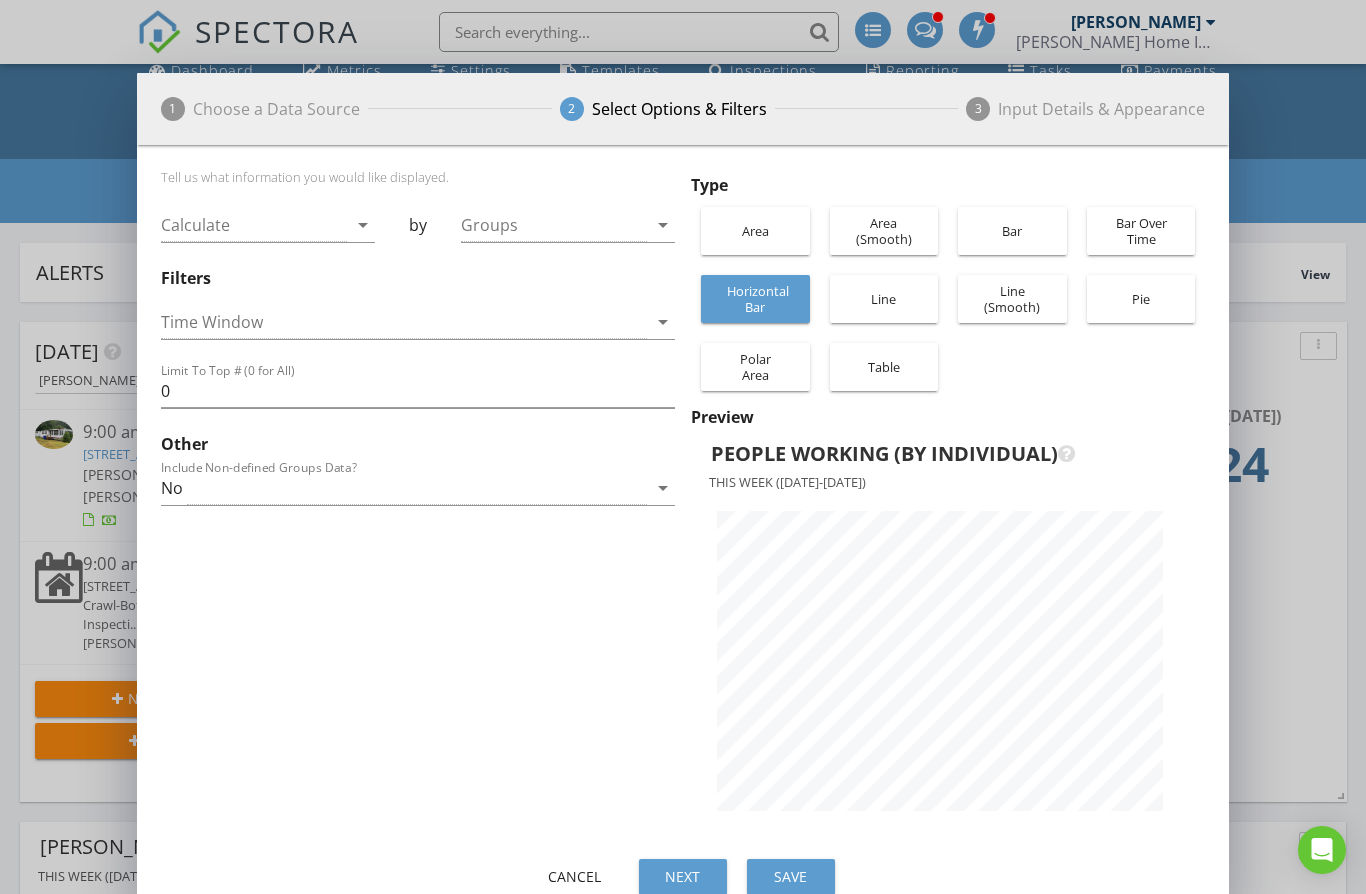 scroll, scrollTop: 999292, scrollLeft: 998907, axis: both 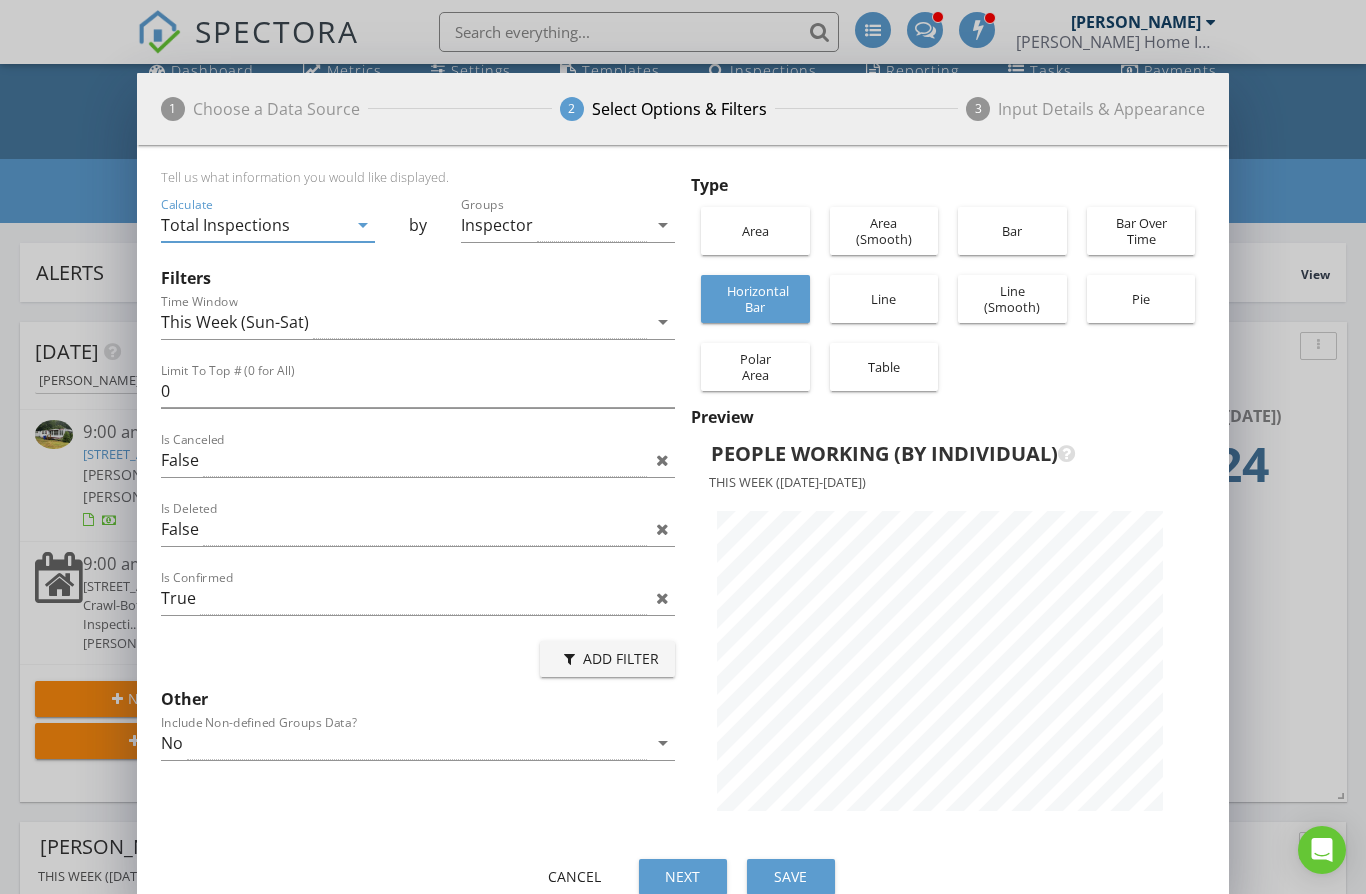 click on "1
Choose a Data Source
2
Select Options & Filters
3
Input Details & Appearance
Inspection Data
All inspections in our system, including canceled, deleted, unconfirmed, paid, and unpaid inspections. (You can further filter using 'Filters'.)
Payment Data
Payments you've collected from your clients
Agent Data
Client's agent data (paid inspections only)
Service Data
Services connected to paid inspections
Add-On Data
Add-Ons connected to paid inspections
Inspector Data
Calculate Total Inspections" at bounding box center (683, 447) 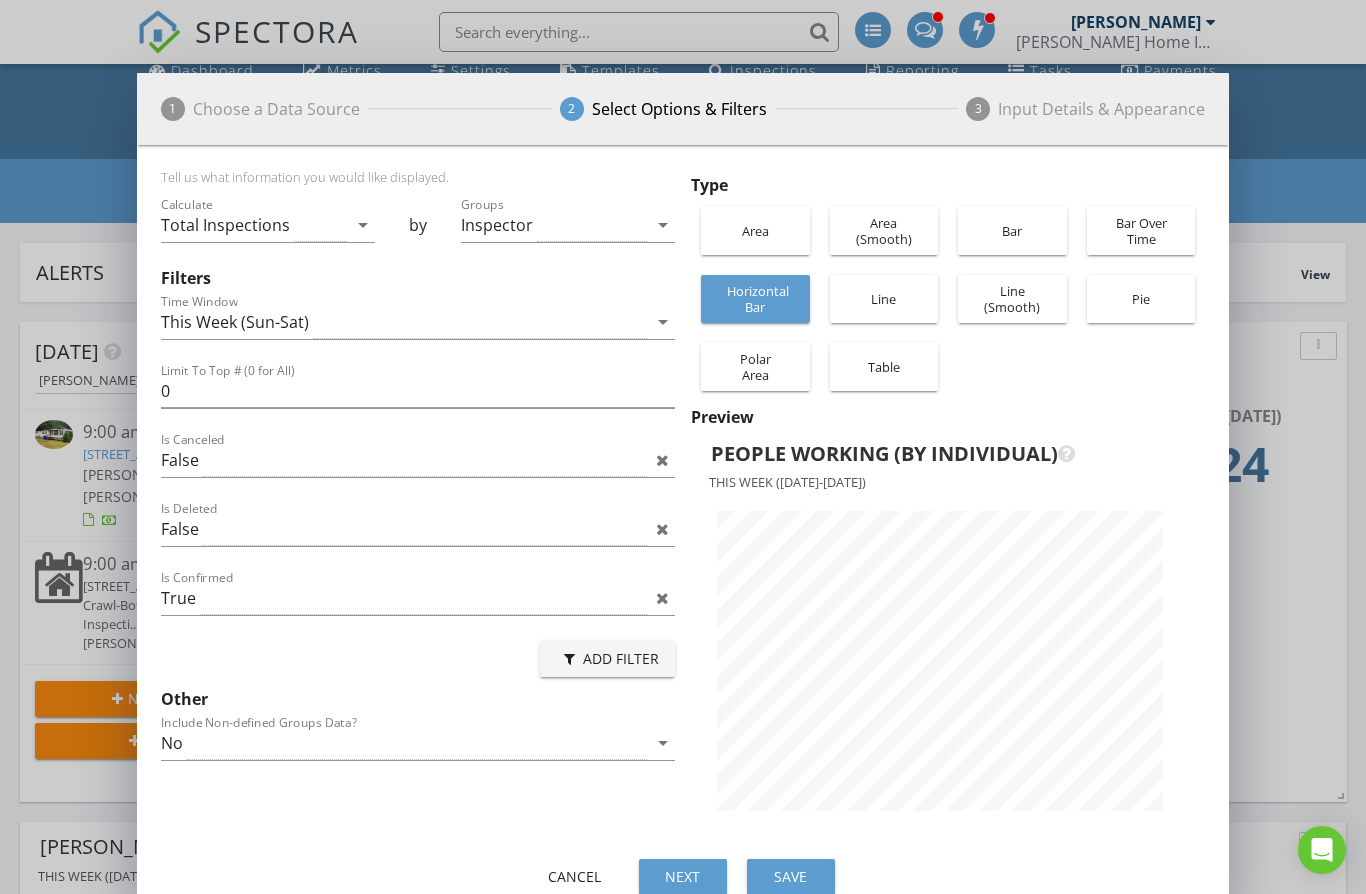 click on "1
Choose a Data Source
2
Select Options & Filters
3
Input Details & Appearance
Inspection Data
All inspections in our system, including canceled, deleted, unconfirmed, paid, and unpaid inspections. (You can further filter using 'Filters'.)
Payment Data
Payments you've collected from your clients
Agent Data
Client's agent data (paid inspections only)
Service Data
Services connected to paid inspections
Add-On Data
Add-Ons connected to paid inspections
Inspector Data
Calculate Total Inspections" at bounding box center [683, 447] 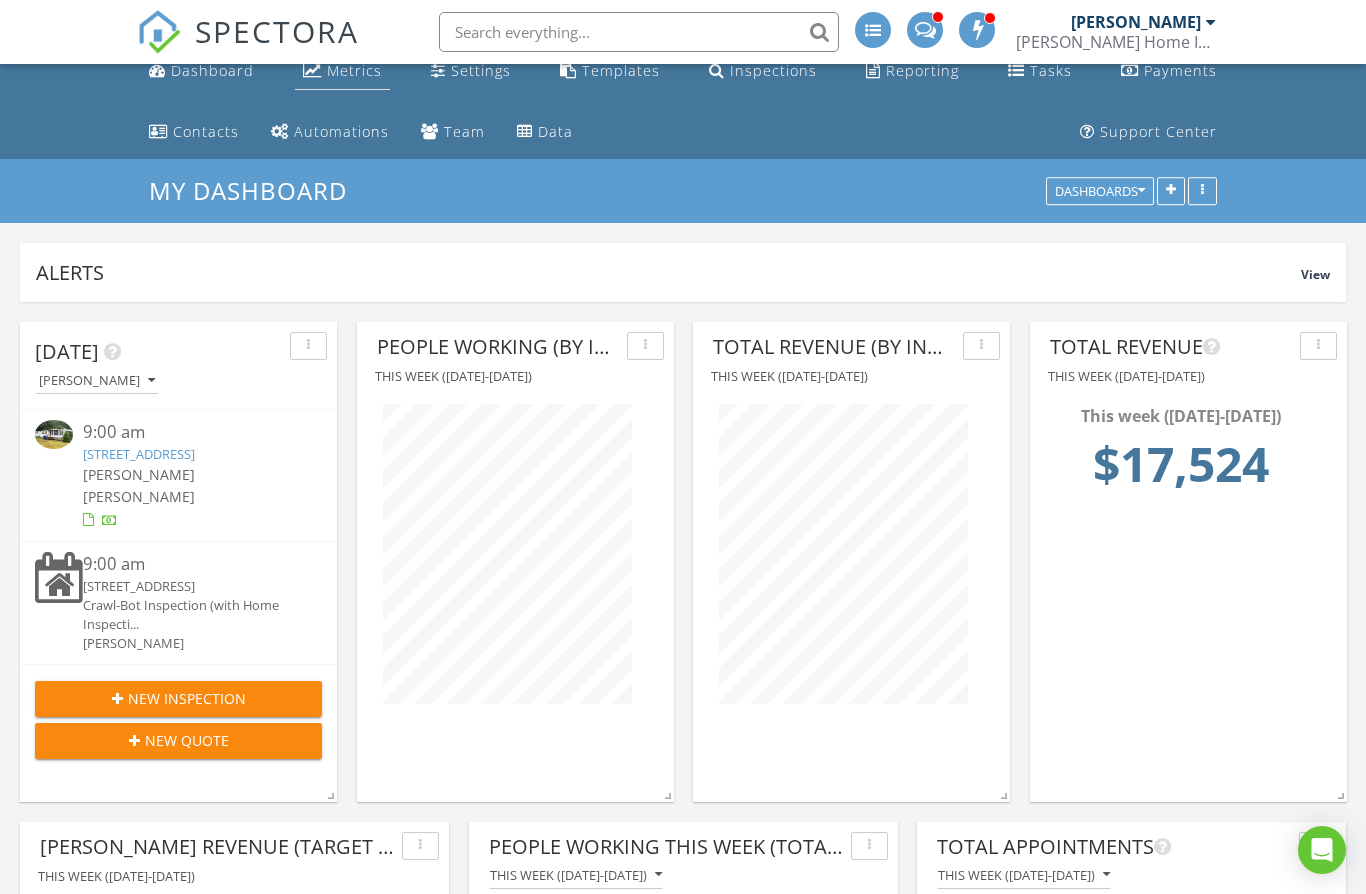 click on "Metrics" at bounding box center [342, 71] 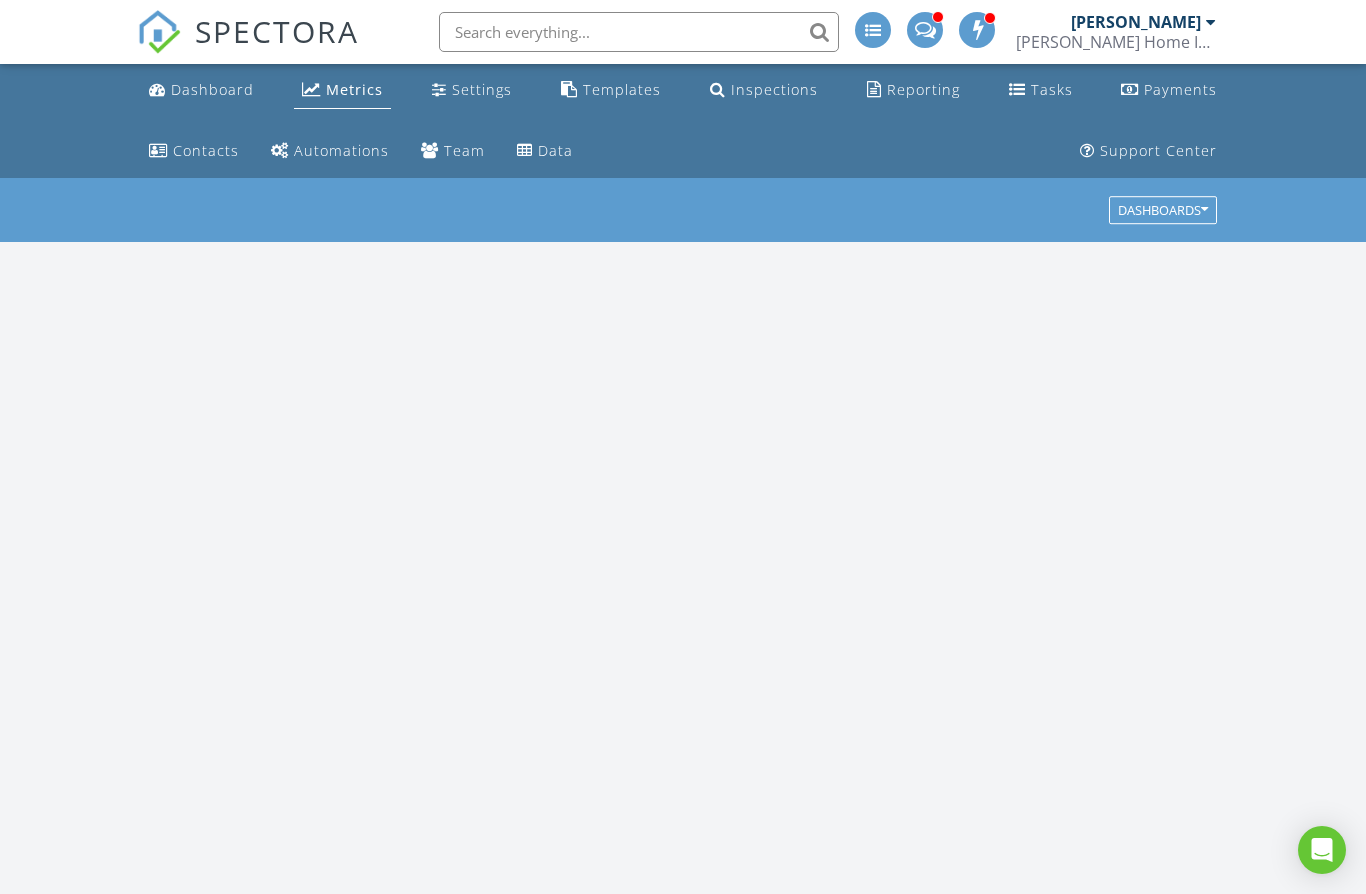 scroll, scrollTop: 0, scrollLeft: 0, axis: both 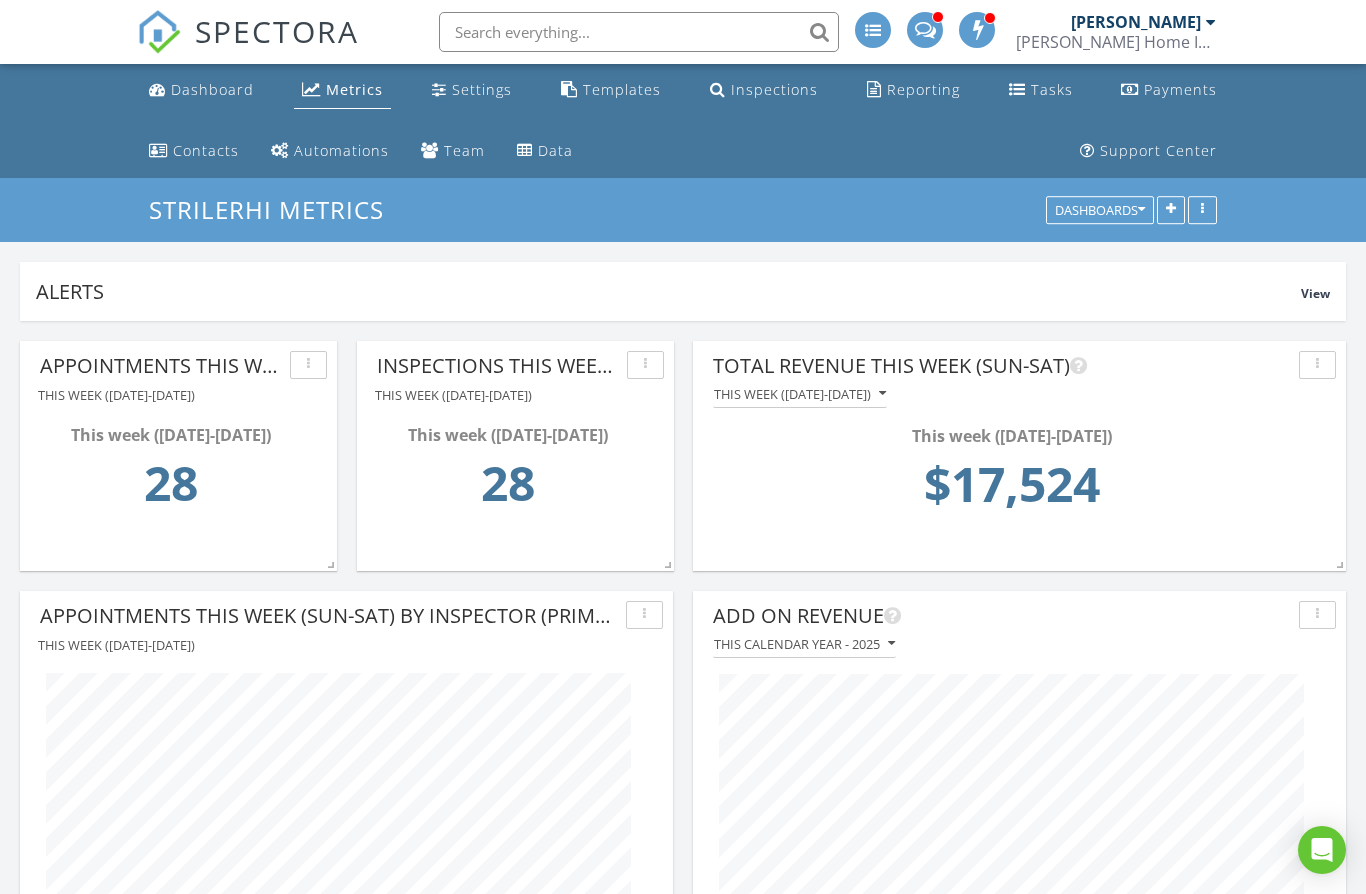 click at bounding box center [308, 365] 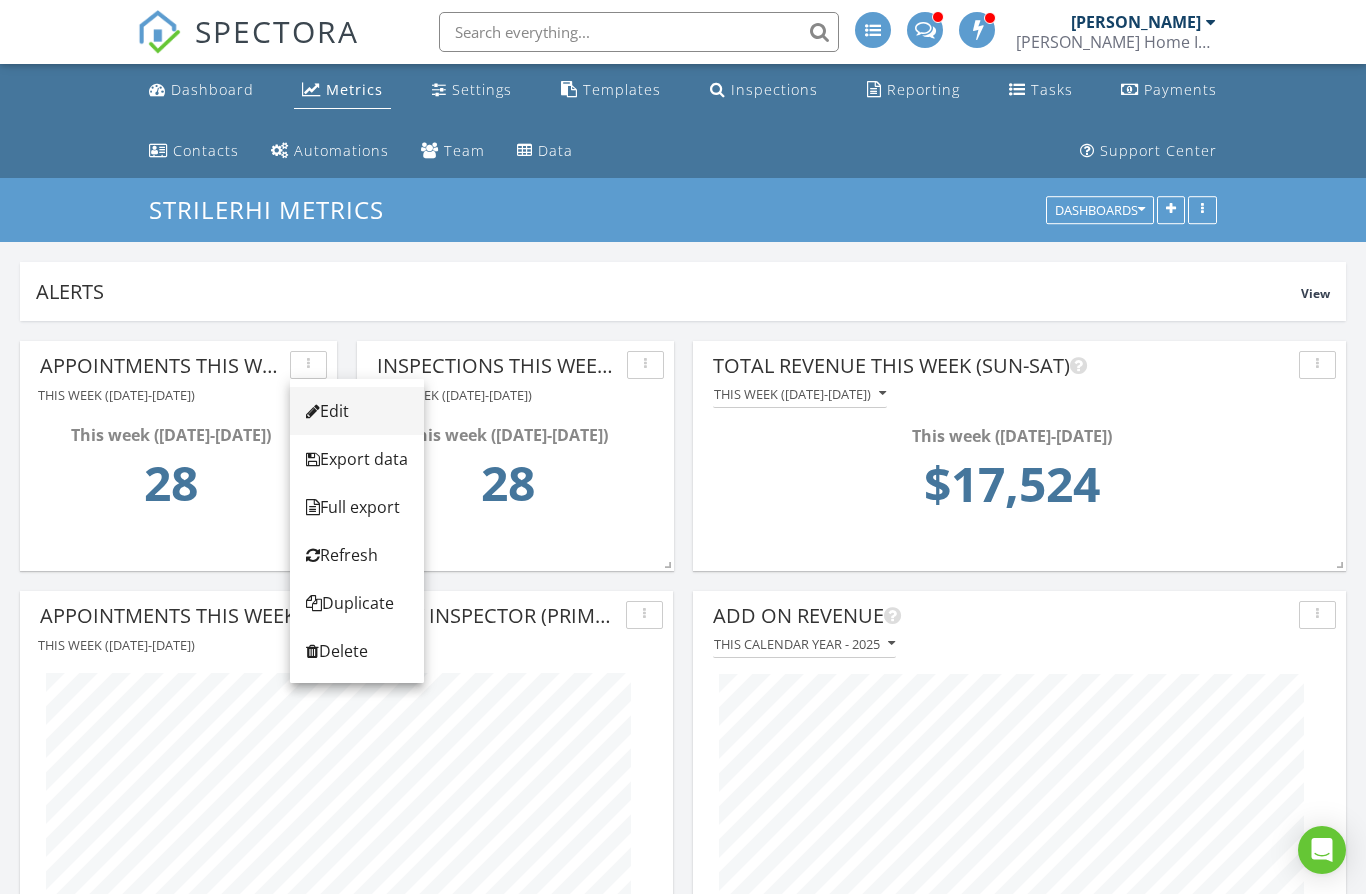 click on "Edit" at bounding box center (357, 411) 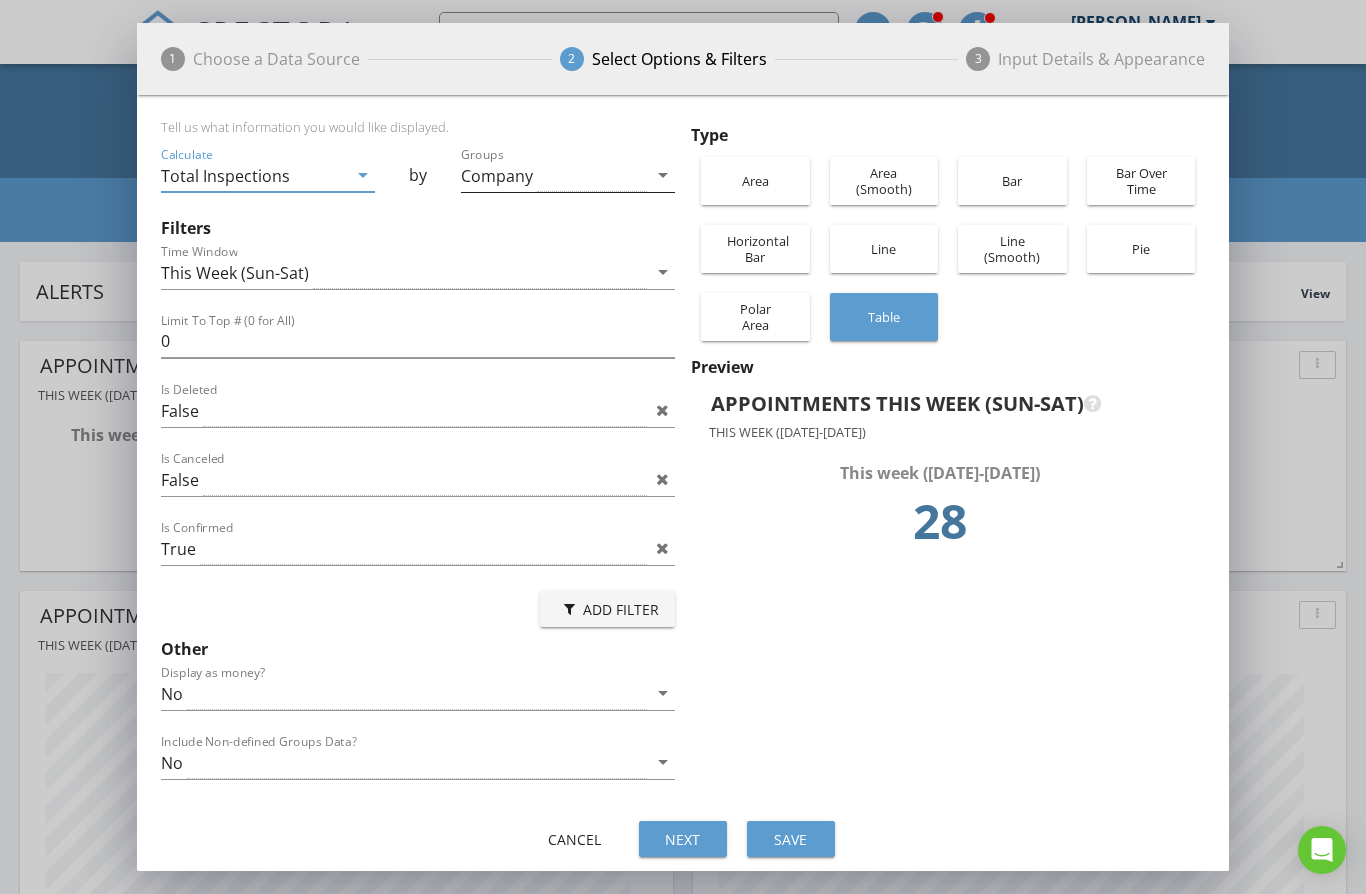 click on "Company" at bounding box center [497, 176] 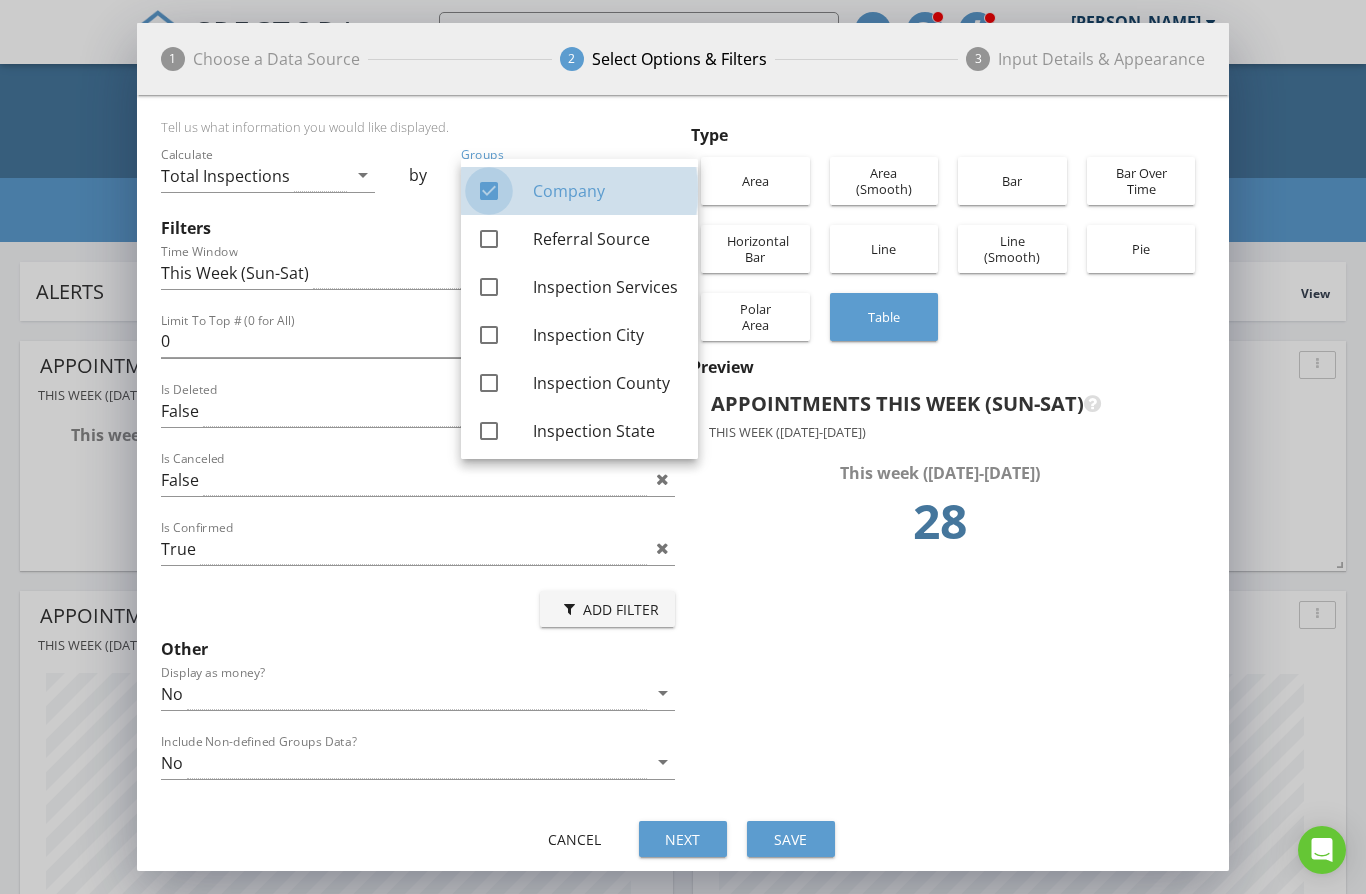 click at bounding box center (489, 191) 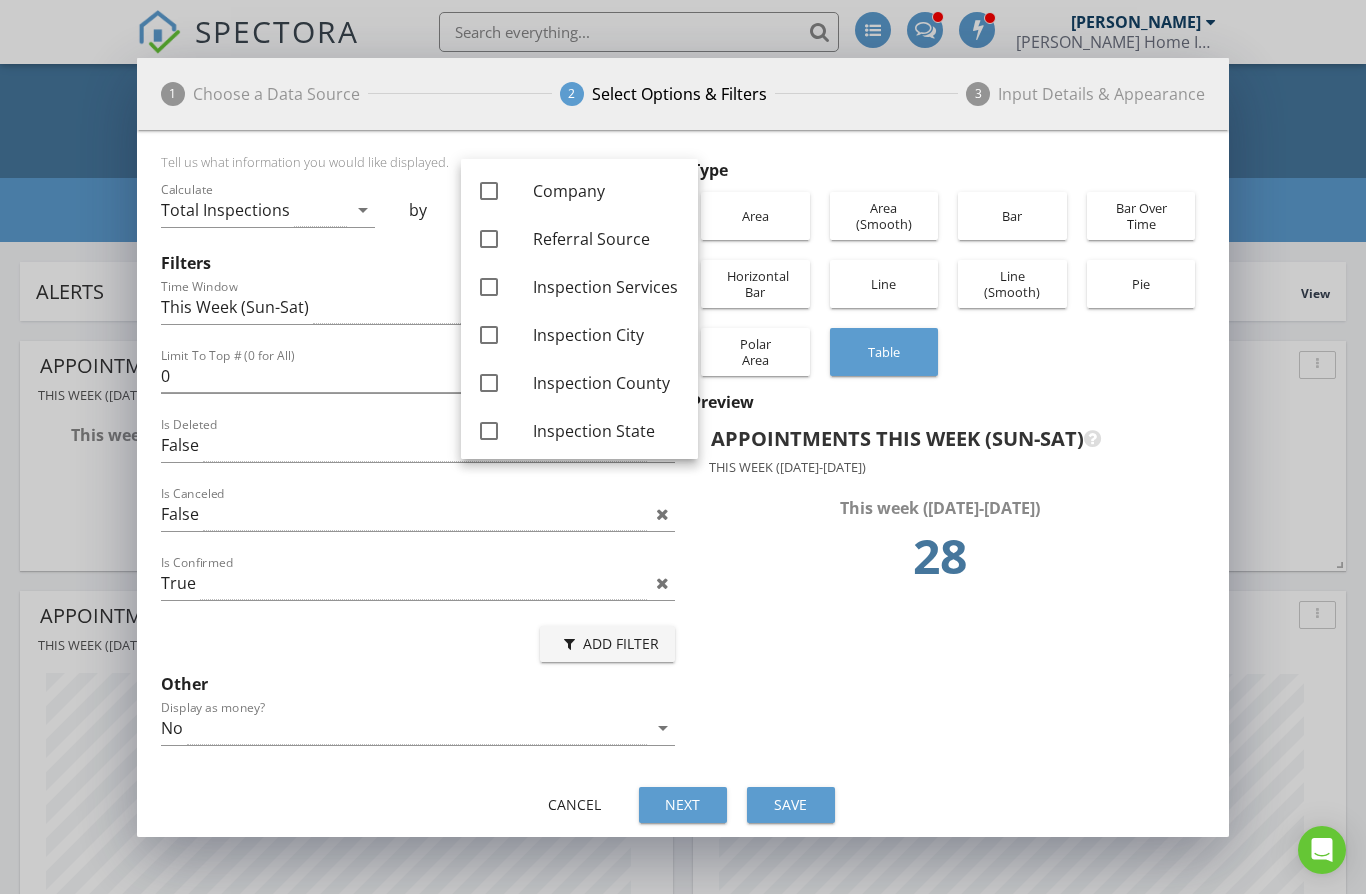 click on "Cancel" at bounding box center [575, 804] 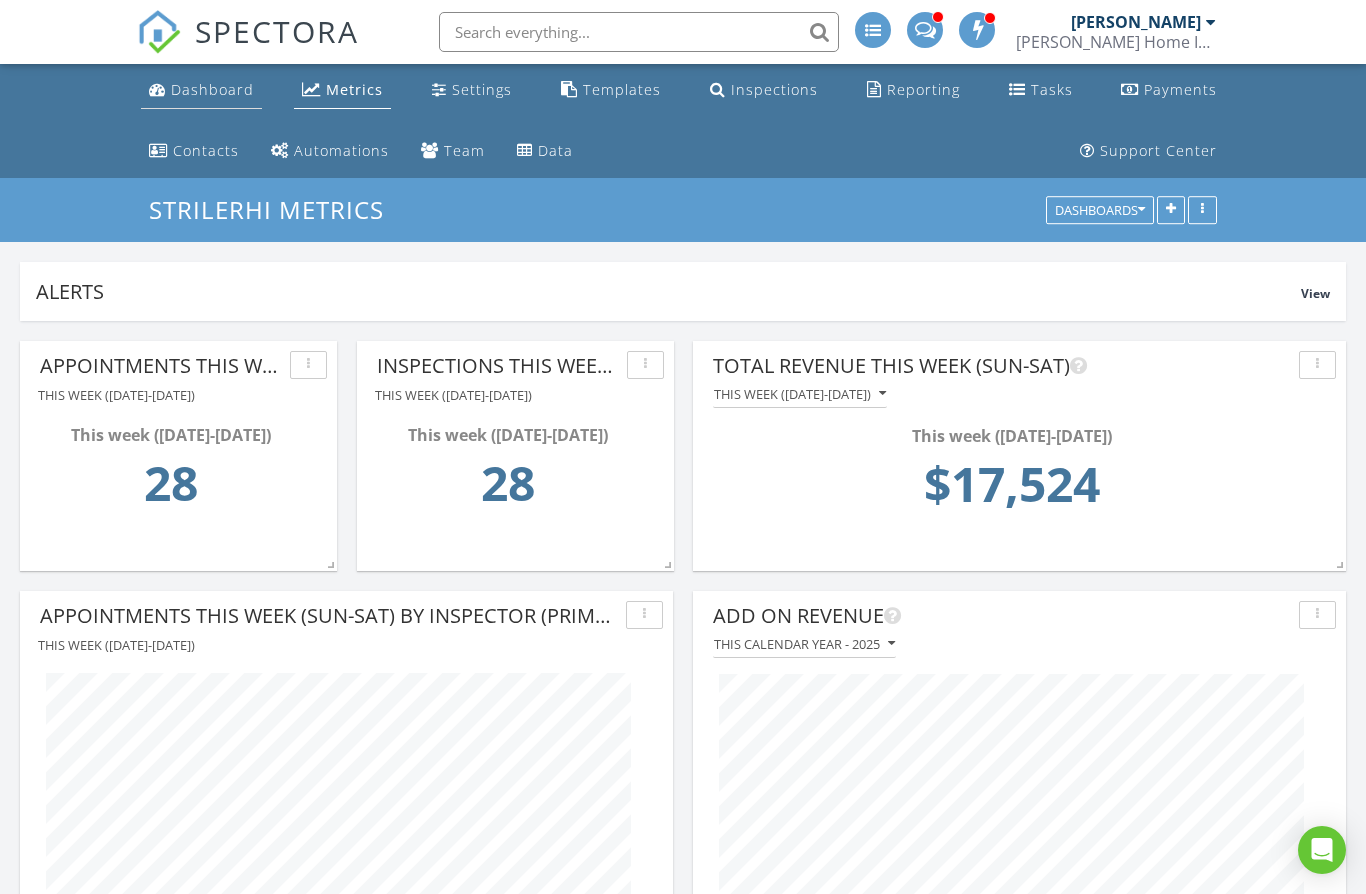 click on "Dashboard" at bounding box center [212, 89] 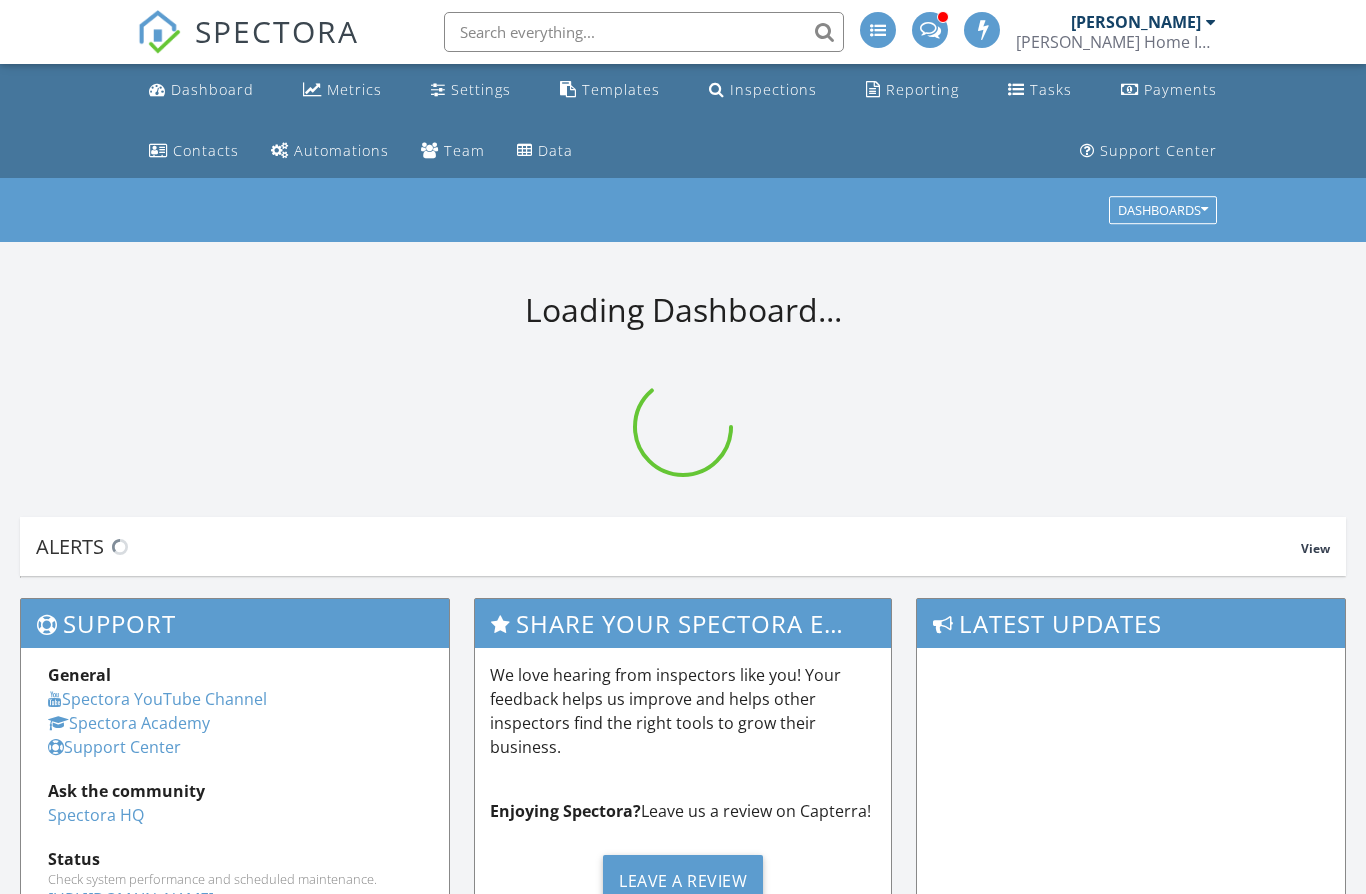 scroll, scrollTop: 0, scrollLeft: 0, axis: both 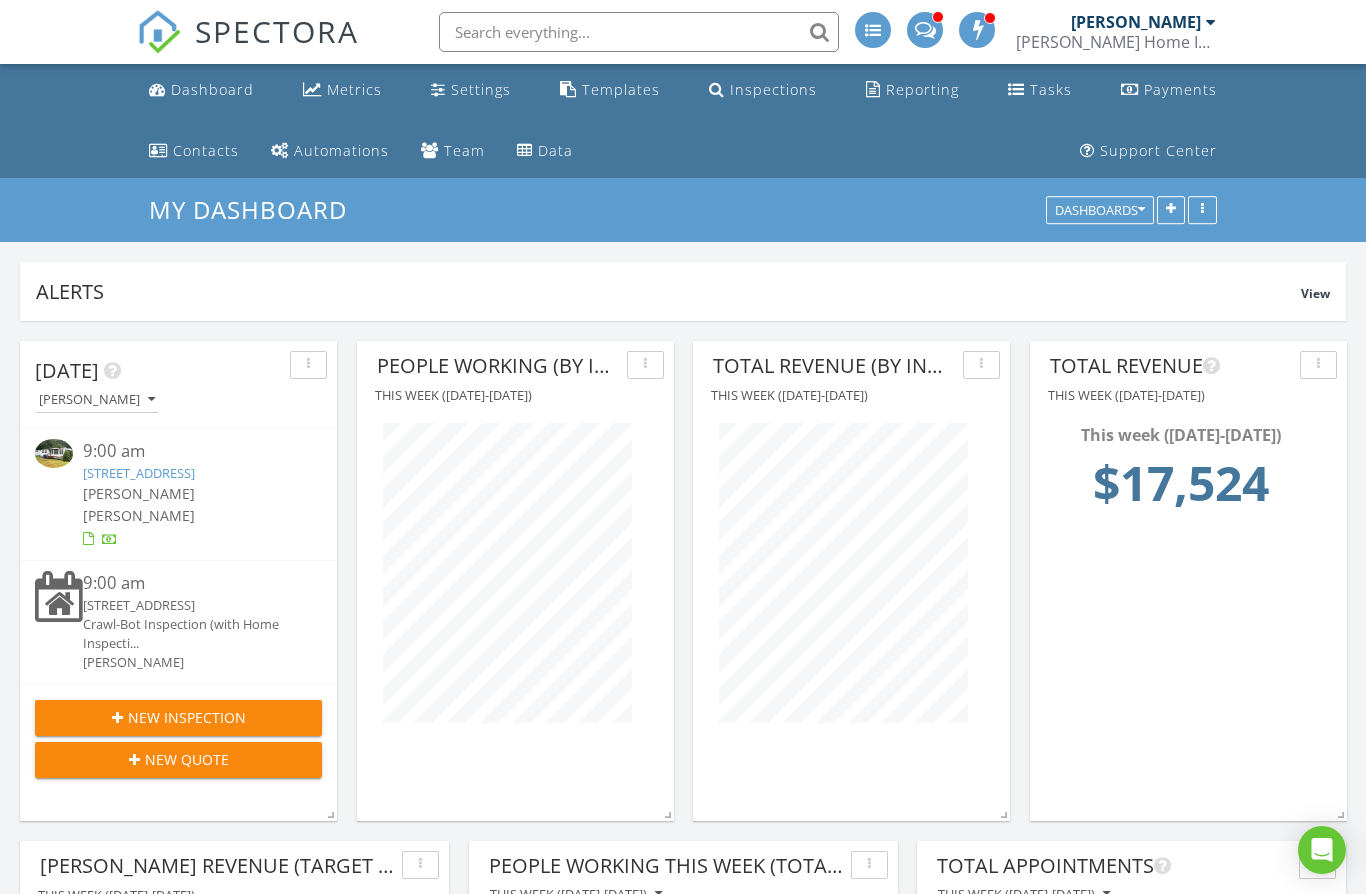 click at bounding box center [645, 365] 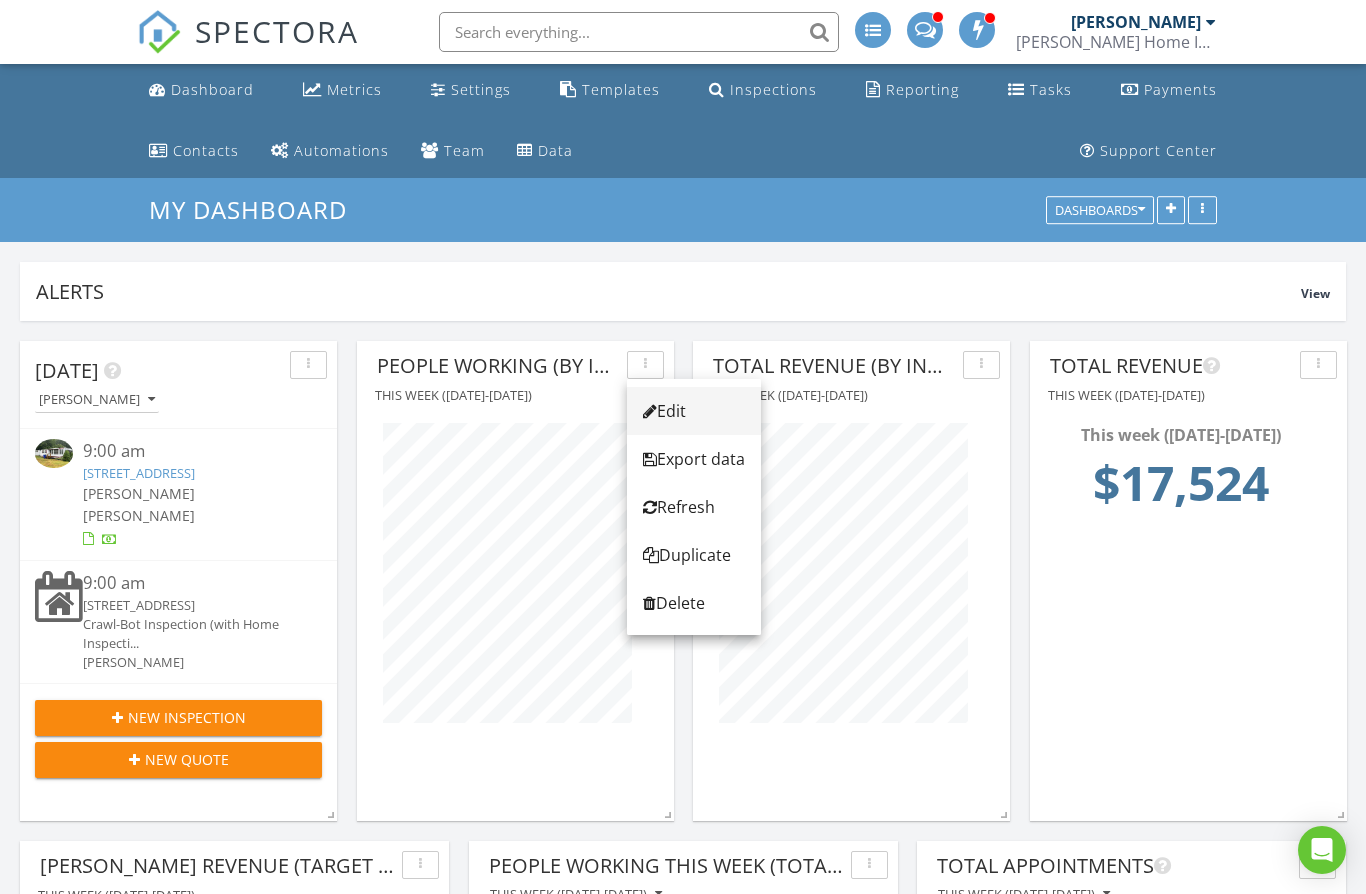 click on "Edit" at bounding box center (694, 411) 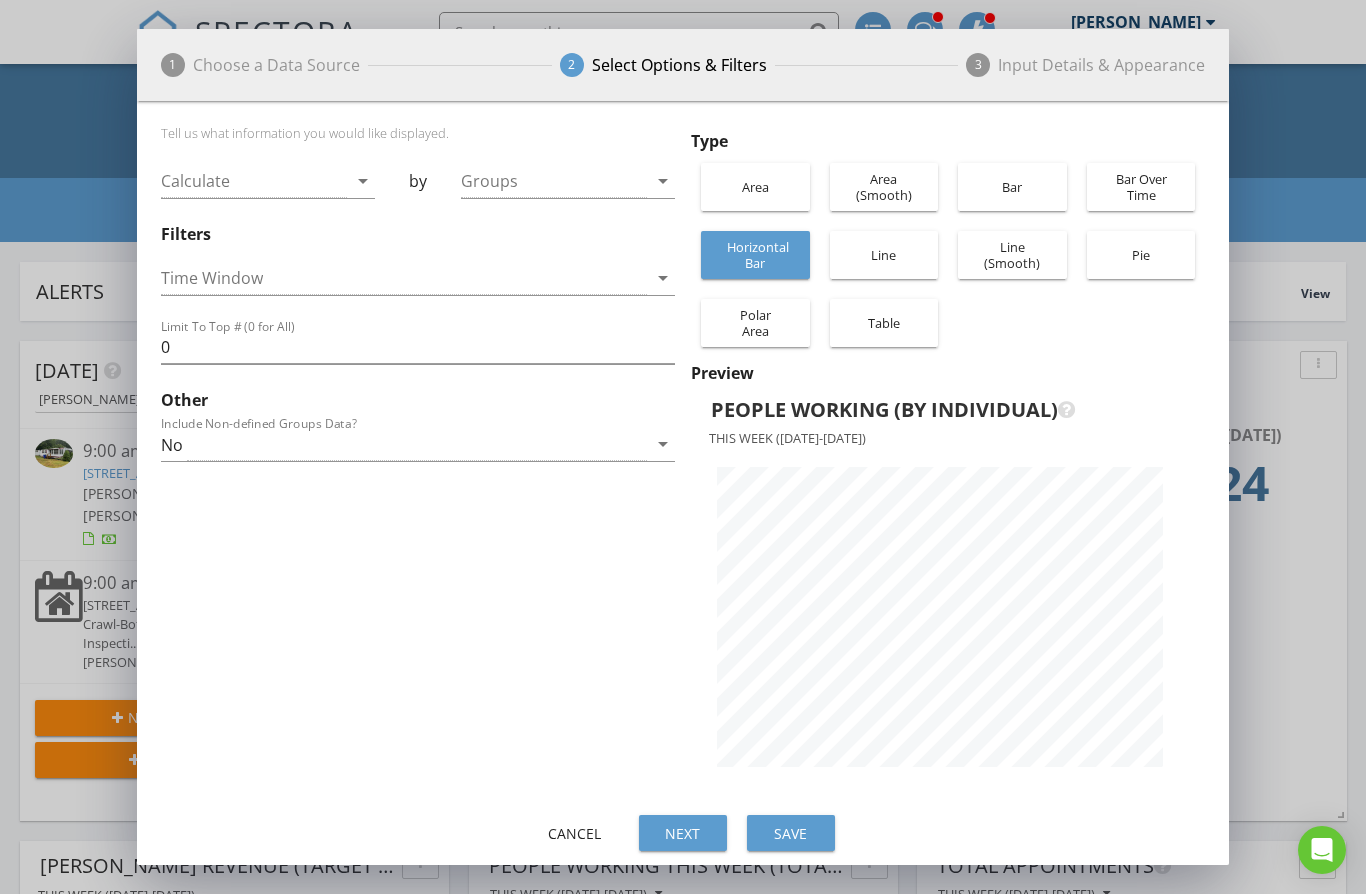 scroll, scrollTop: 999292, scrollLeft: 998907, axis: both 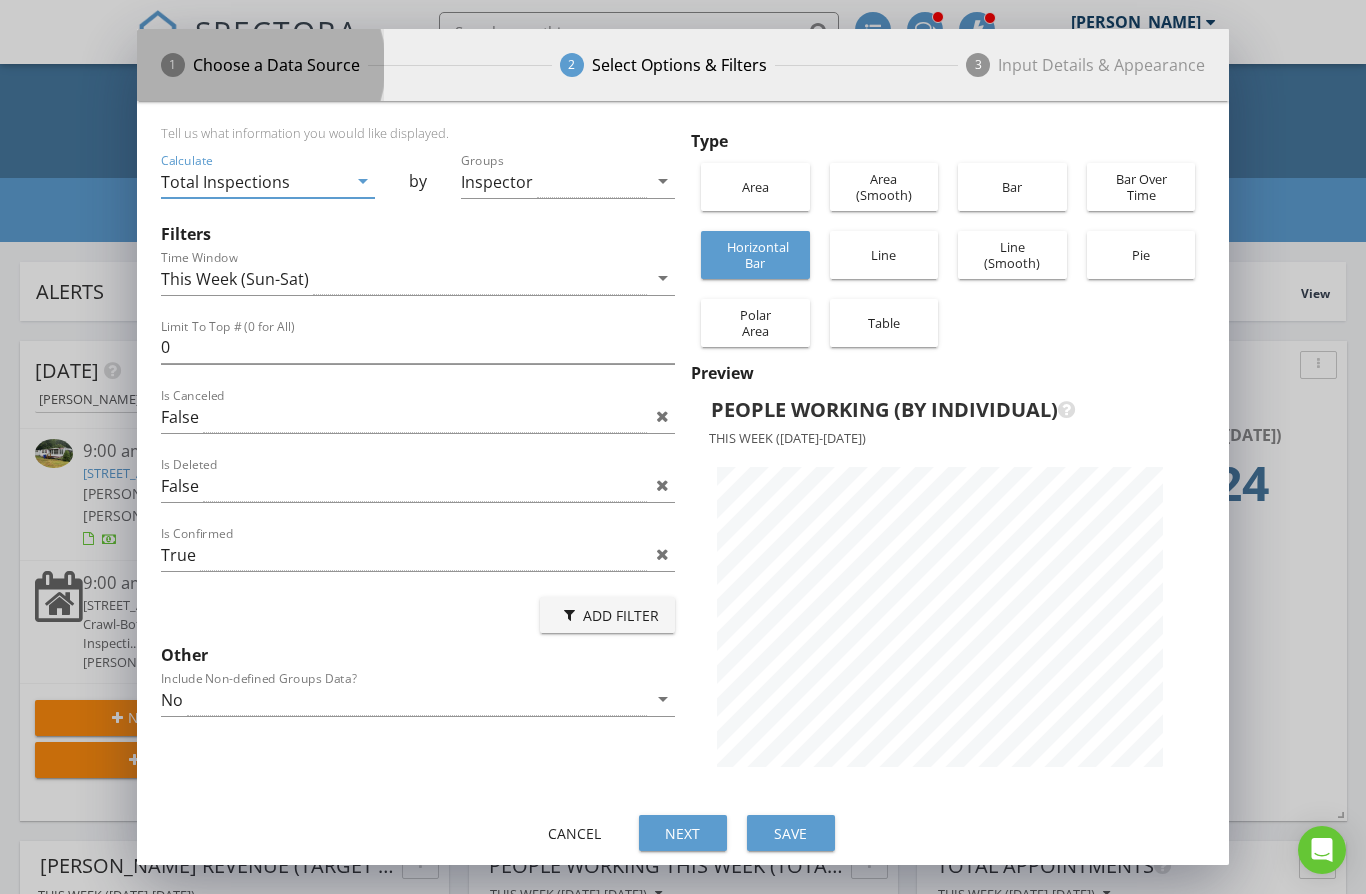 click on "Choose a Data Source" at bounding box center [276, 65] 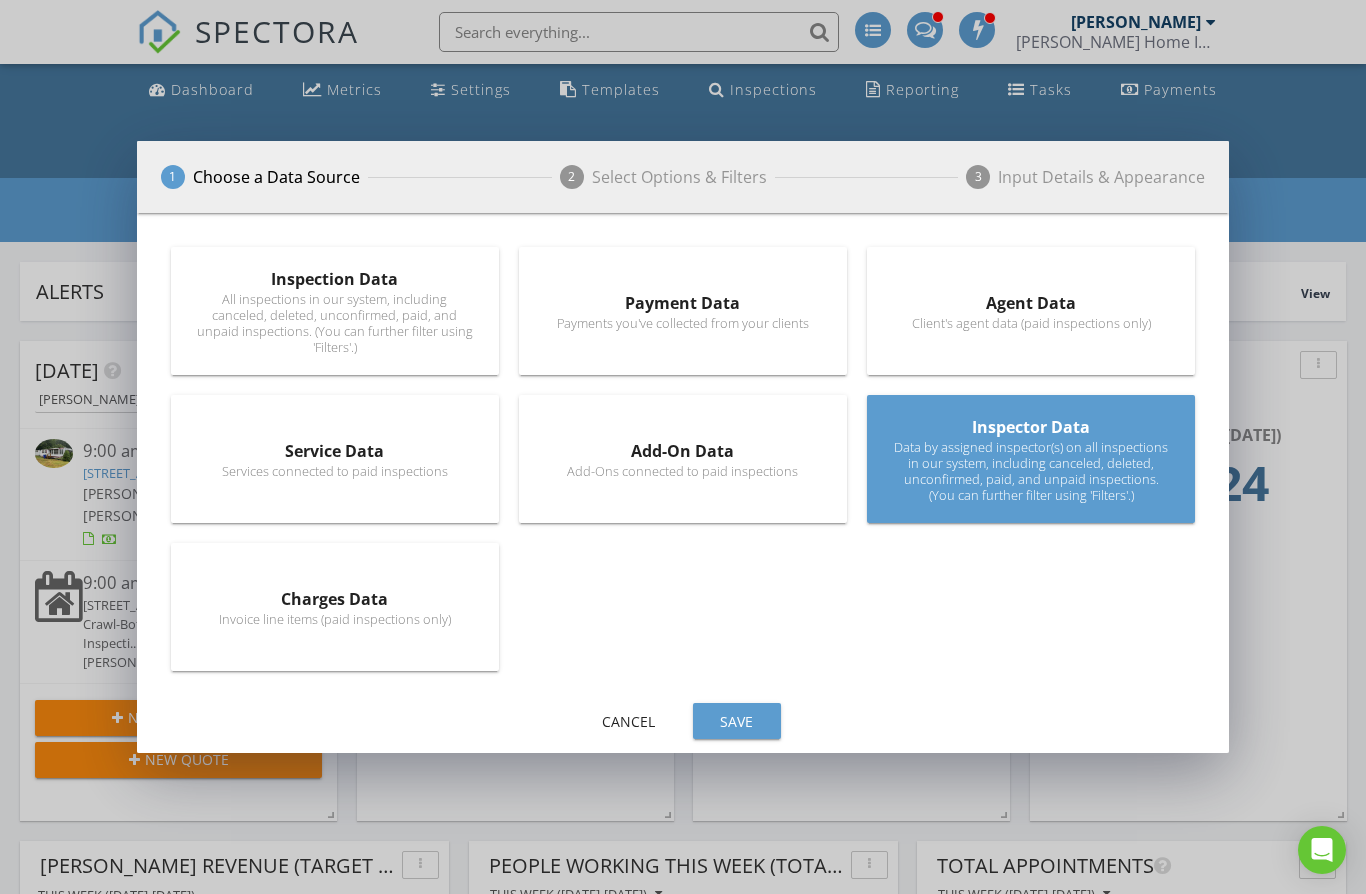 click on "1
Choose a Data Source
2
Select Options & Filters
3
Input Details & Appearance
Inspection Data
All inspections in our system, including canceled, deleted, unconfirmed, paid, and unpaid inspections. (You can further filter using 'Filters'.)
Payment Data
Payments you've collected from your clients
Agent Data
Client's agent data (paid inspections only)
Service Data
Services connected to paid inspections
Add-On Data
Add-Ons connected to paid inspections
Inspector Data
Calculate Total Inspections" at bounding box center [683, 447] 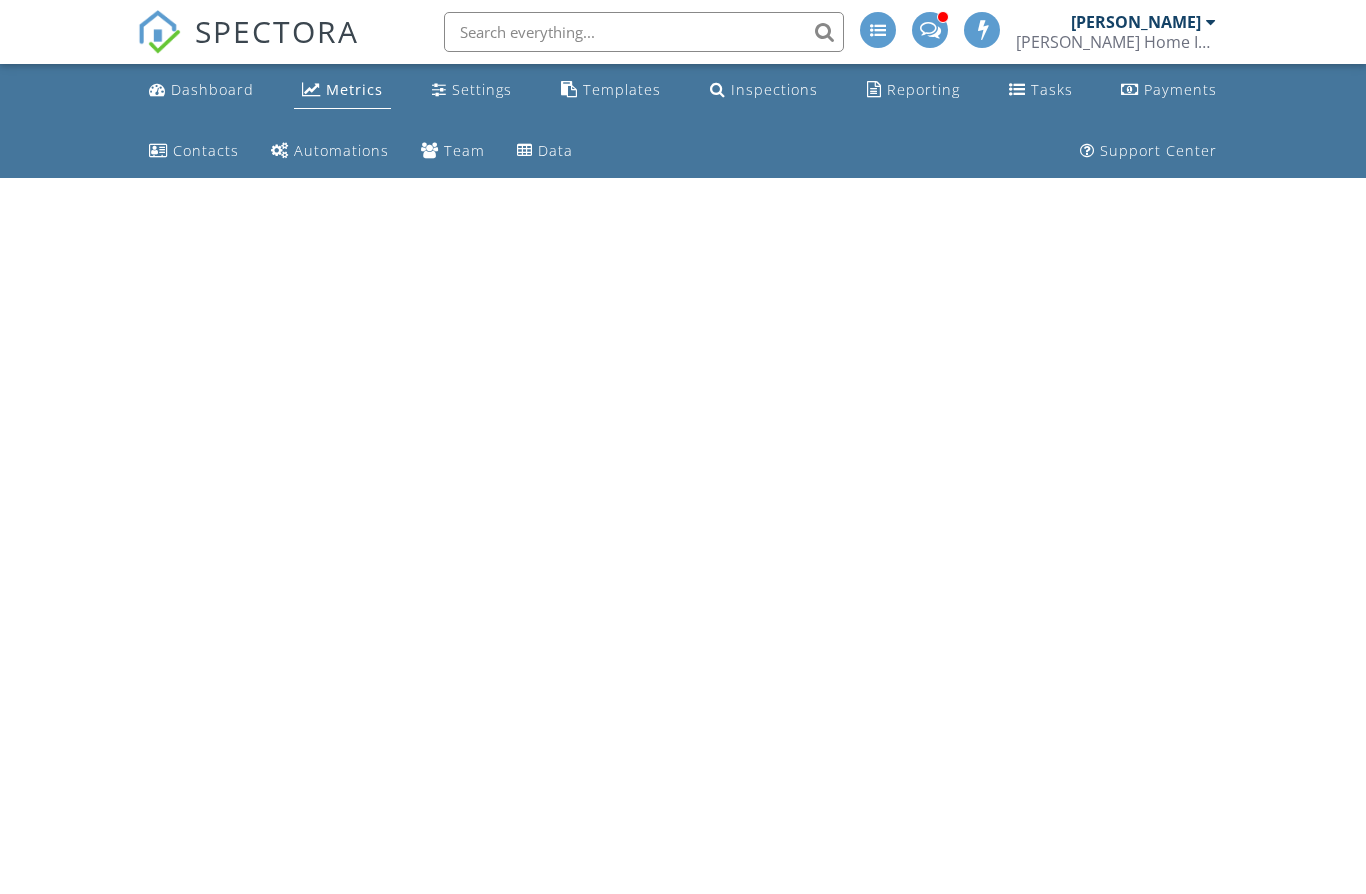 scroll, scrollTop: 0, scrollLeft: 0, axis: both 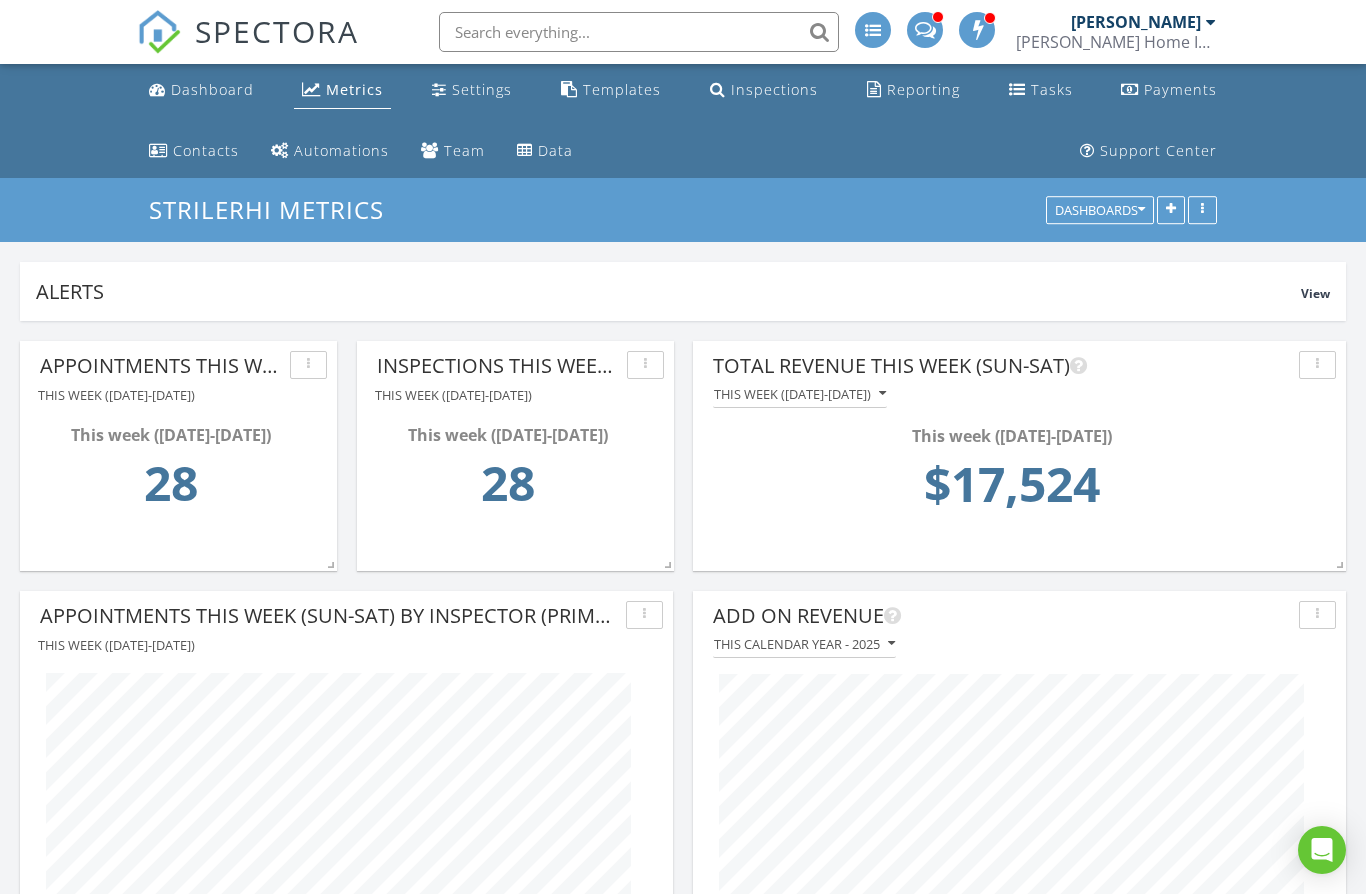 click at bounding box center [308, 365] 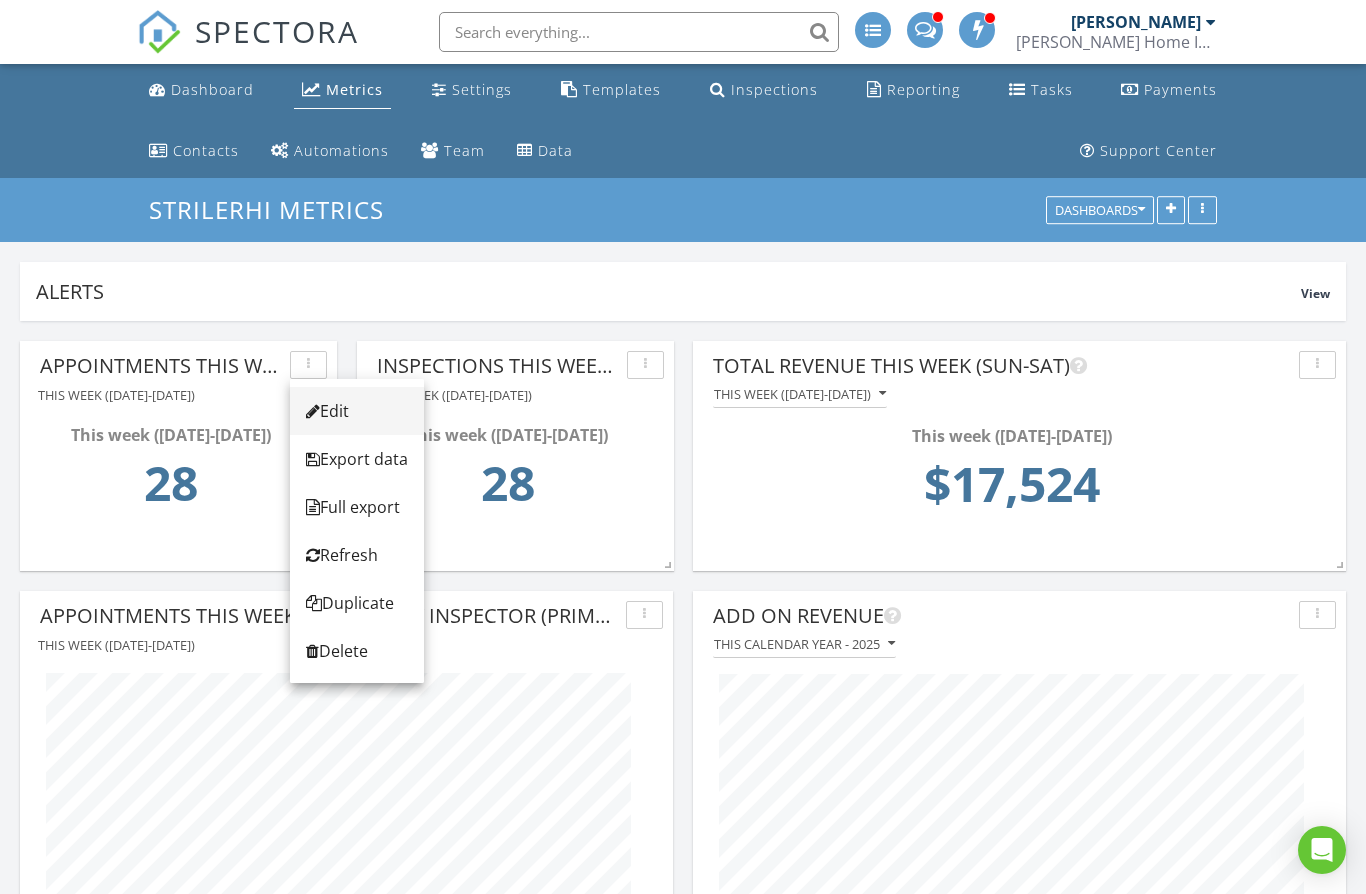 click on "Edit" at bounding box center (357, 411) 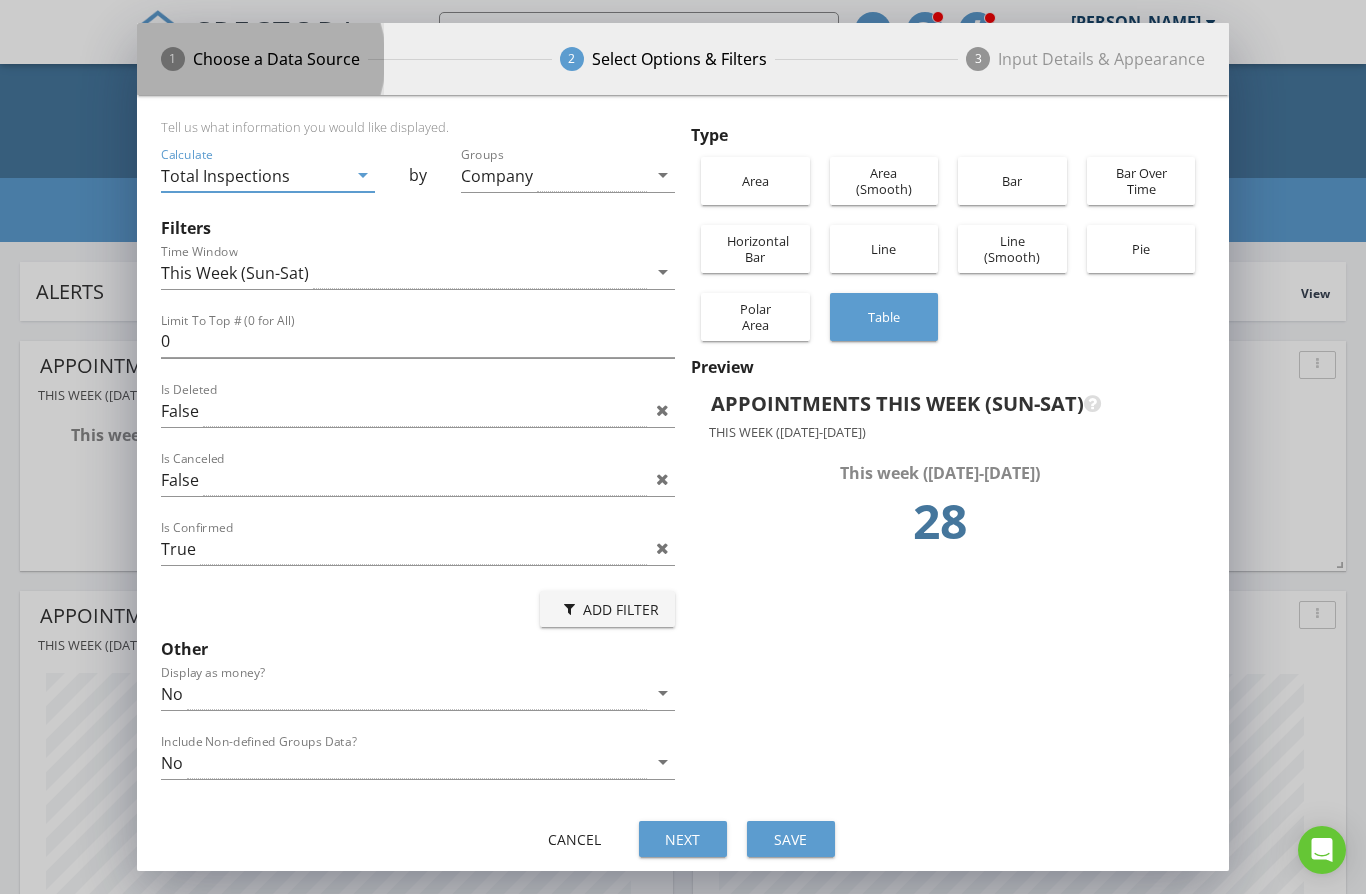 click on "Choose a Data Source" at bounding box center (276, 59) 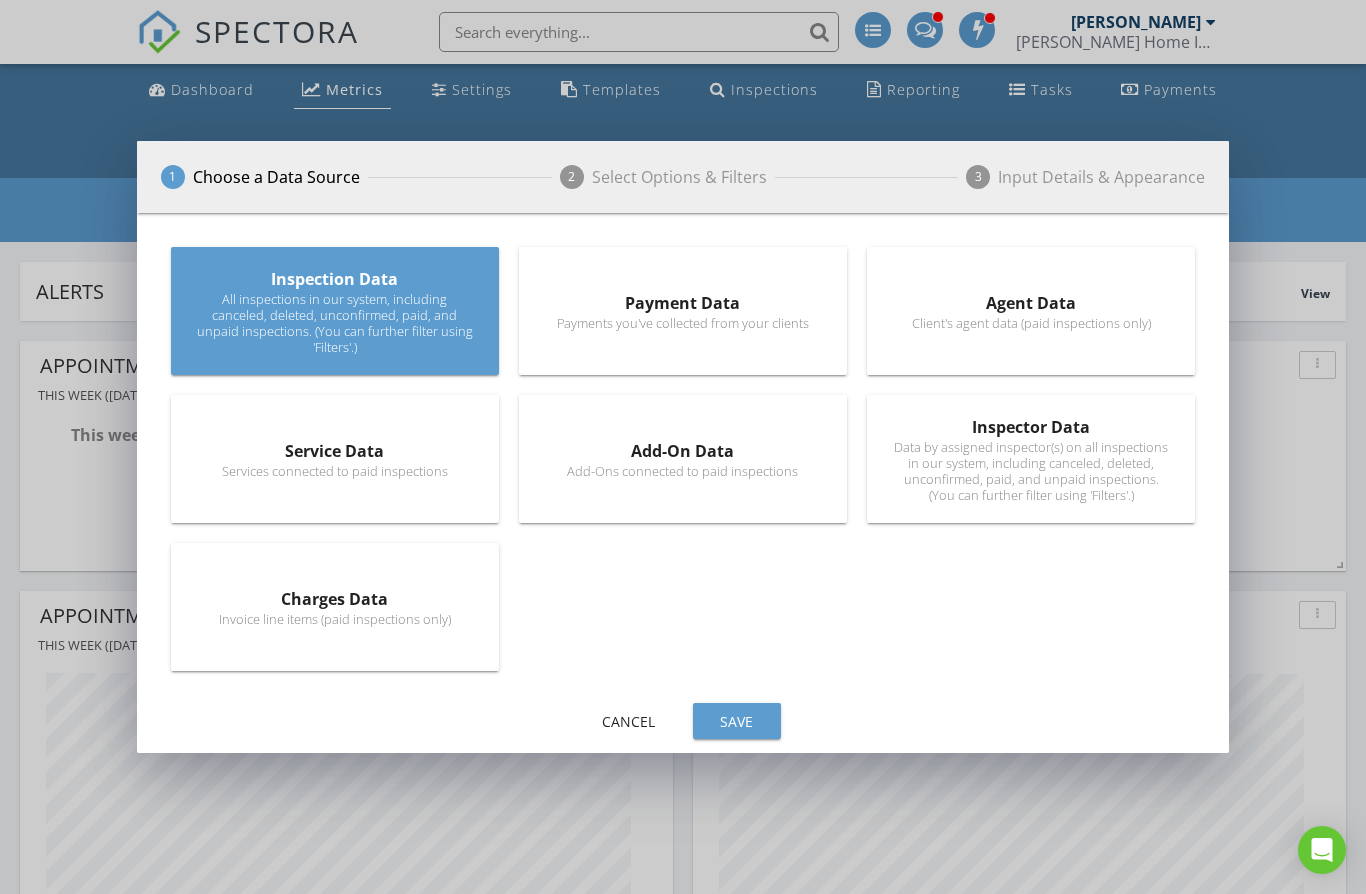click on "Data by assigned inspector(s) on all inspections in our system, including canceled, deleted, unconfirmed, paid, and unpaid inspections. (You can further filter using 'Filters'.)" at bounding box center [1031, 471] 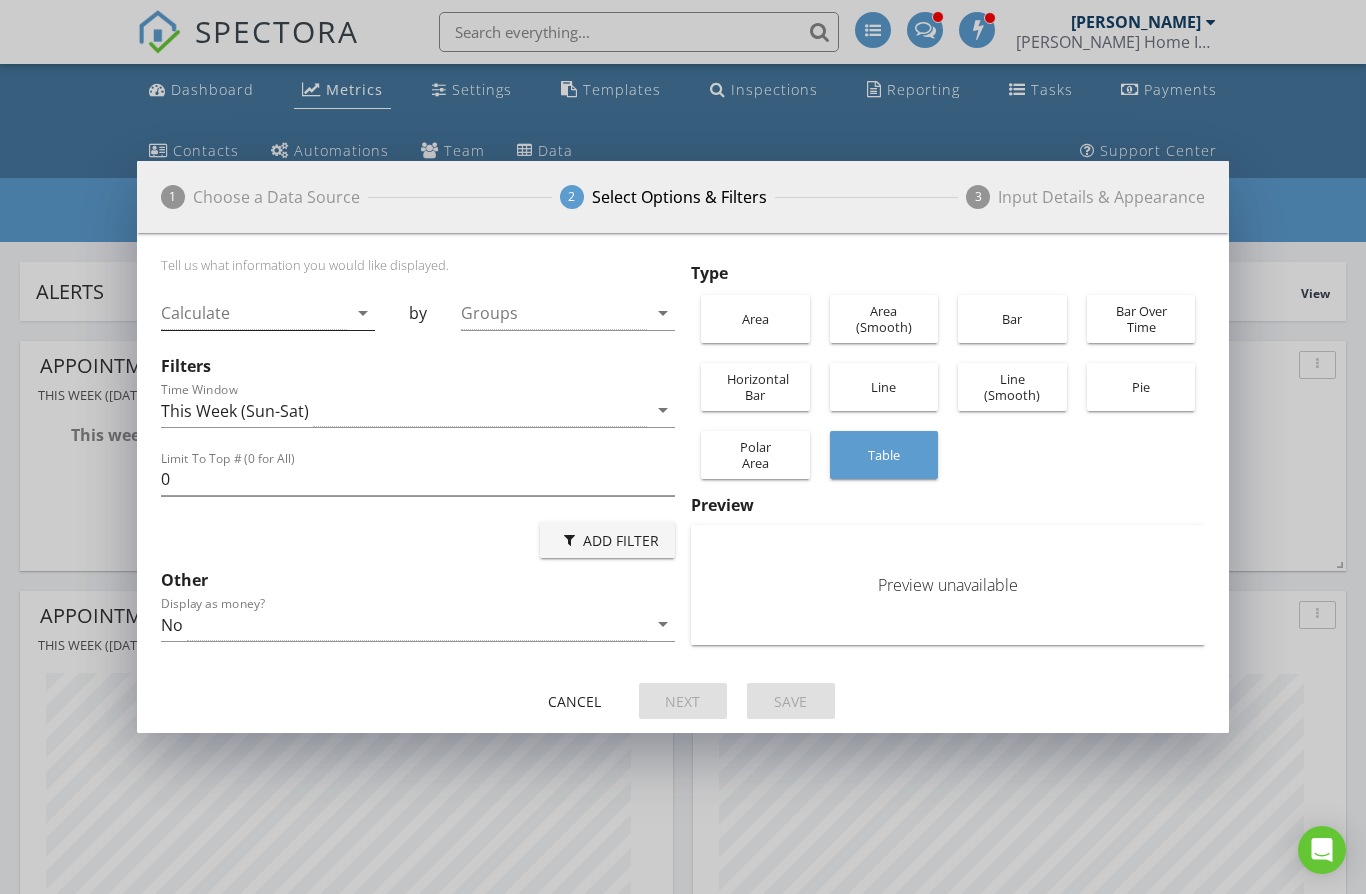 click at bounding box center (254, 313) 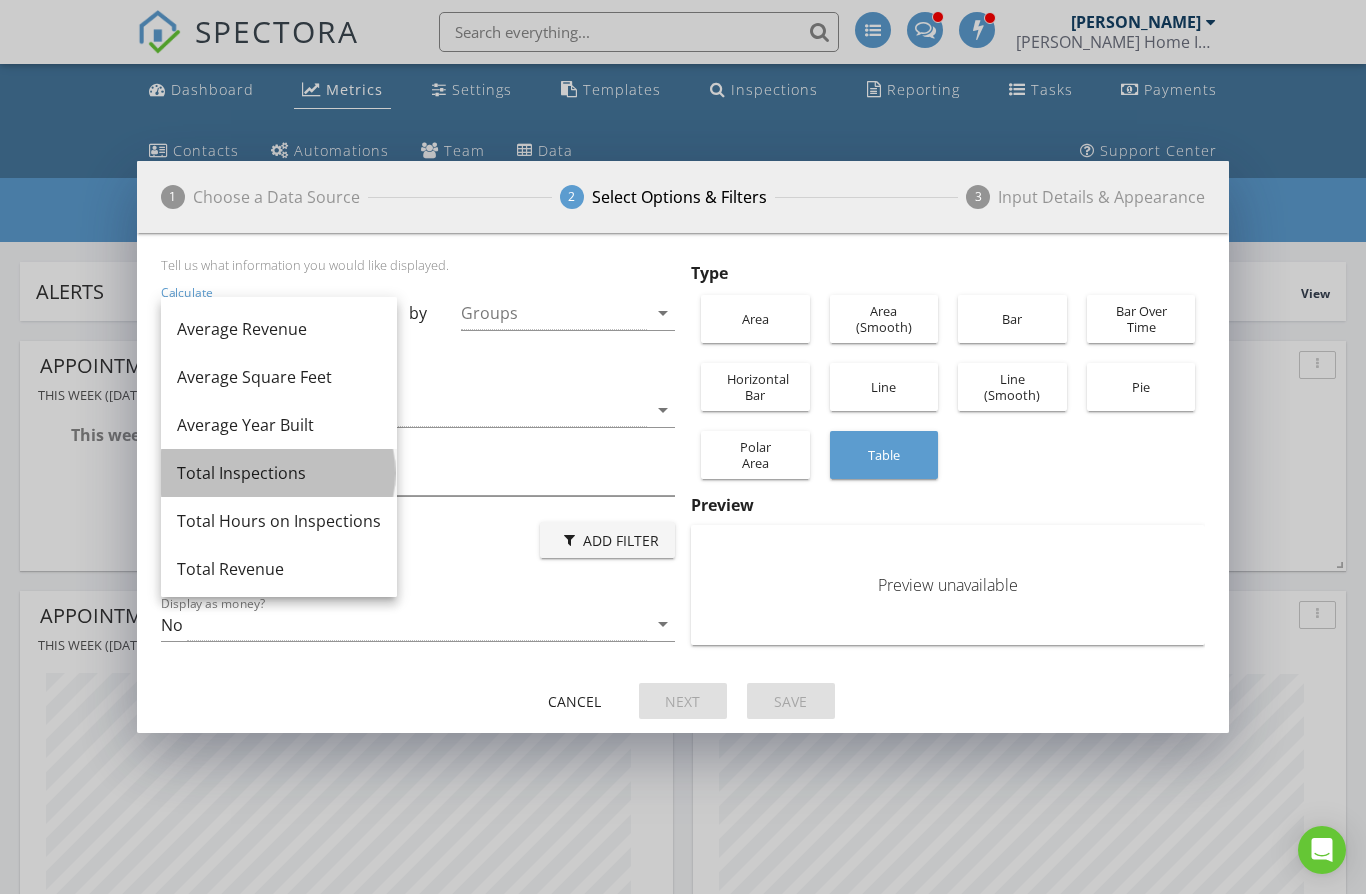 click on "Total Inspections" at bounding box center [279, 473] 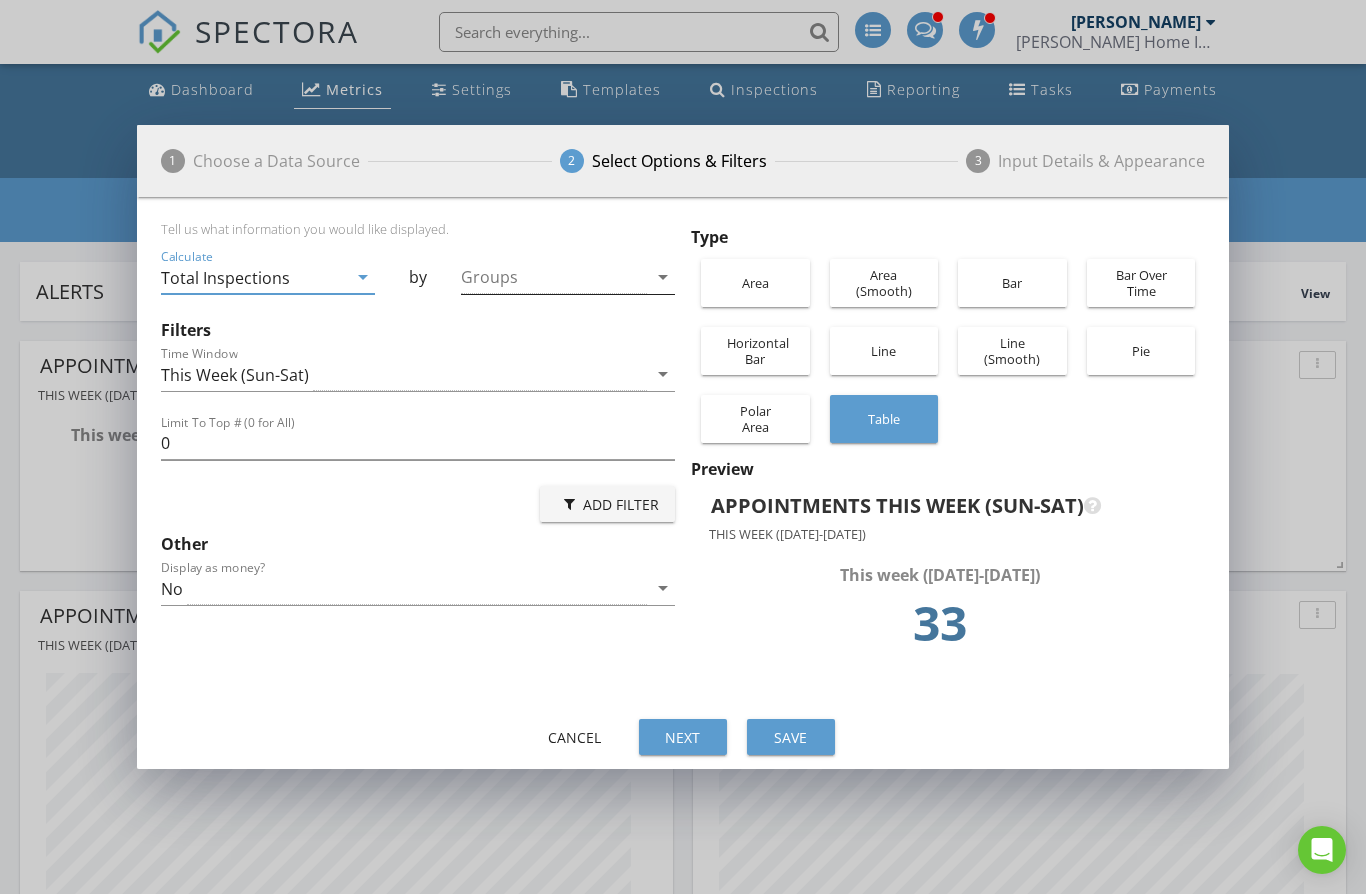 click at bounding box center (554, 277) 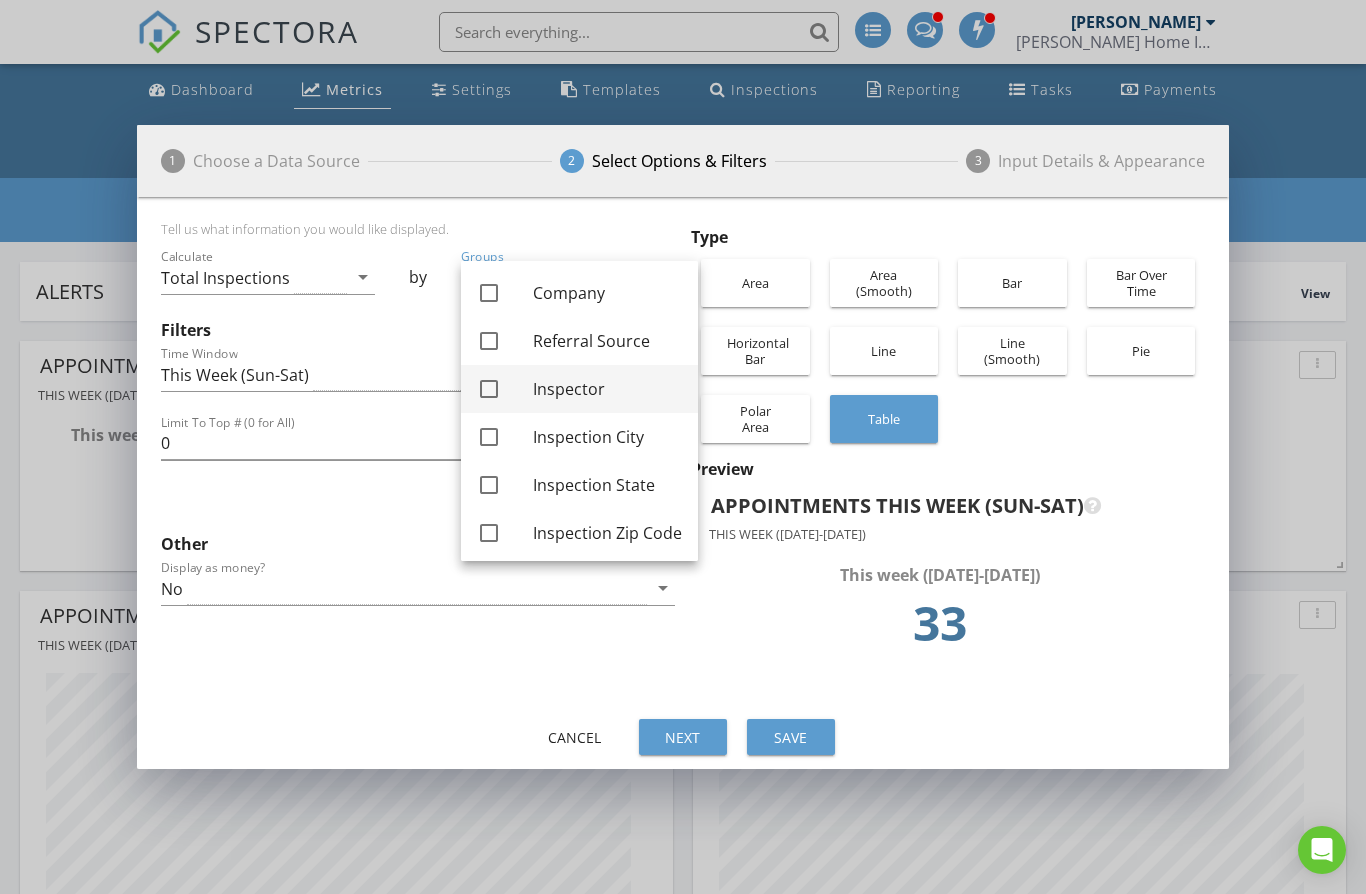 click at bounding box center (489, 389) 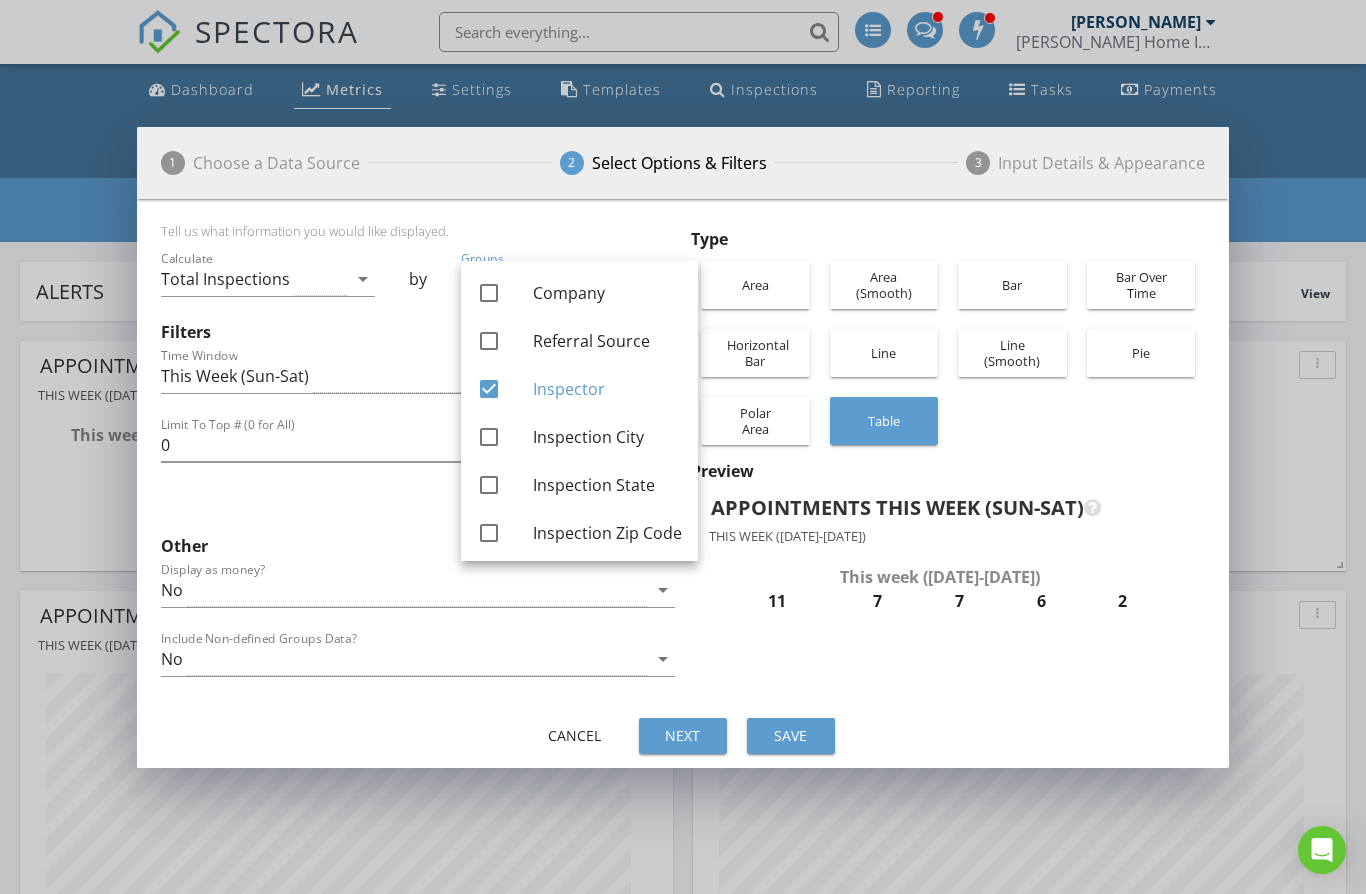 click on "Add Filter" at bounding box center [418, 506] 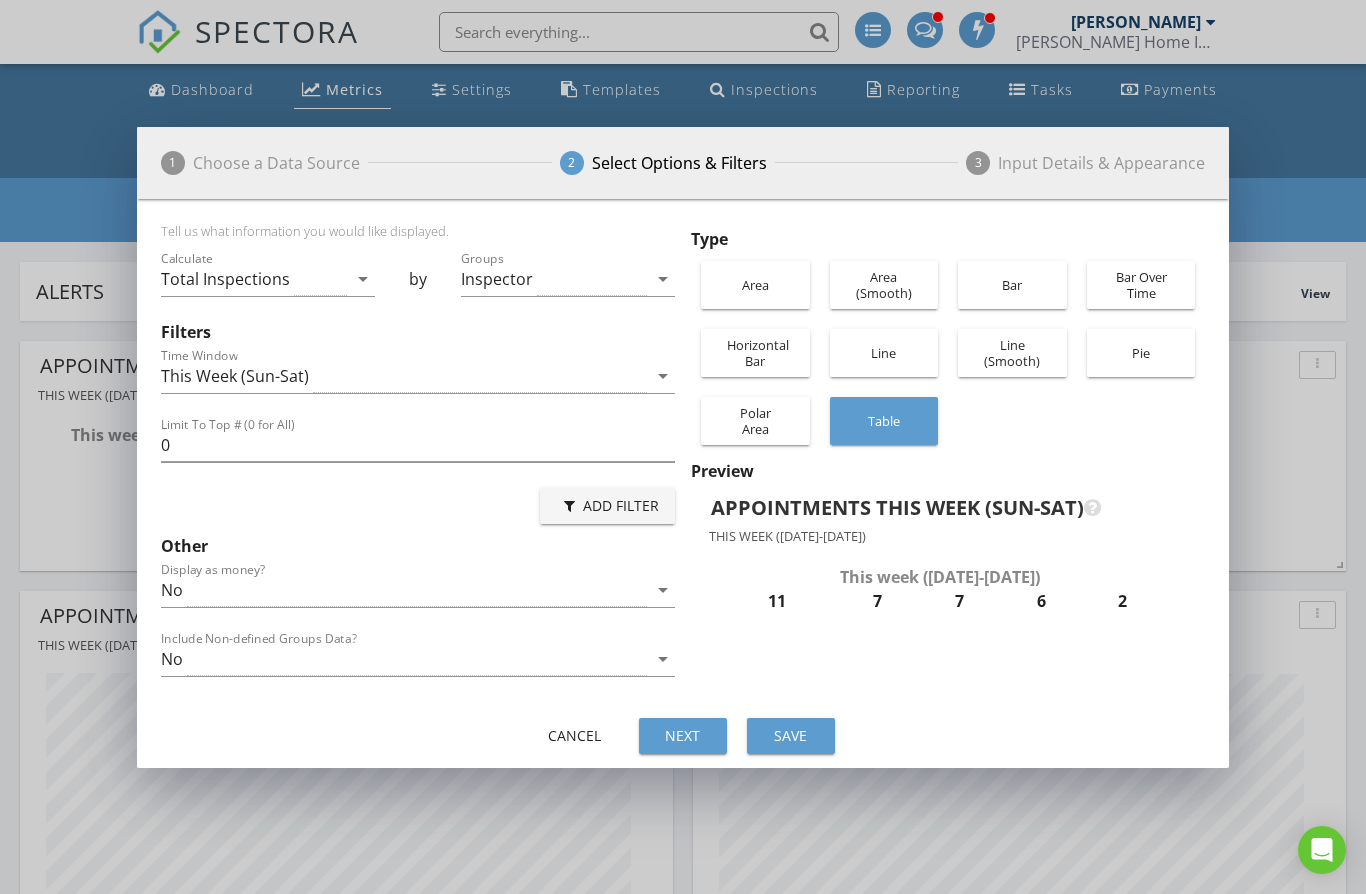 click on "Add Filter" at bounding box center (607, 506) 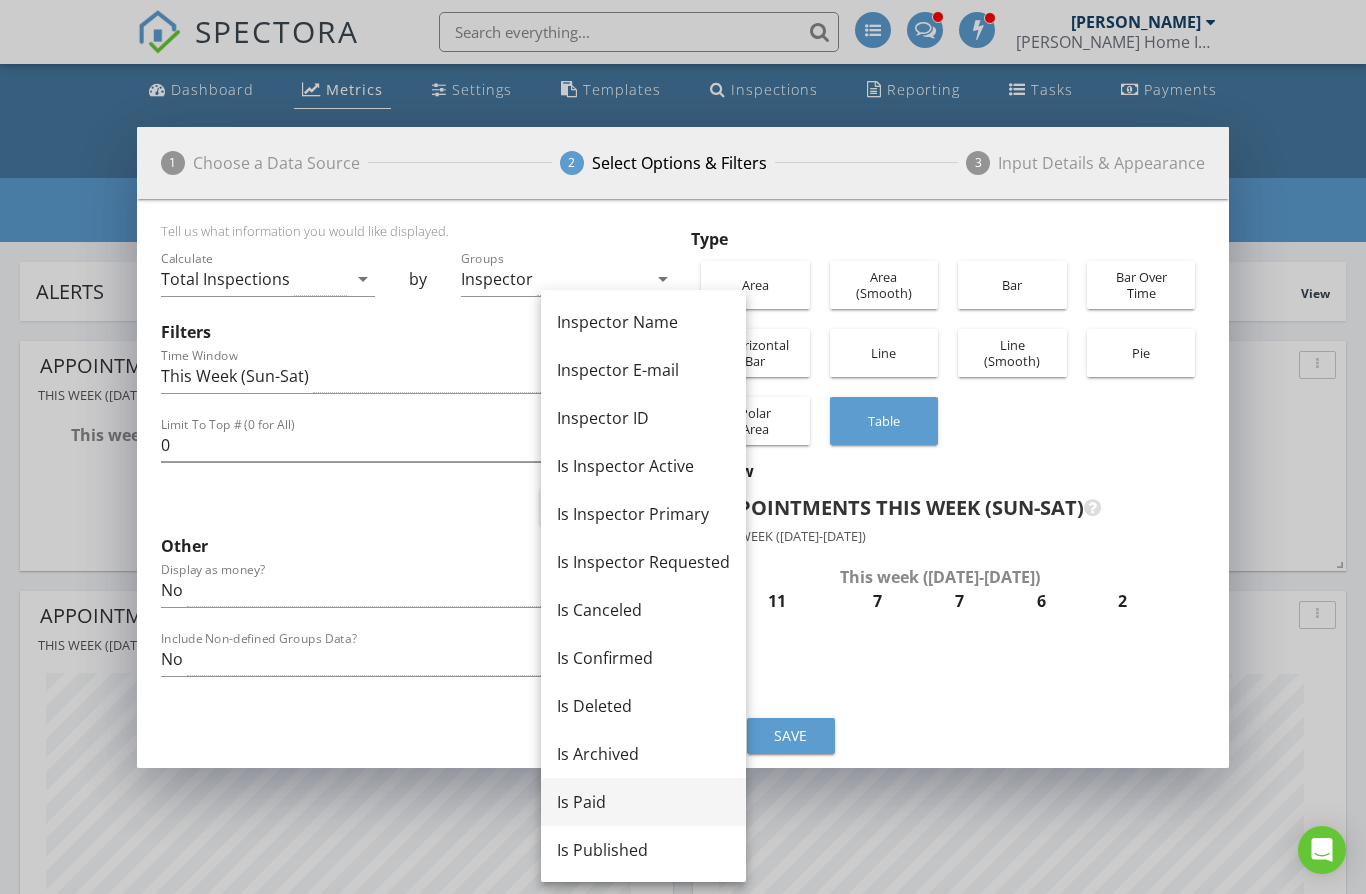 click on "Is Paid" at bounding box center [643, 802] 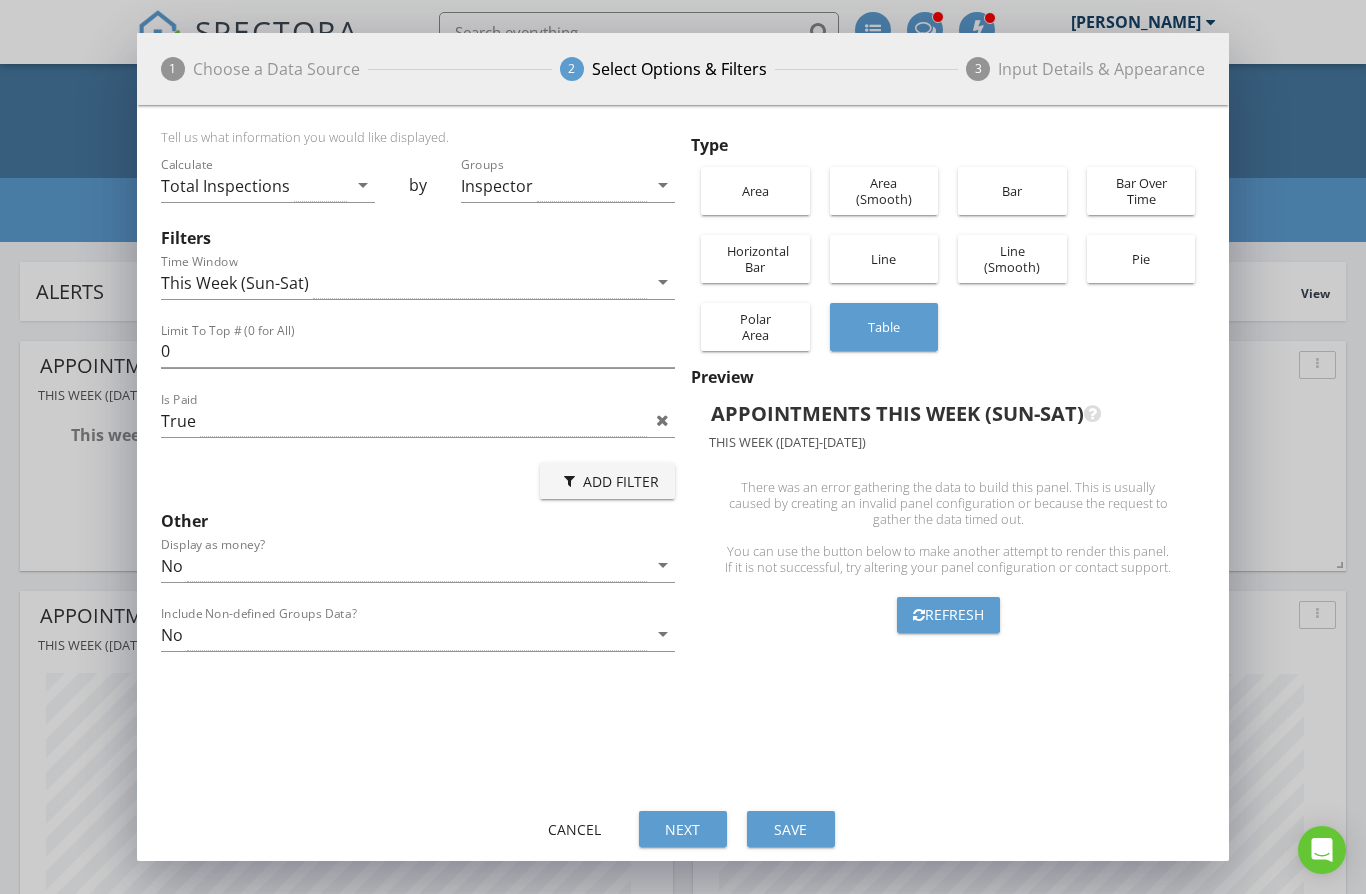 click on "Add Filter" at bounding box center (607, 481) 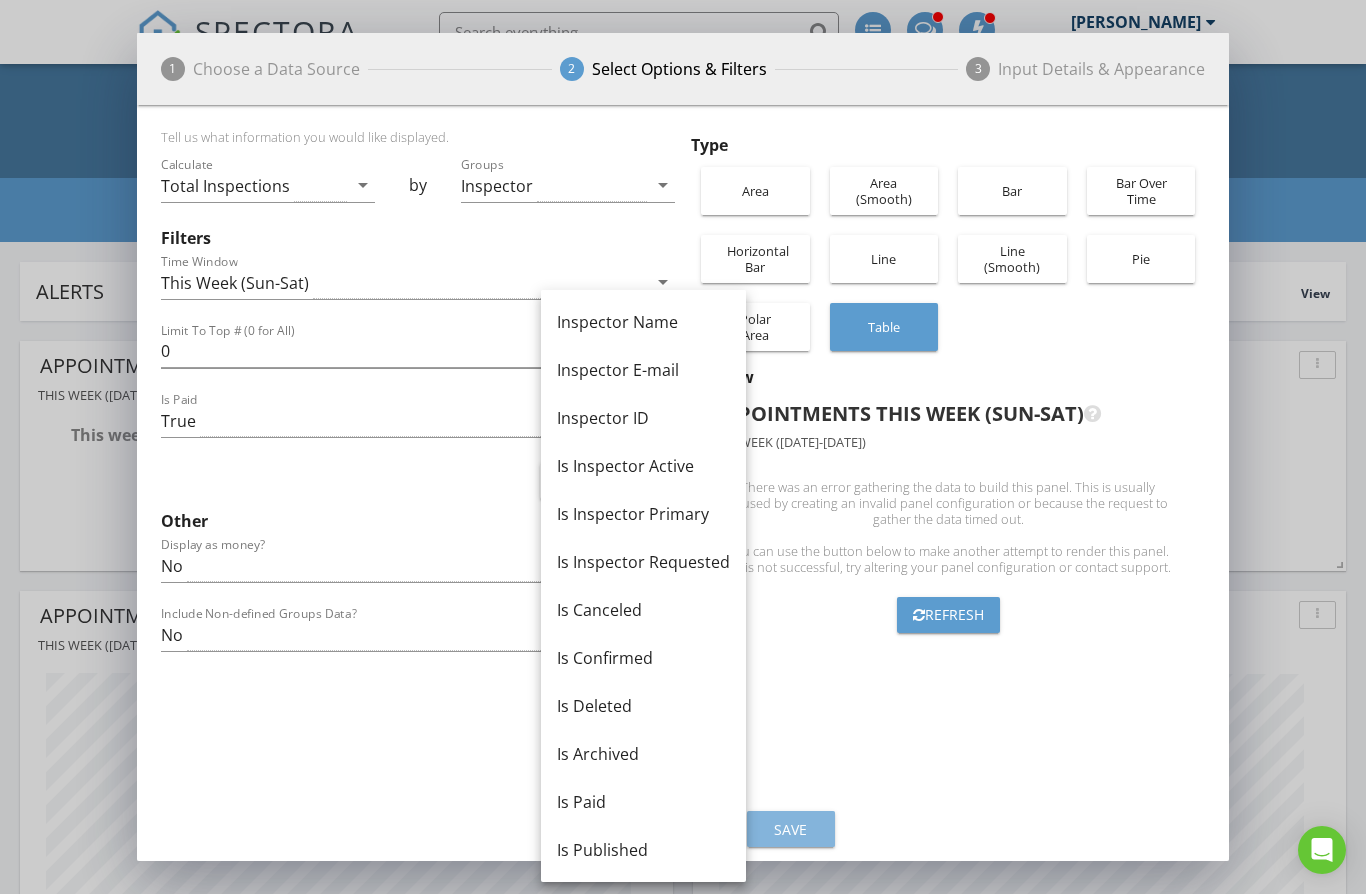 click on "Save" at bounding box center (791, 829) 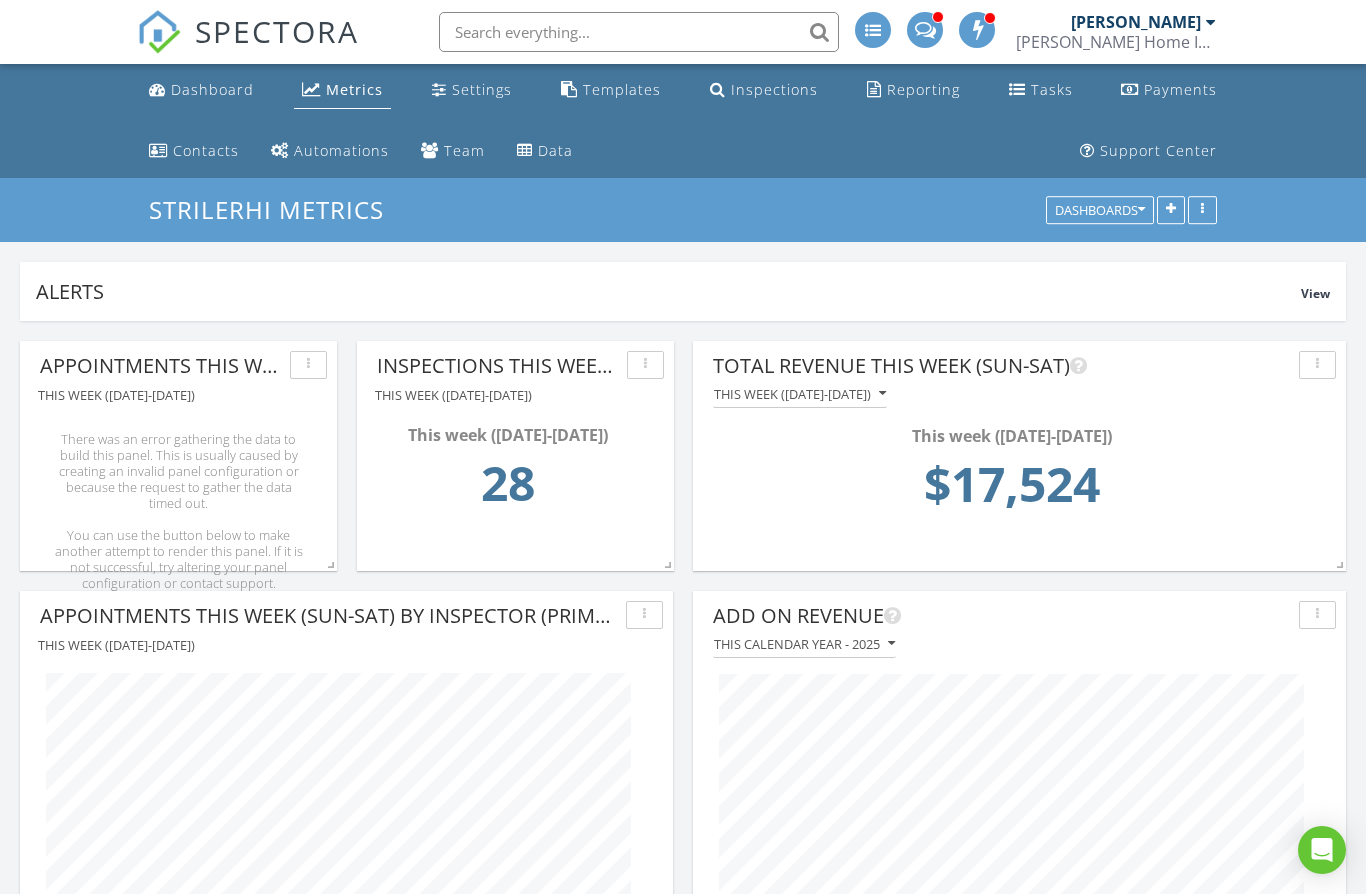 click at bounding box center (308, 365) 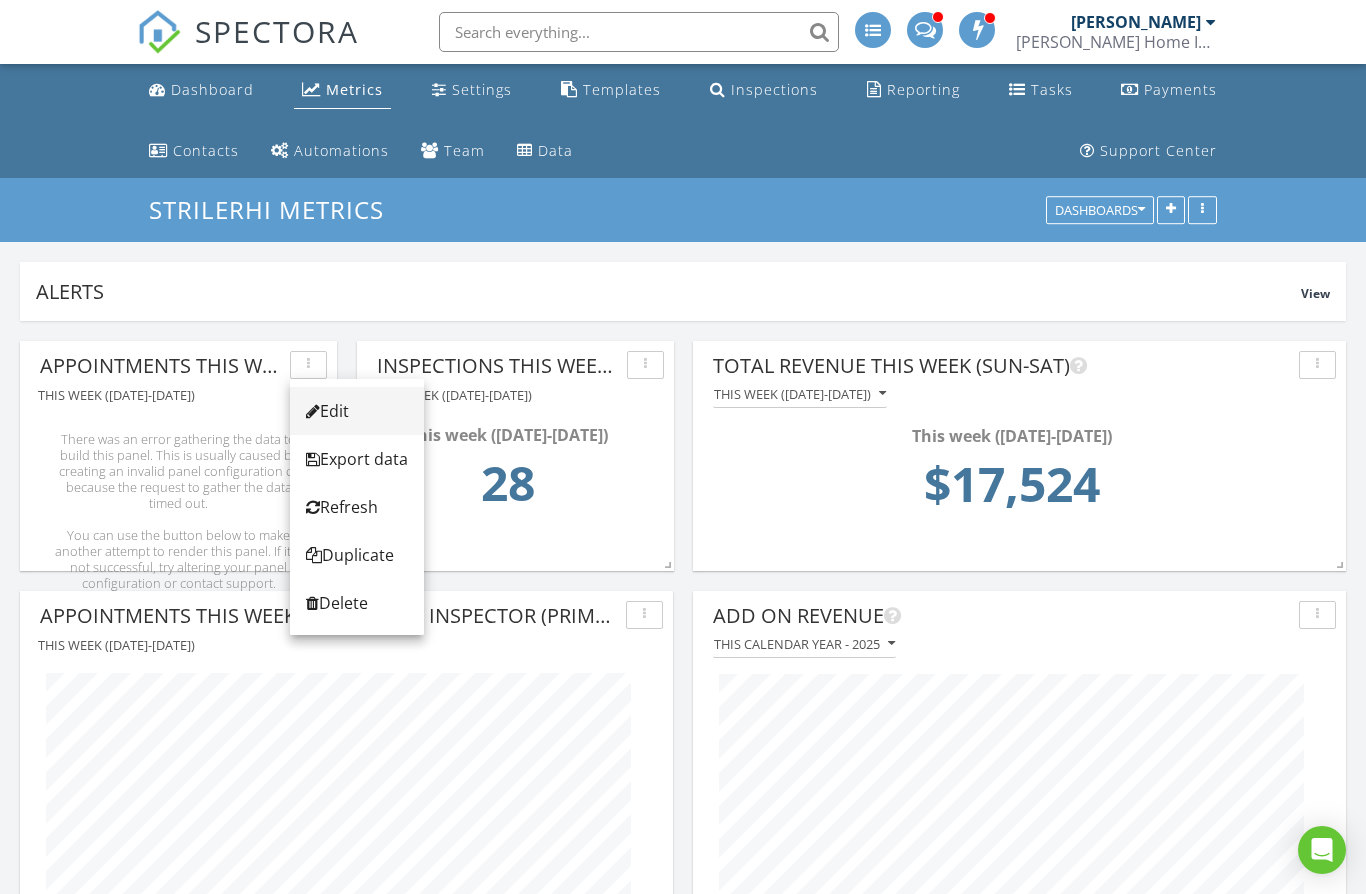 click on "Edit" at bounding box center (357, 411) 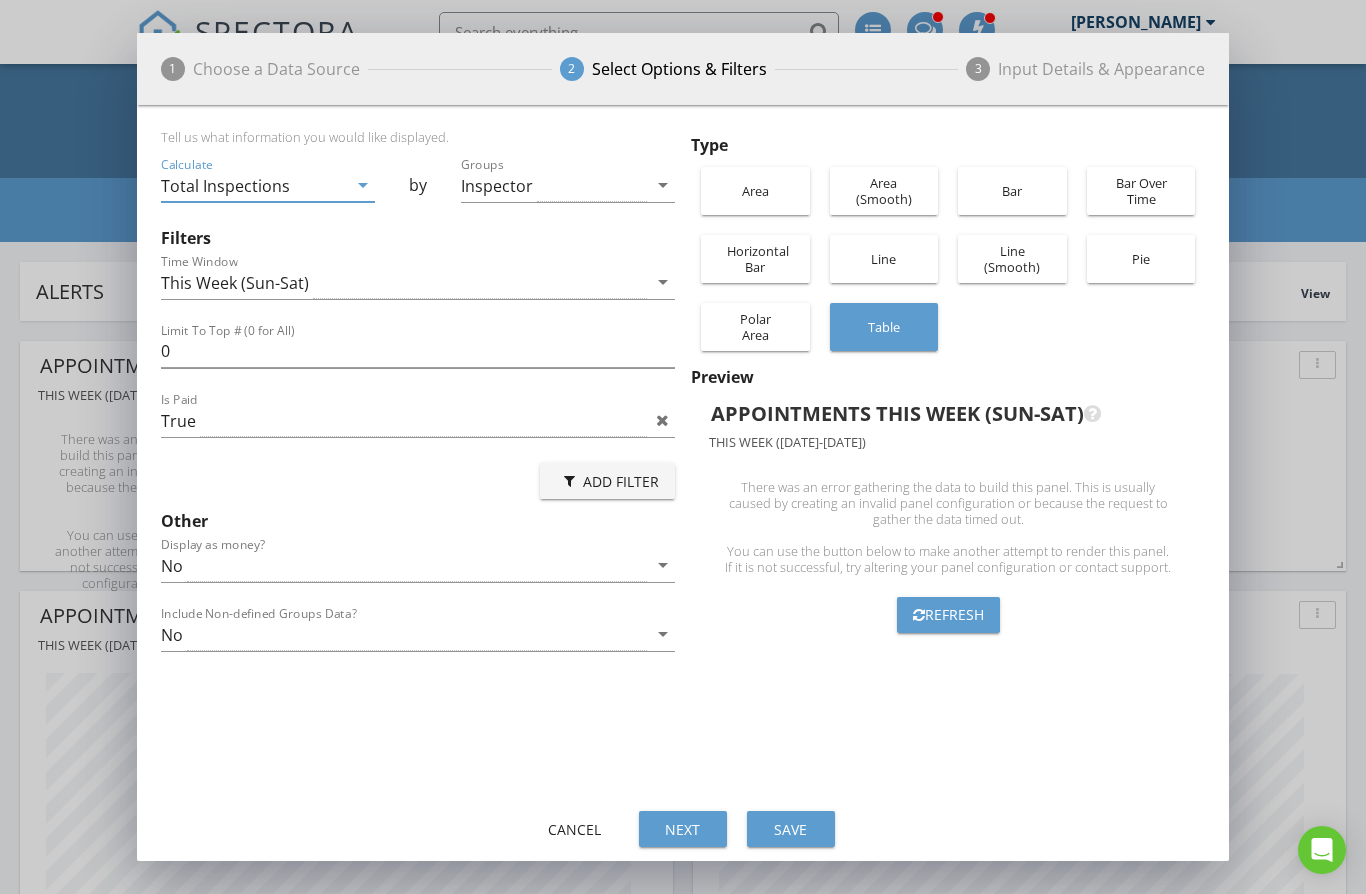 click on "Add Filter" at bounding box center [607, 481] 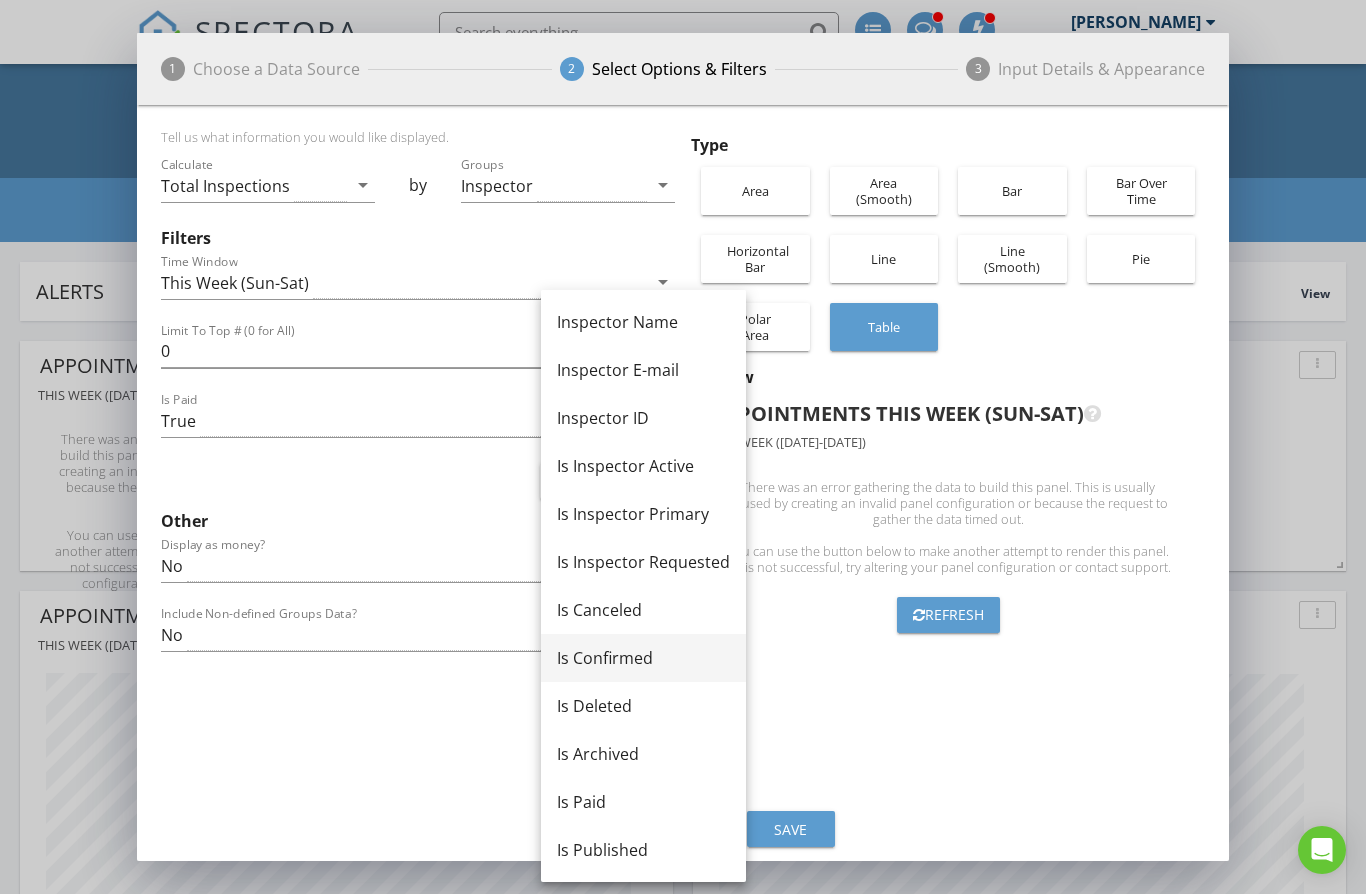 click on "Is Confirmed" at bounding box center [643, 658] 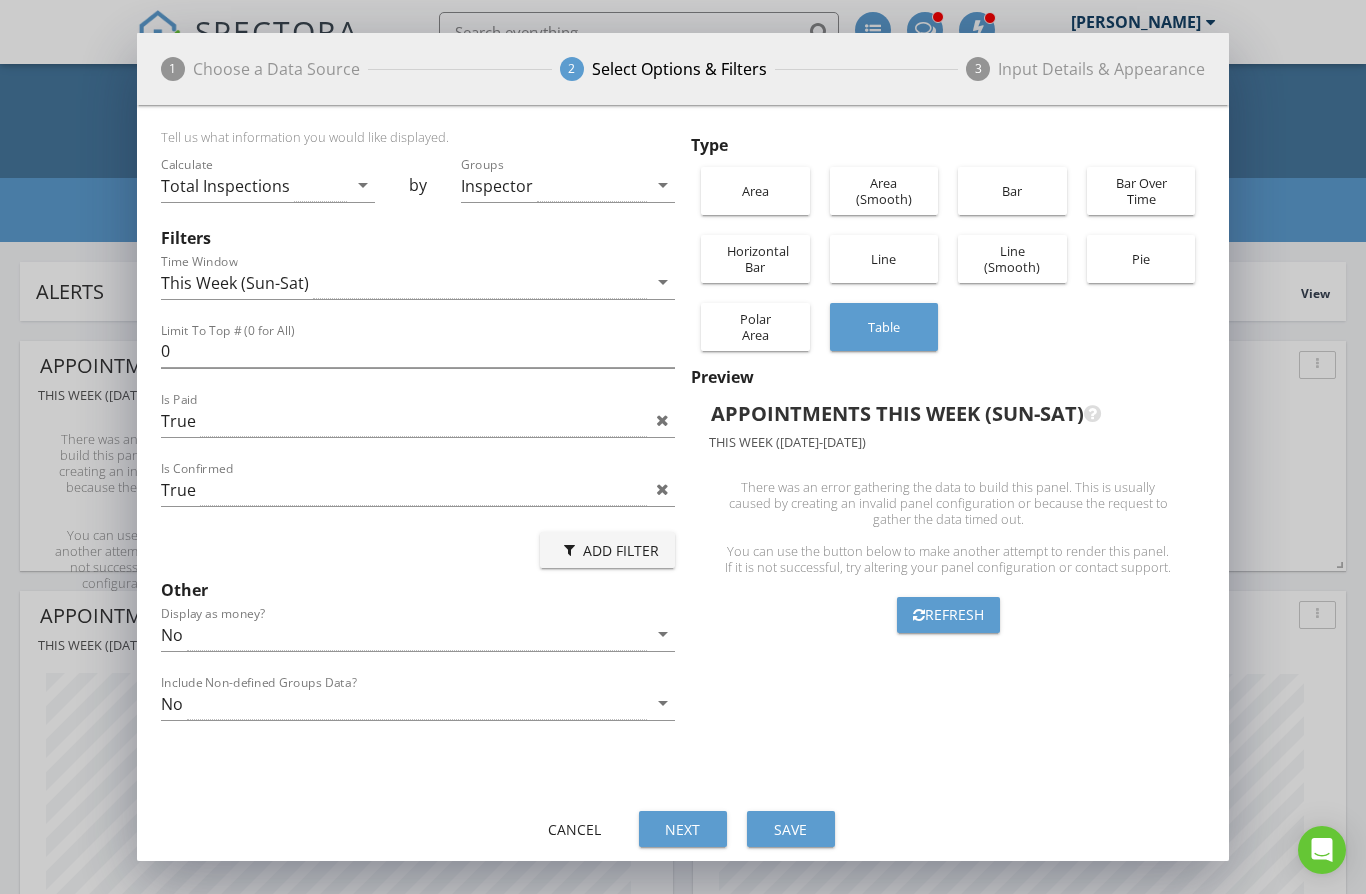 click on "Save" at bounding box center (791, 829) 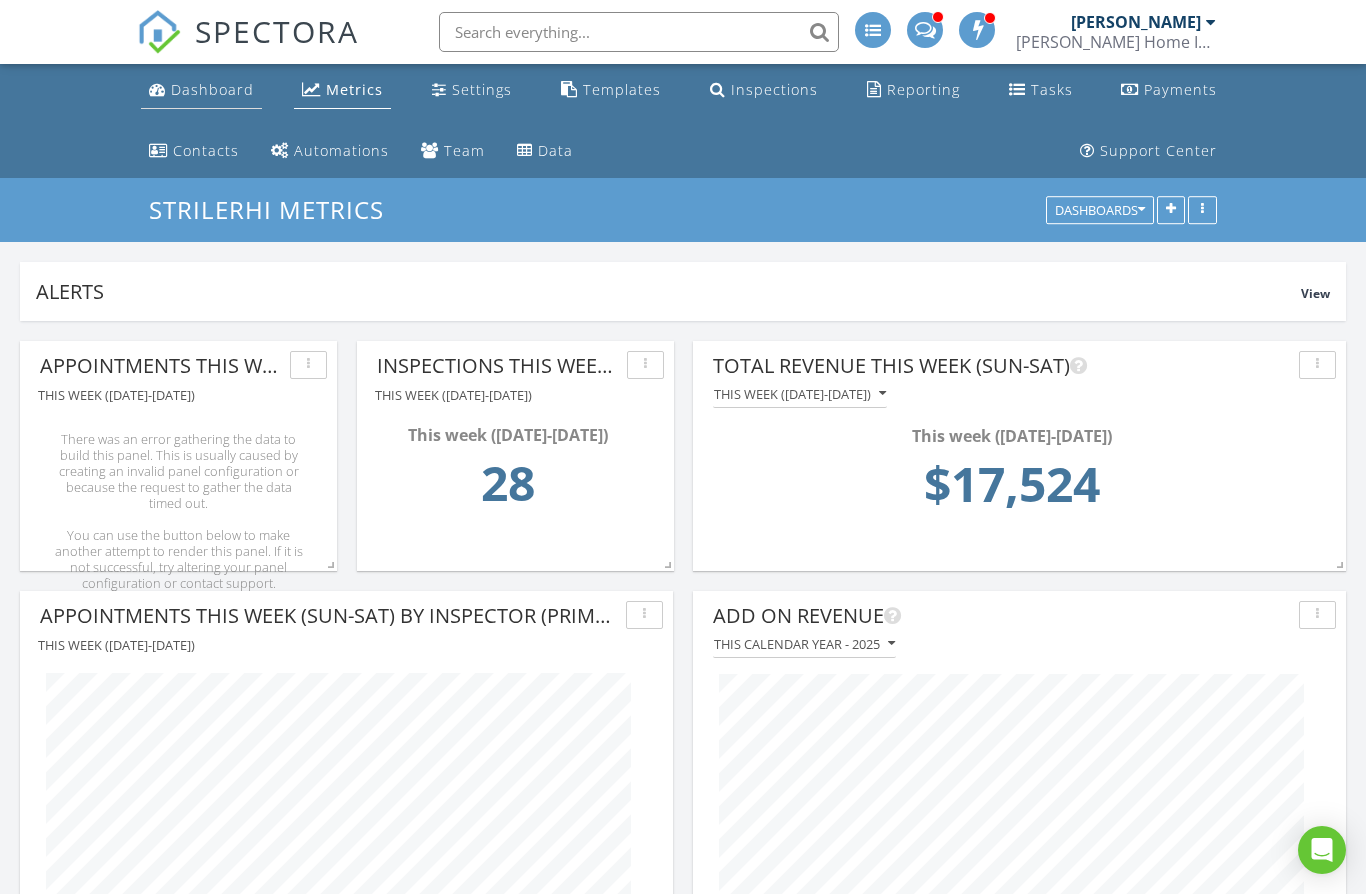 click on "Dashboard" at bounding box center (212, 89) 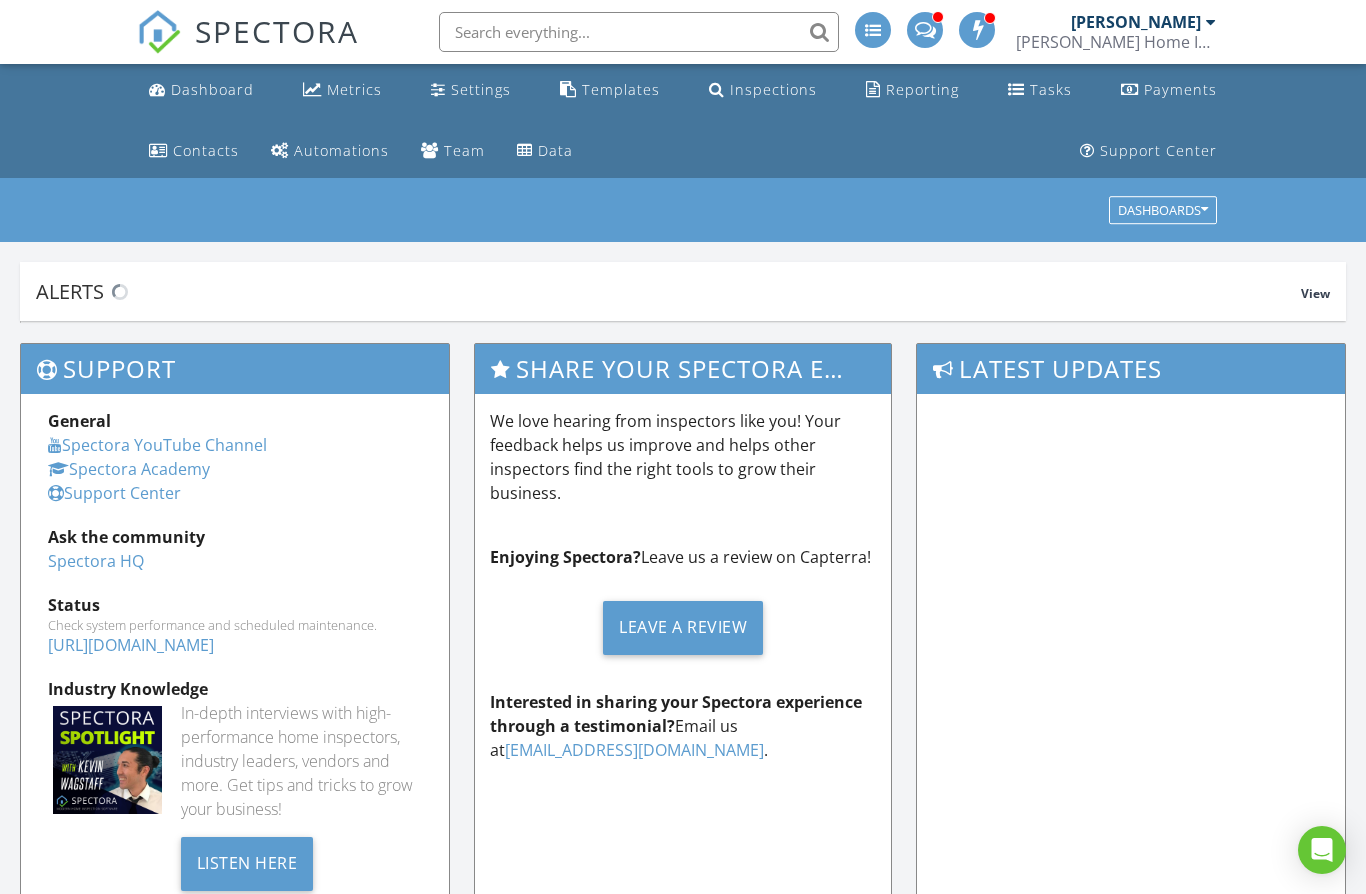 scroll, scrollTop: 0, scrollLeft: 0, axis: both 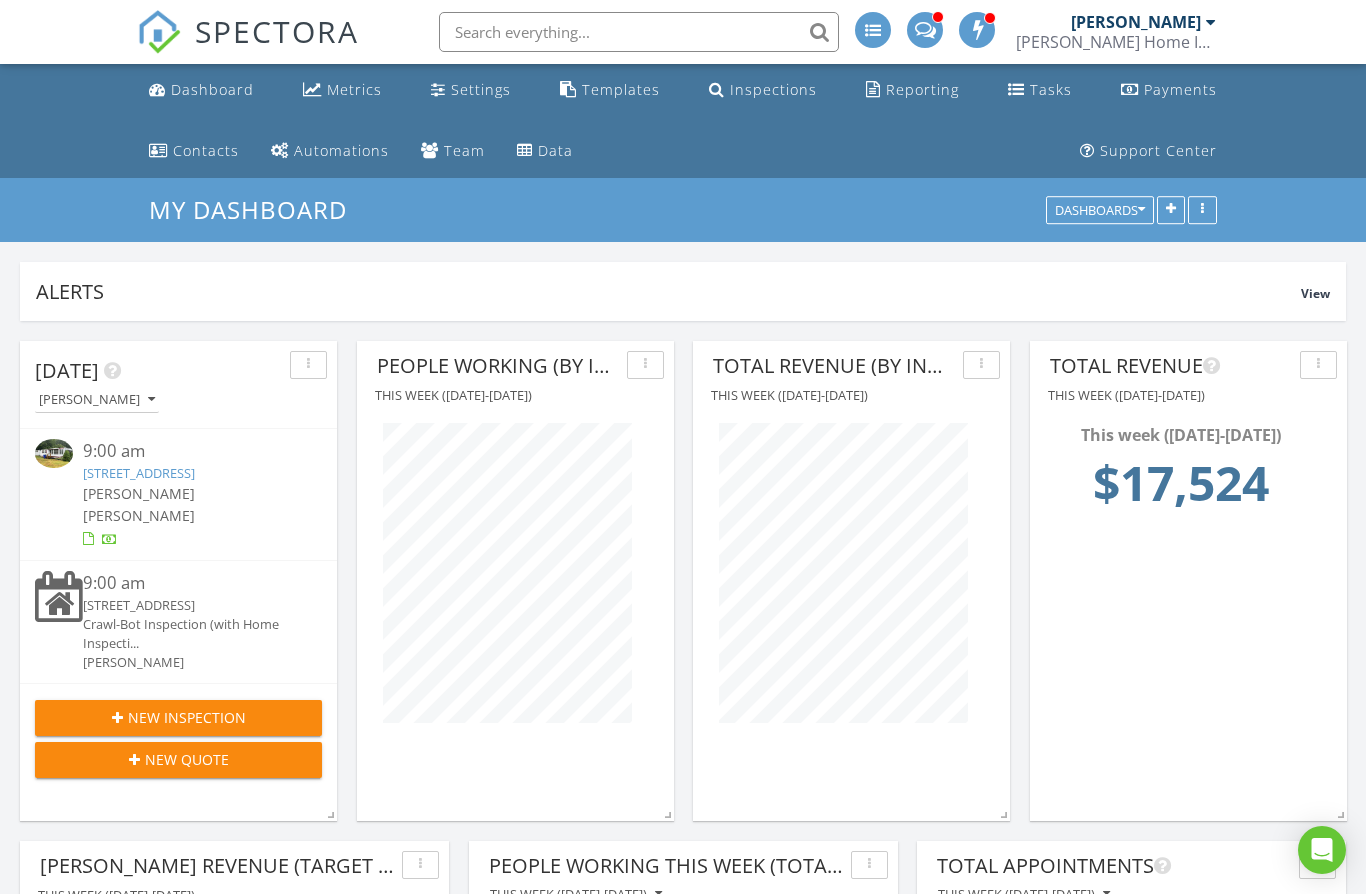 click at bounding box center (645, 365) 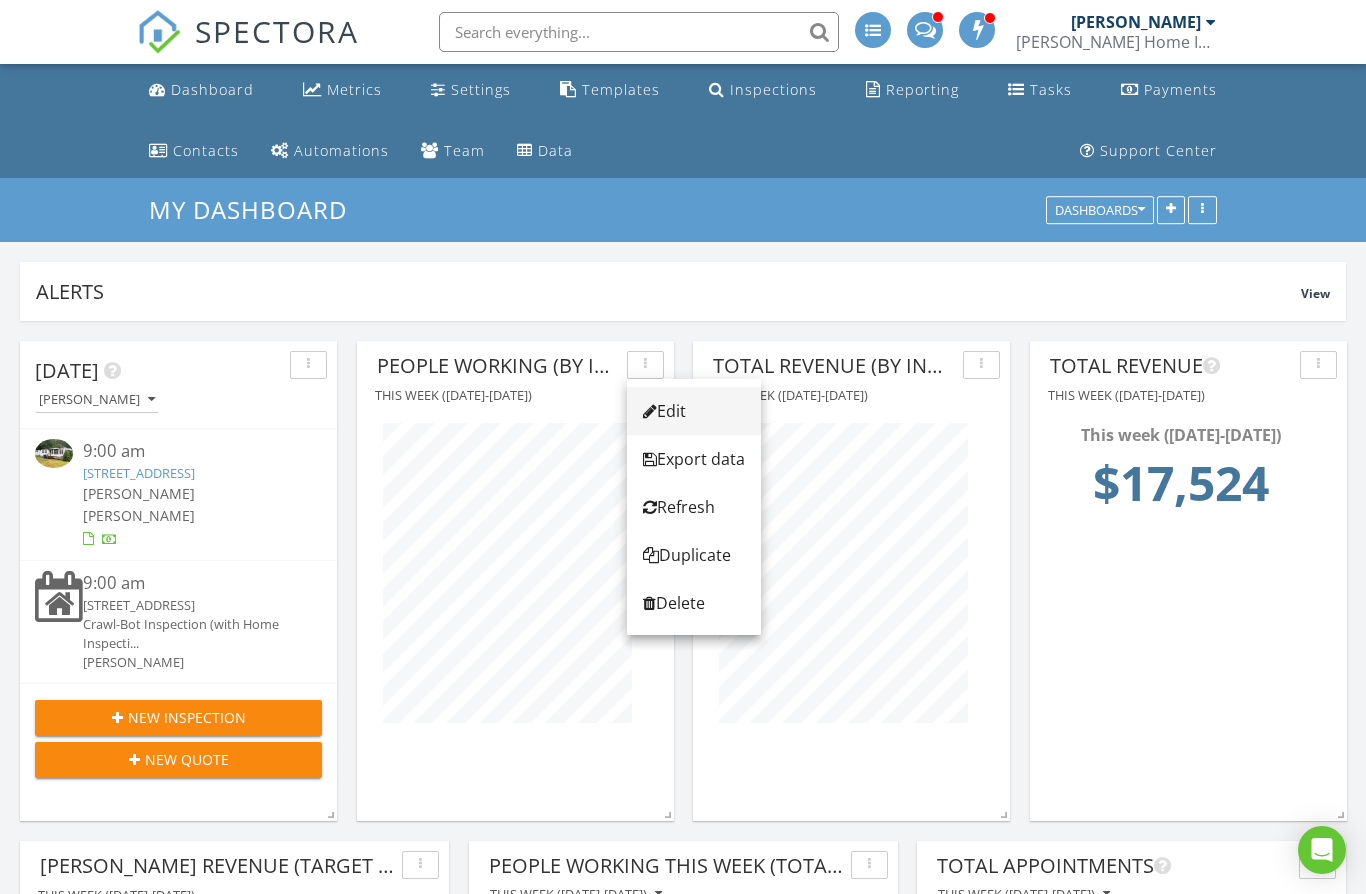 click on "Edit" at bounding box center (694, 411) 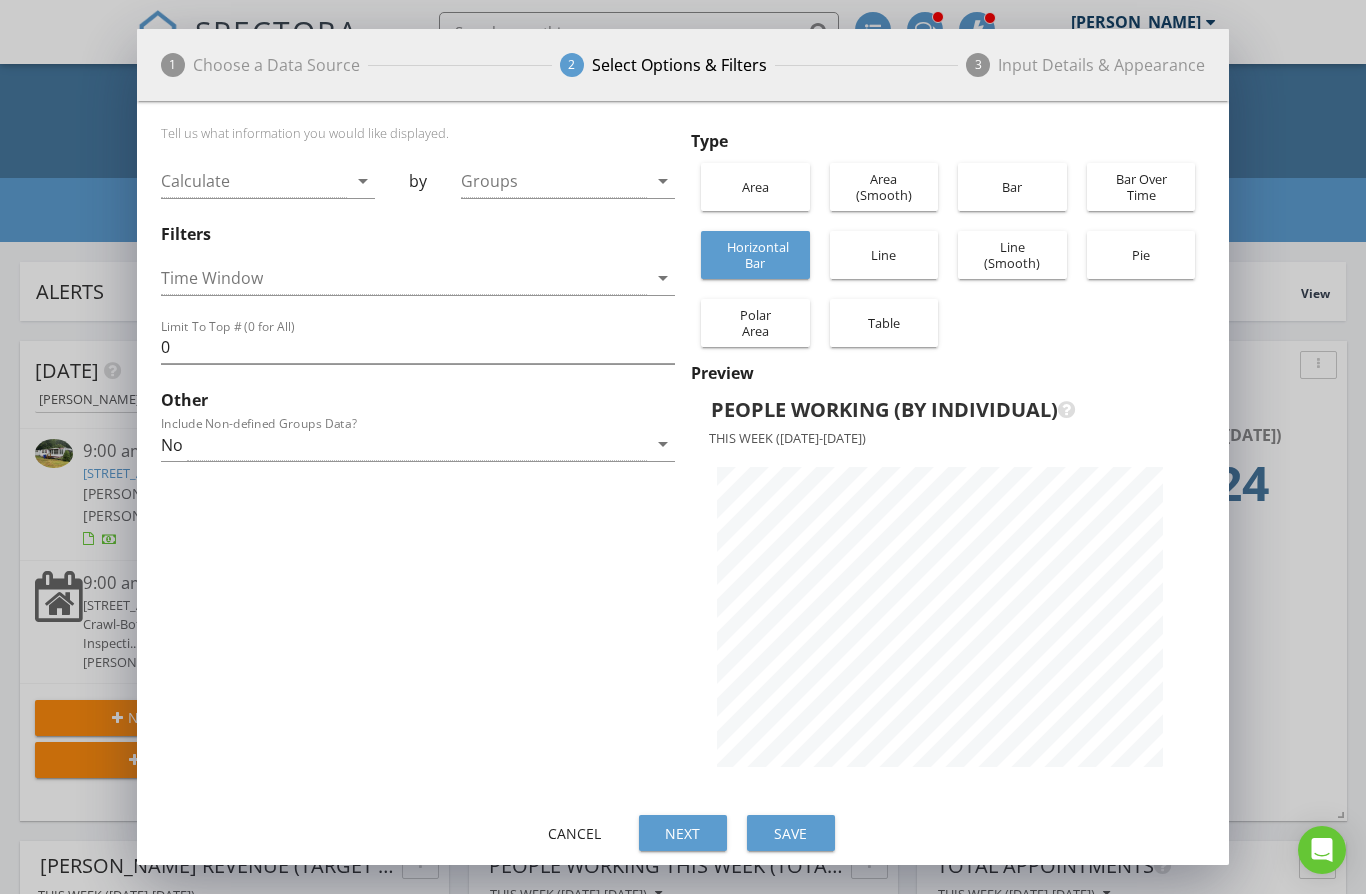 scroll, scrollTop: 999292, scrollLeft: 998907, axis: both 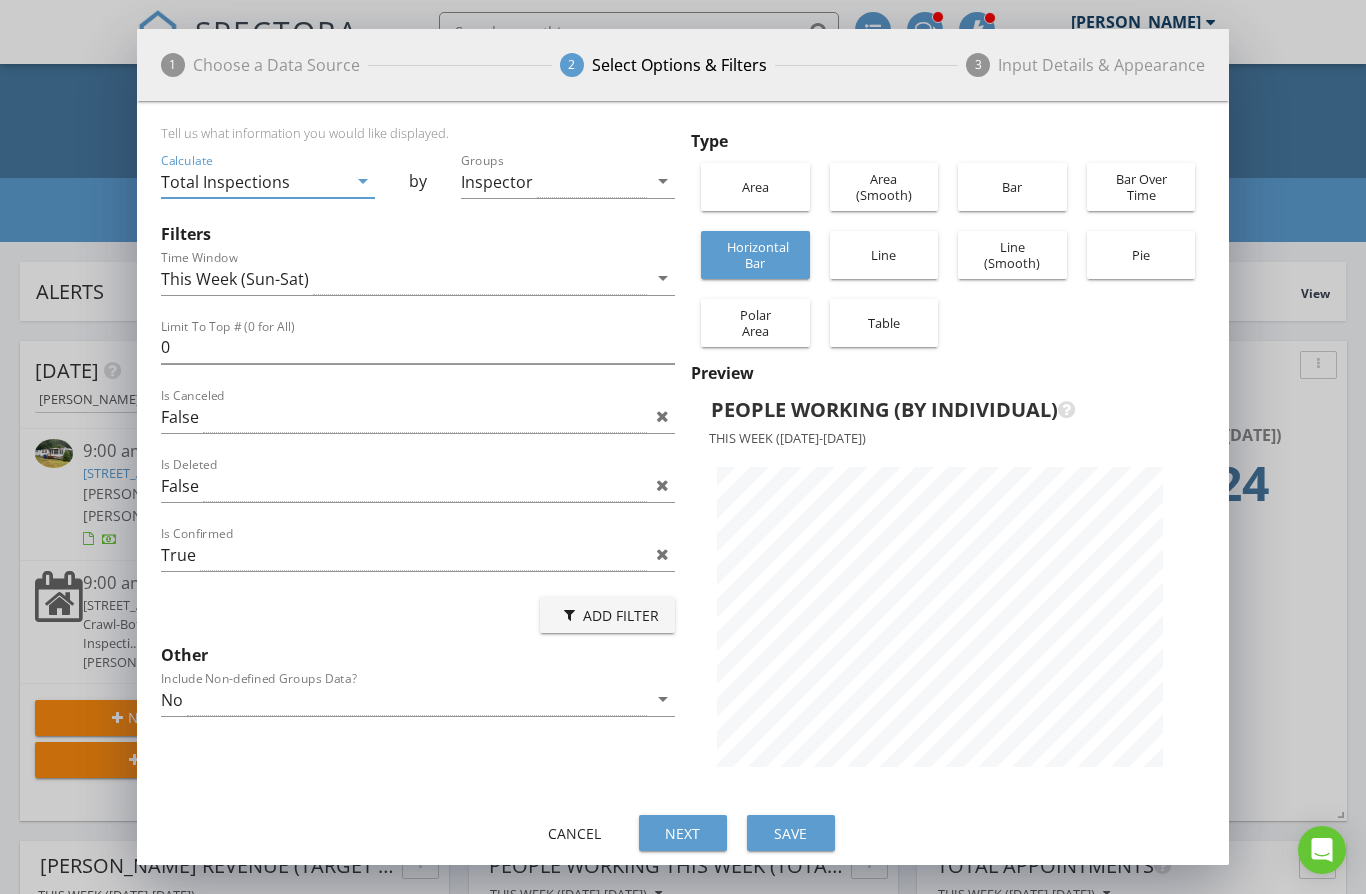 click on "Cancel" at bounding box center (575, 833) 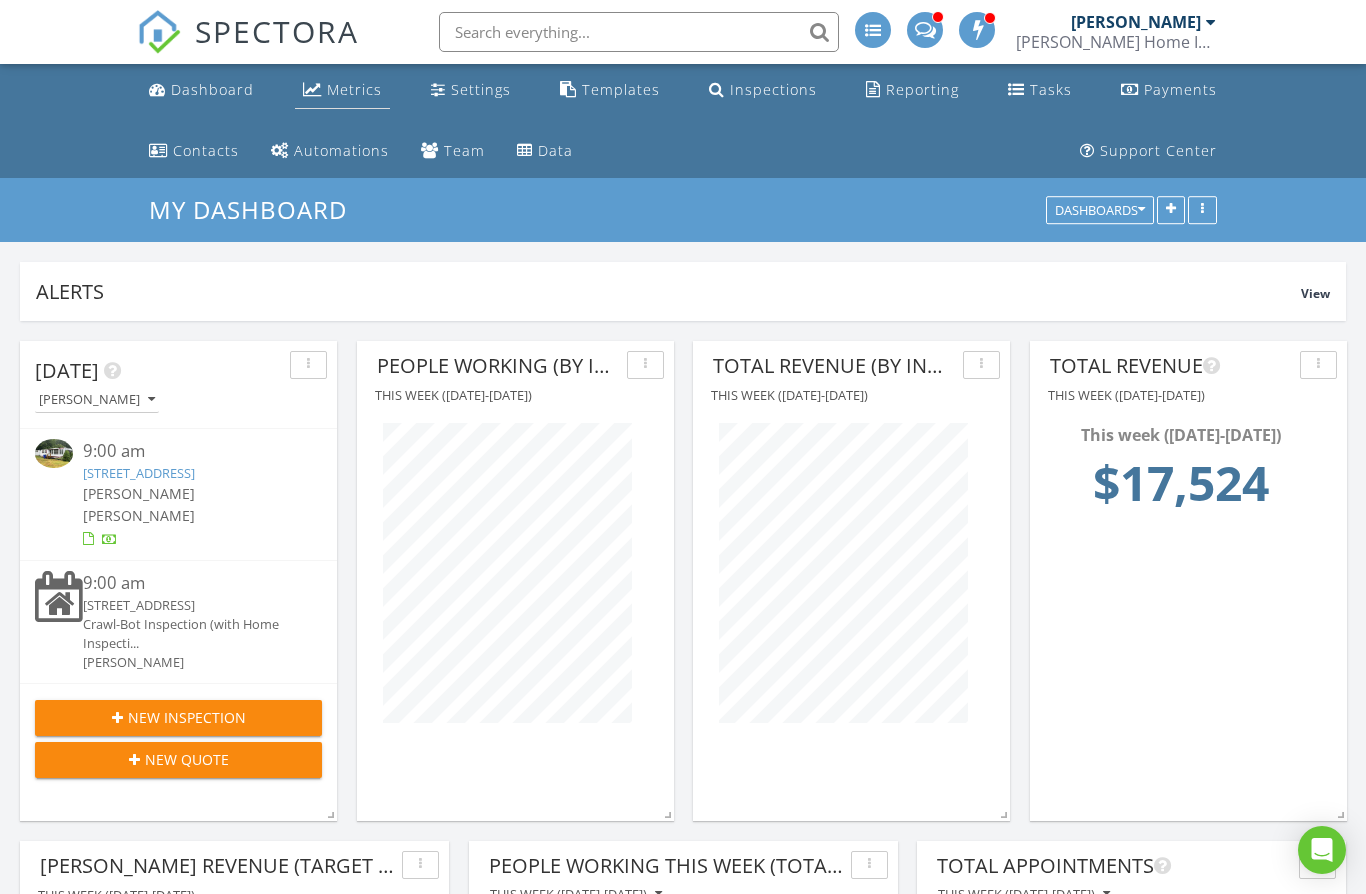 click on "Metrics" at bounding box center (342, 90) 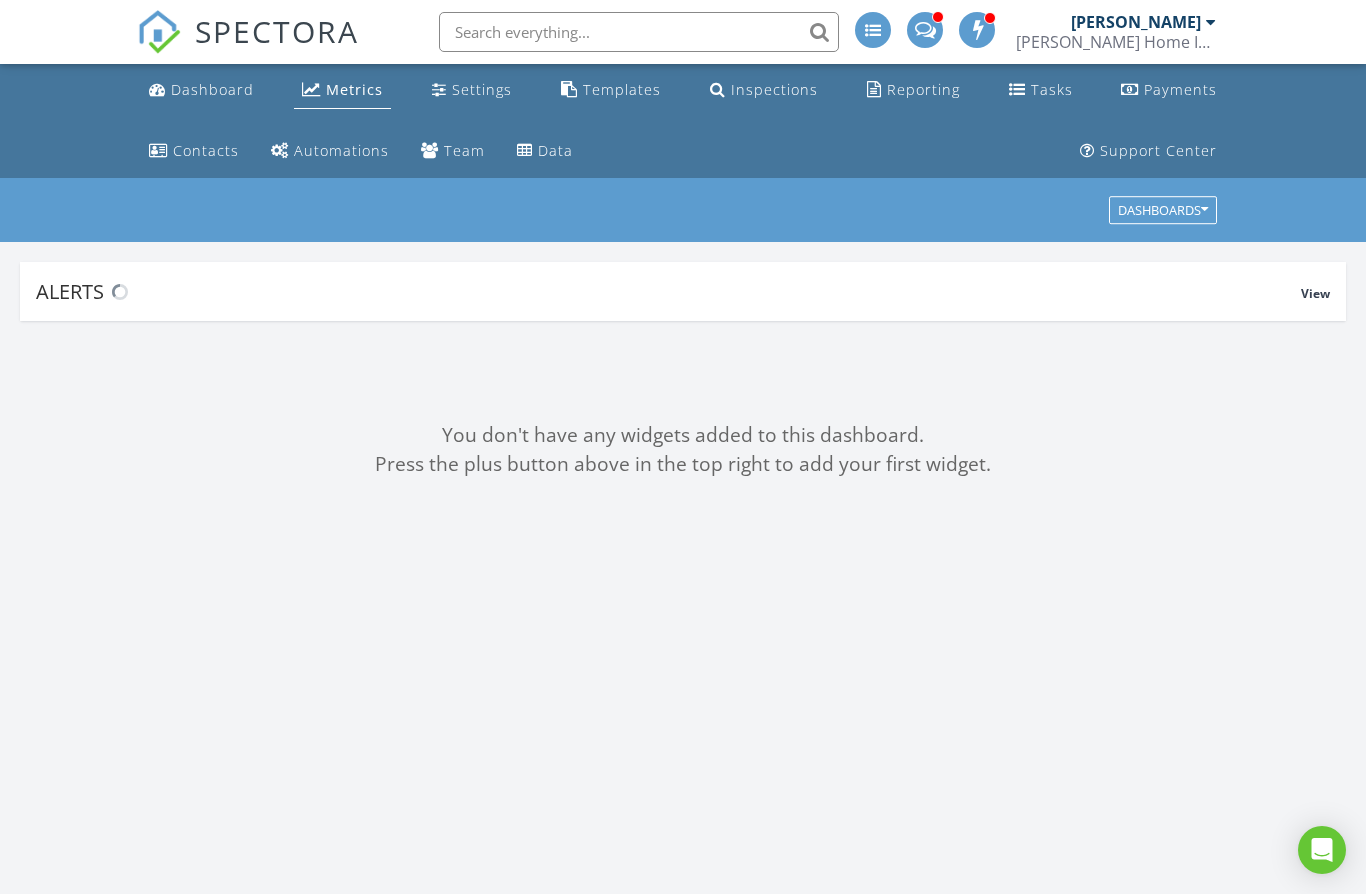 scroll, scrollTop: 0, scrollLeft: 0, axis: both 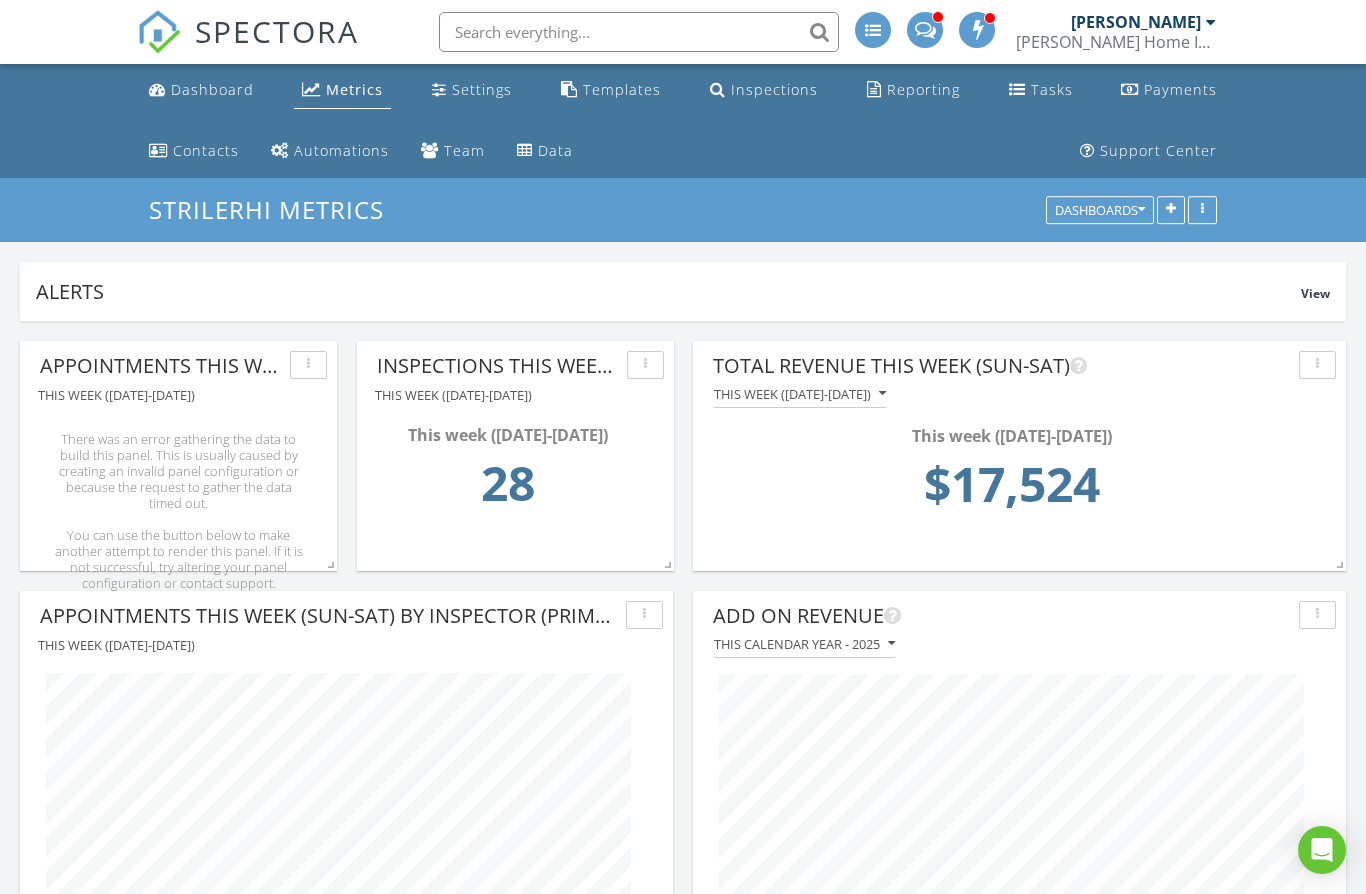 click at bounding box center [308, 365] 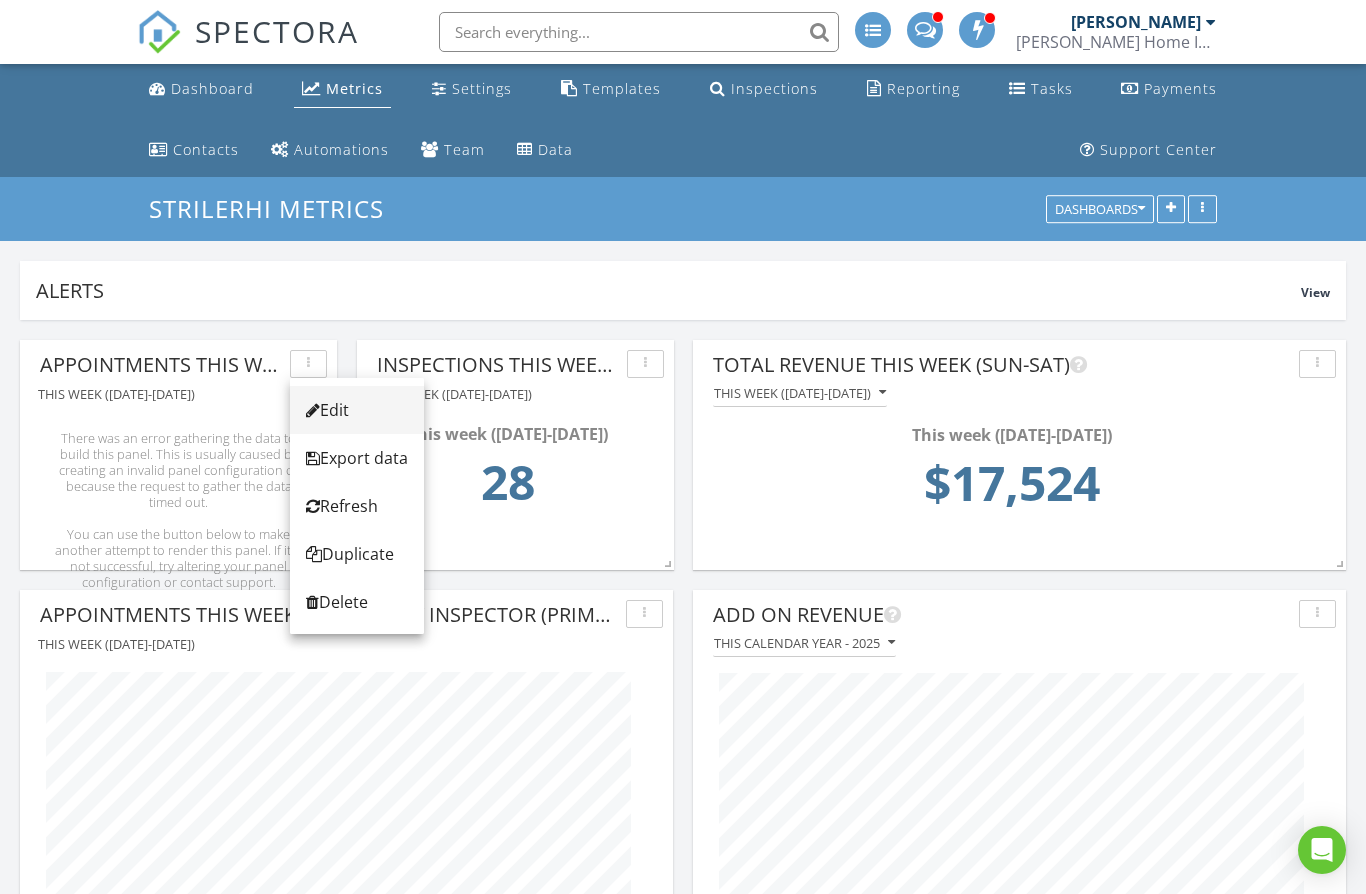 click on "Edit" at bounding box center (357, 410) 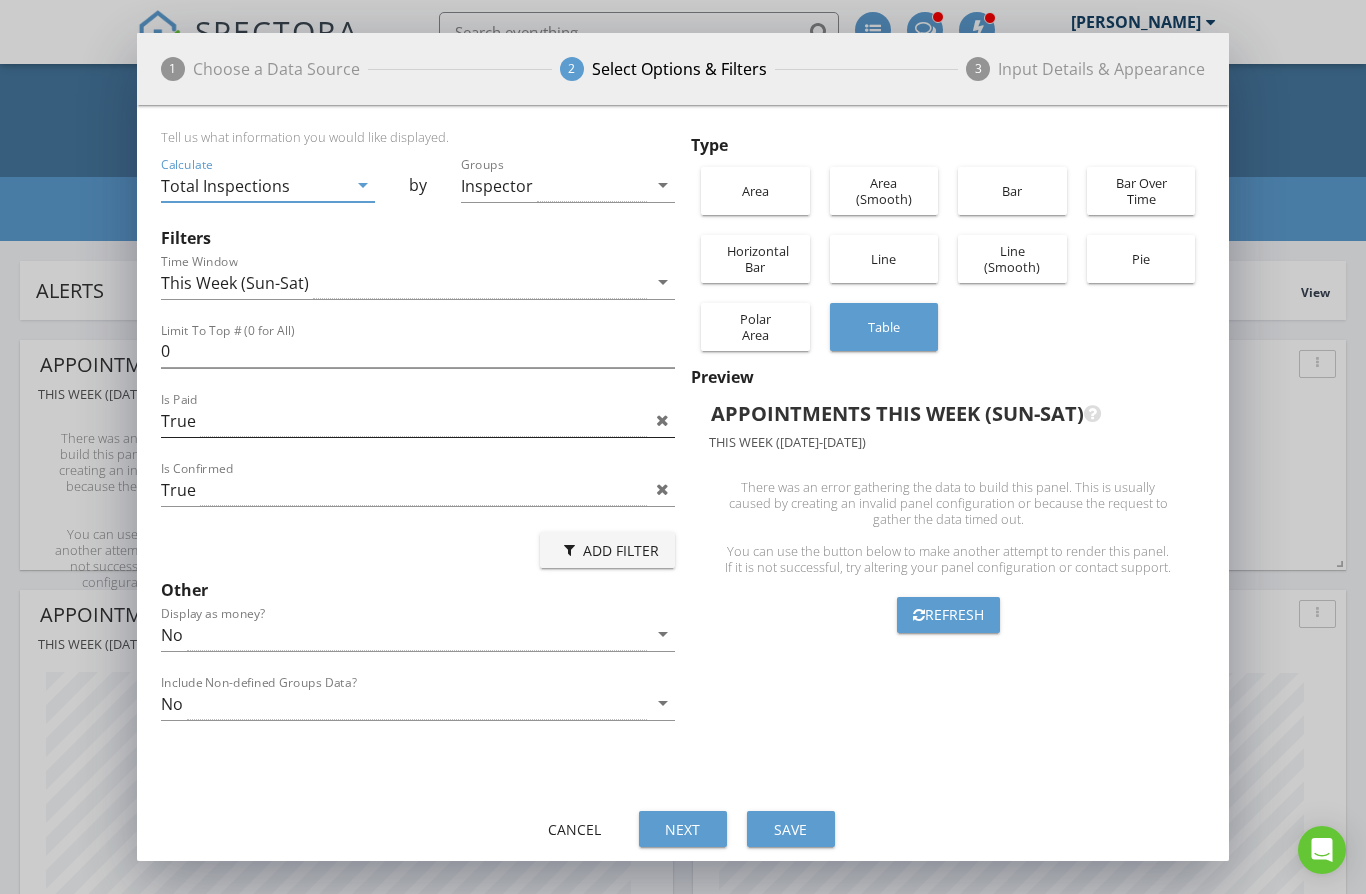 click at bounding box center [662, 420] 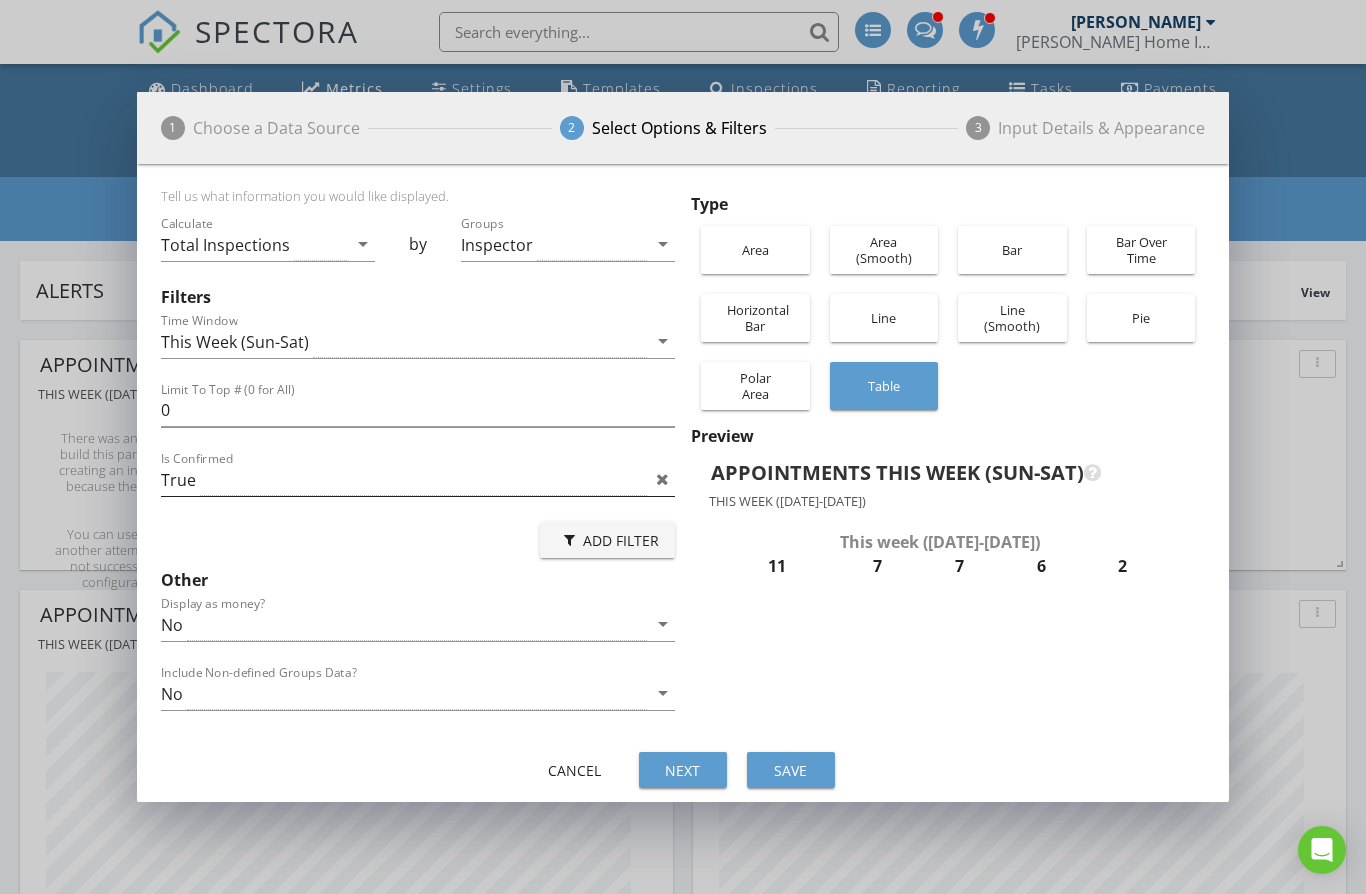click at bounding box center [662, 479] 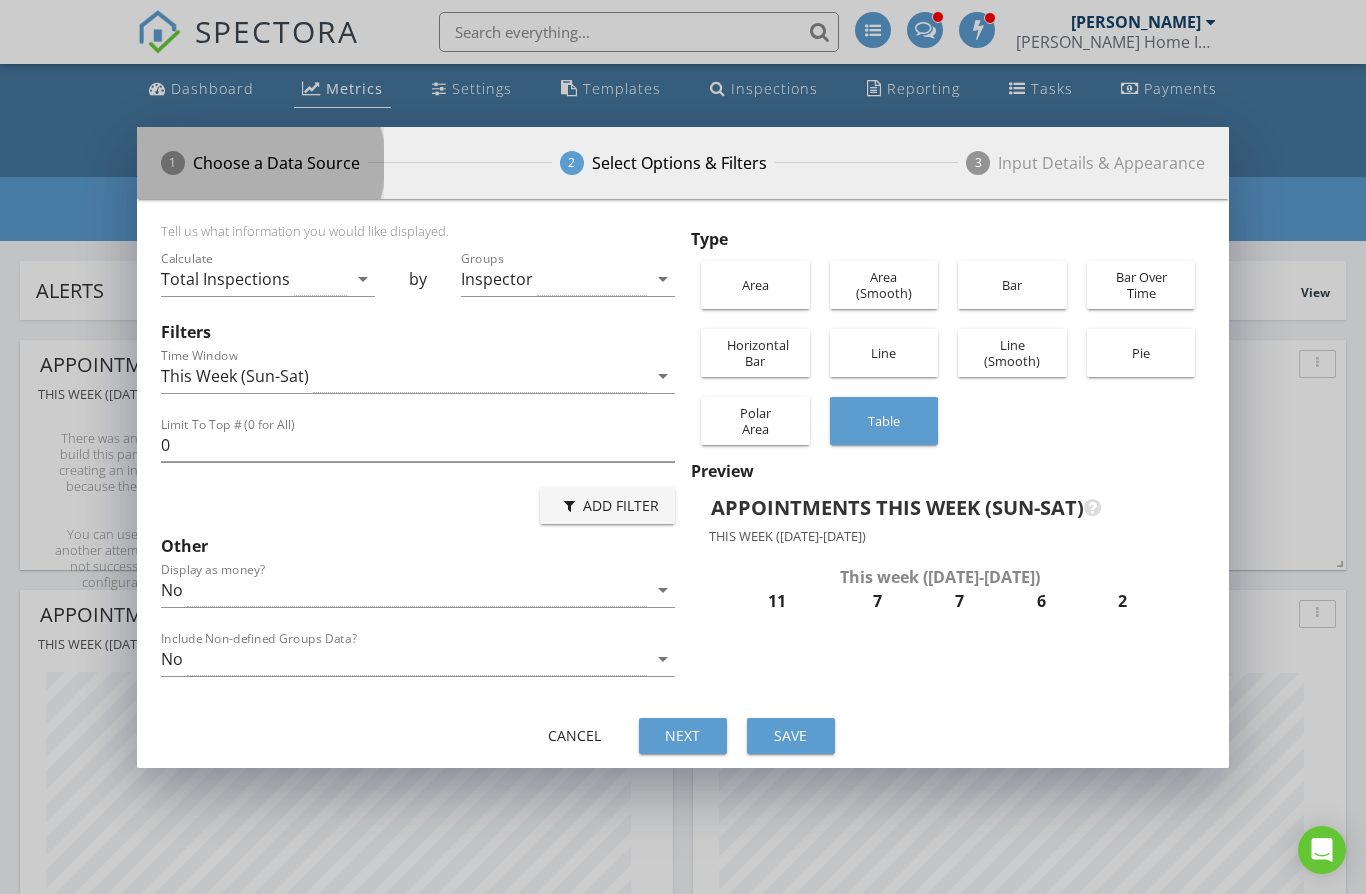 click on "Choose a Data Source" at bounding box center [276, 163] 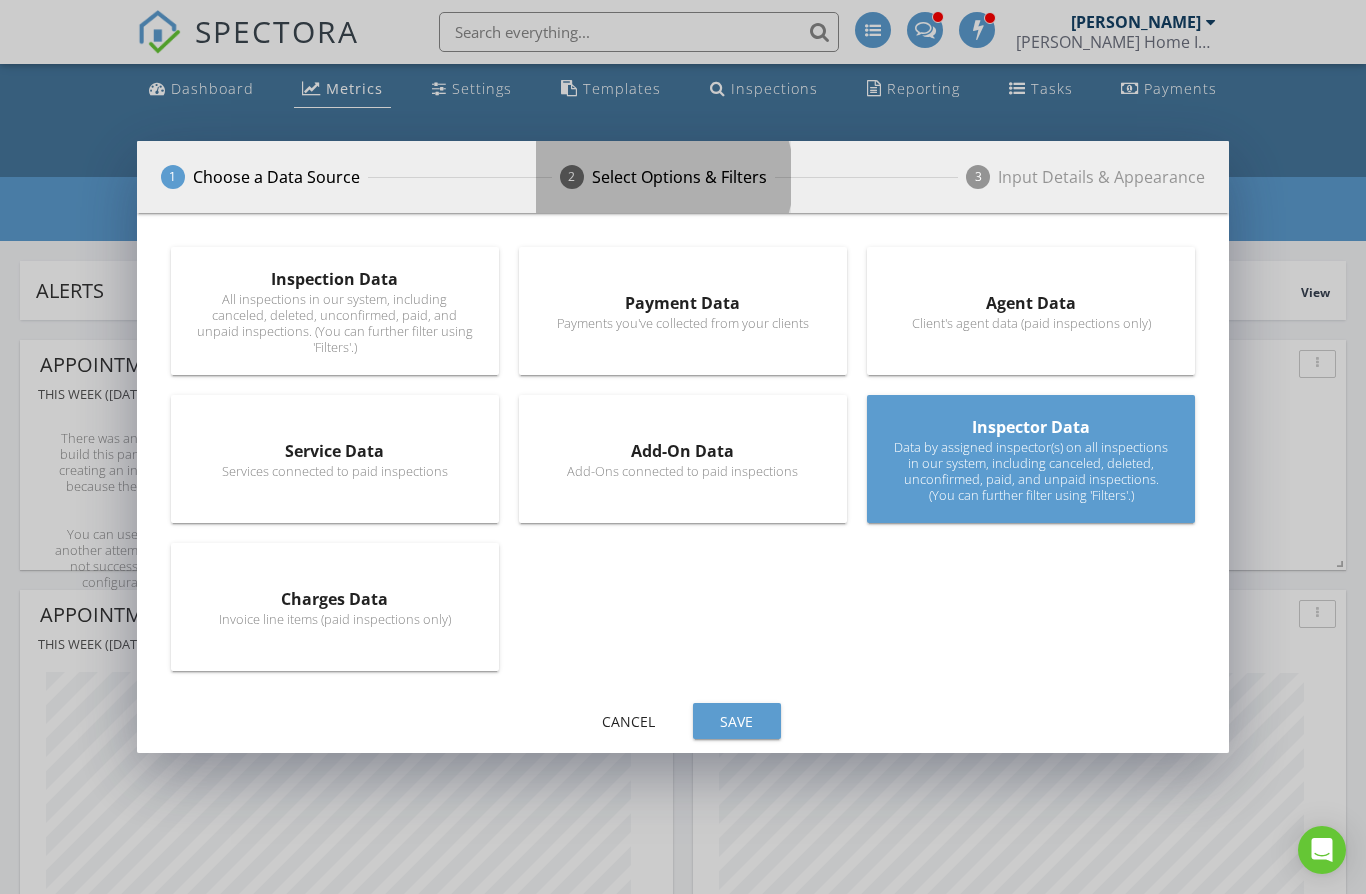 click on "Select Options & Filters" at bounding box center [679, 177] 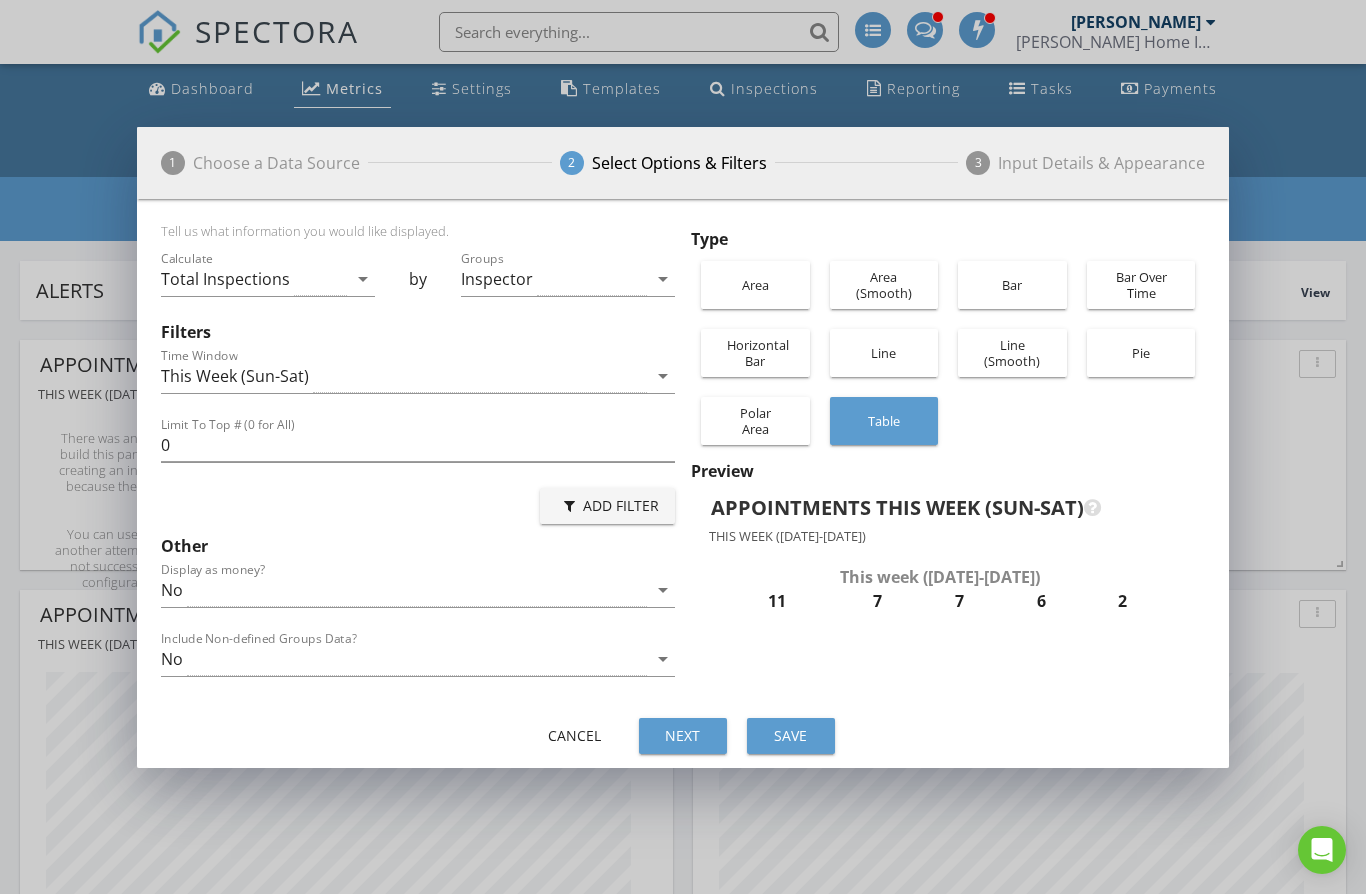 click on "Add Filter" at bounding box center (607, 505) 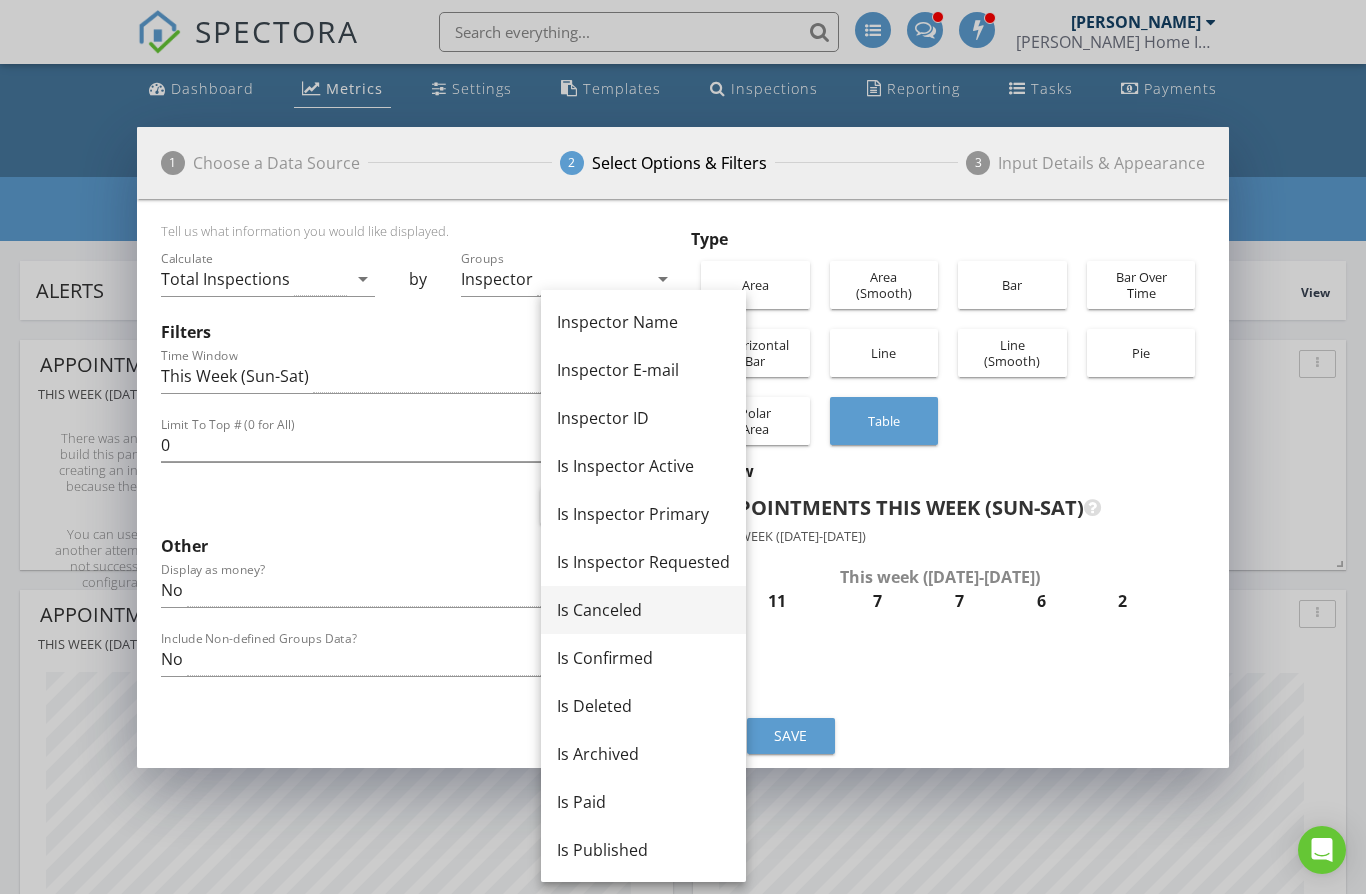 click on "Is Canceled" at bounding box center [643, 610] 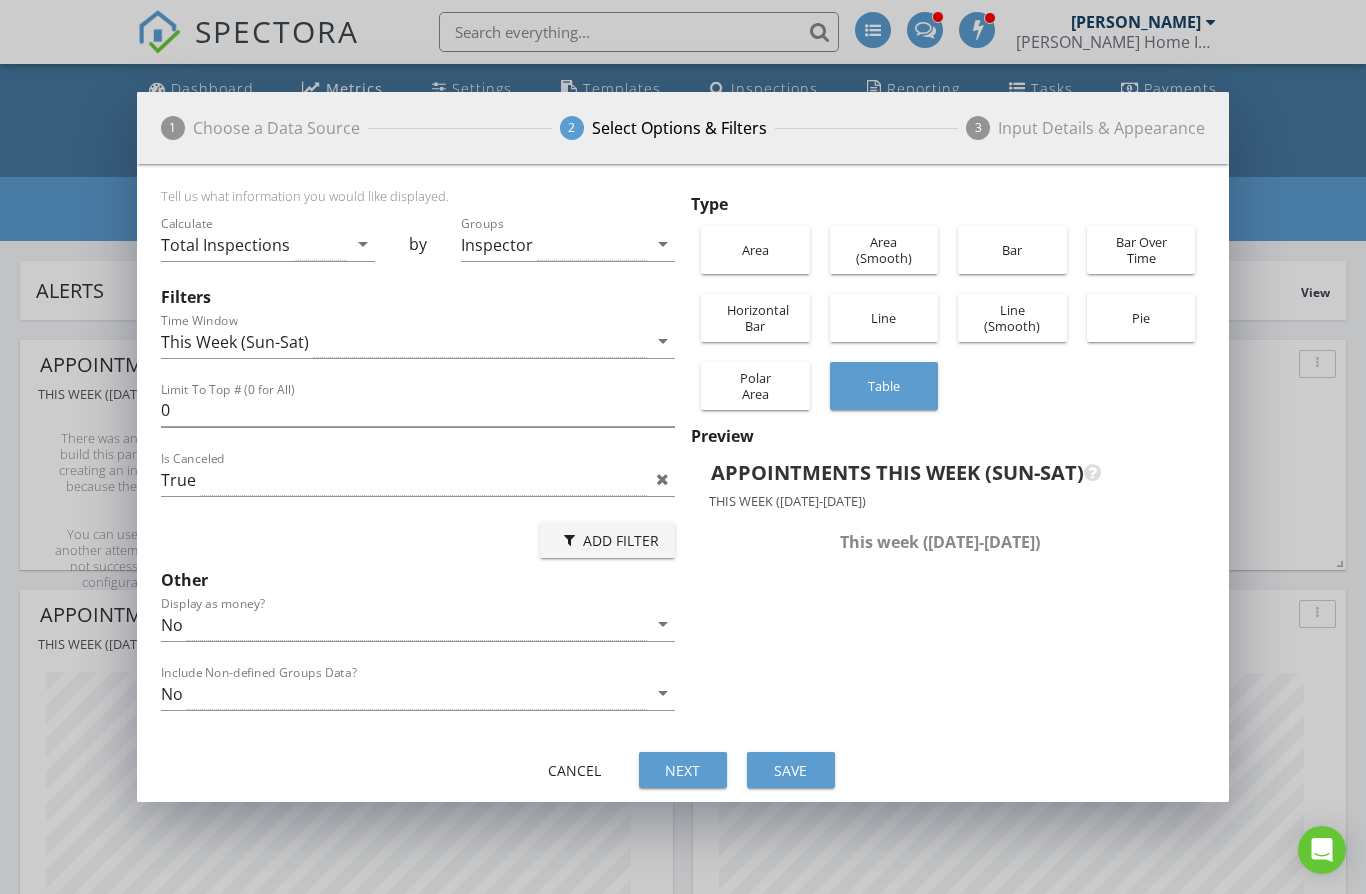 click on "Add Filter" at bounding box center (607, 540) 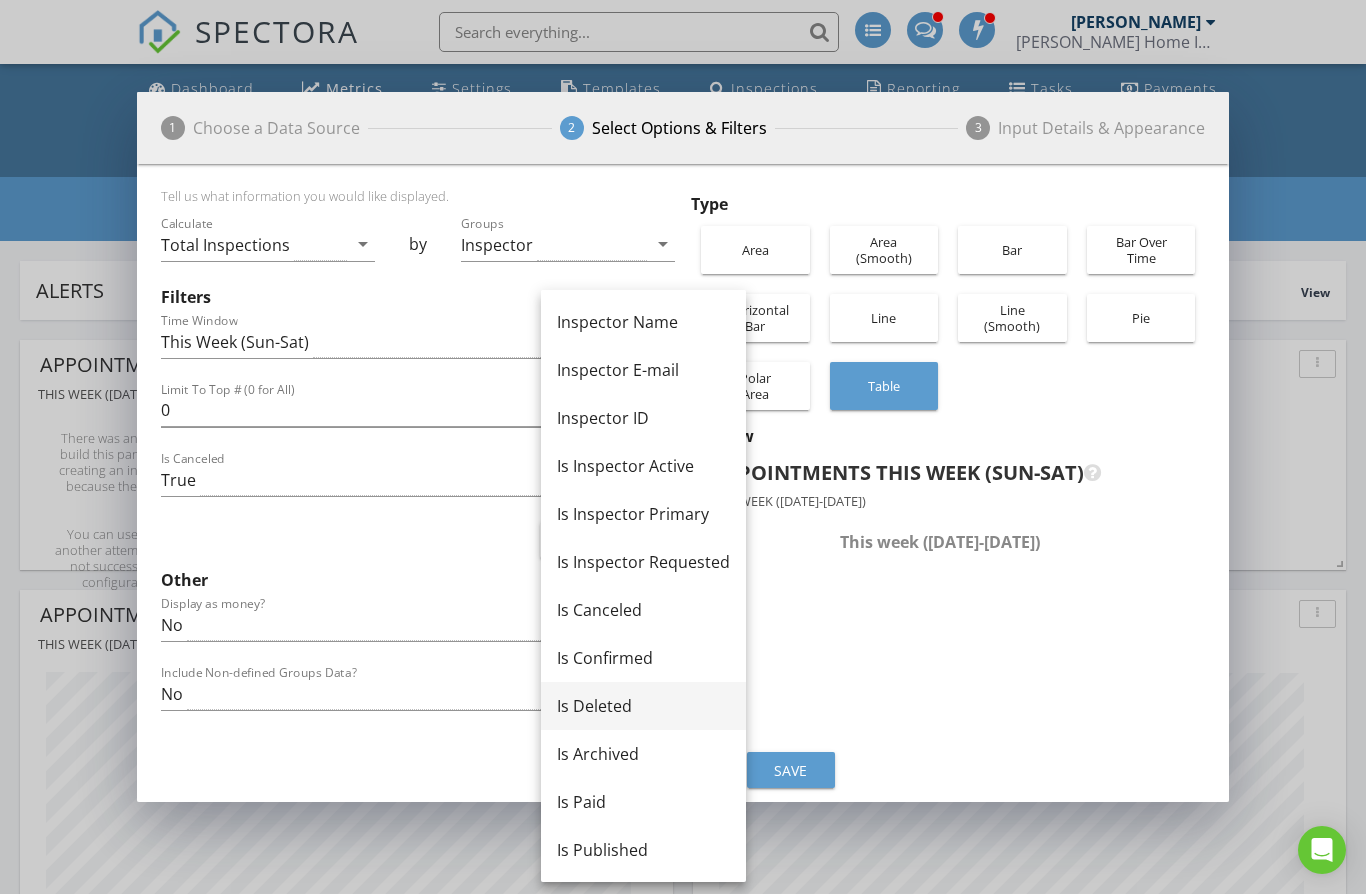 click on "Is Deleted" at bounding box center [643, 706] 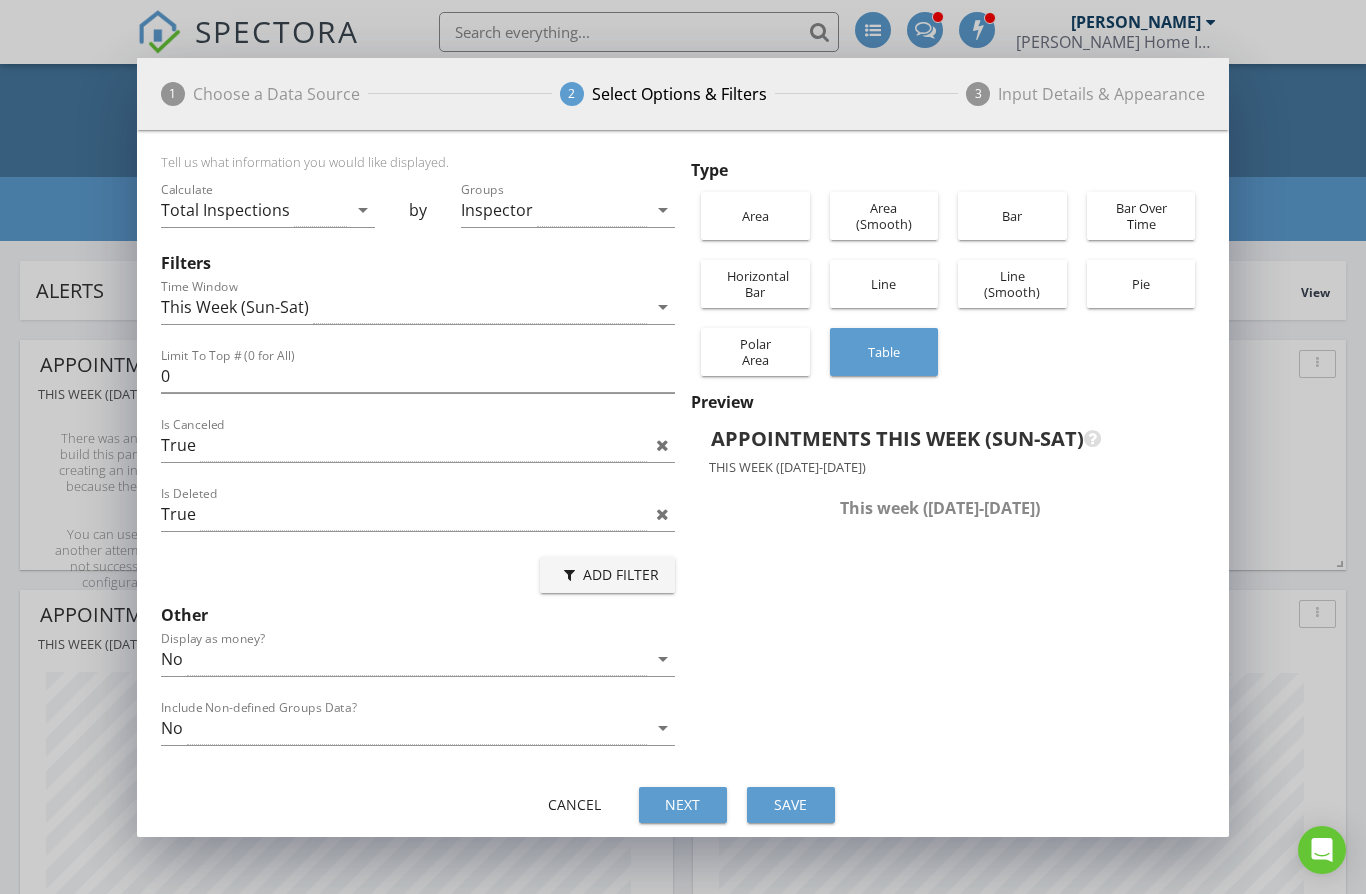 click on "Add Filter" at bounding box center [607, 574] 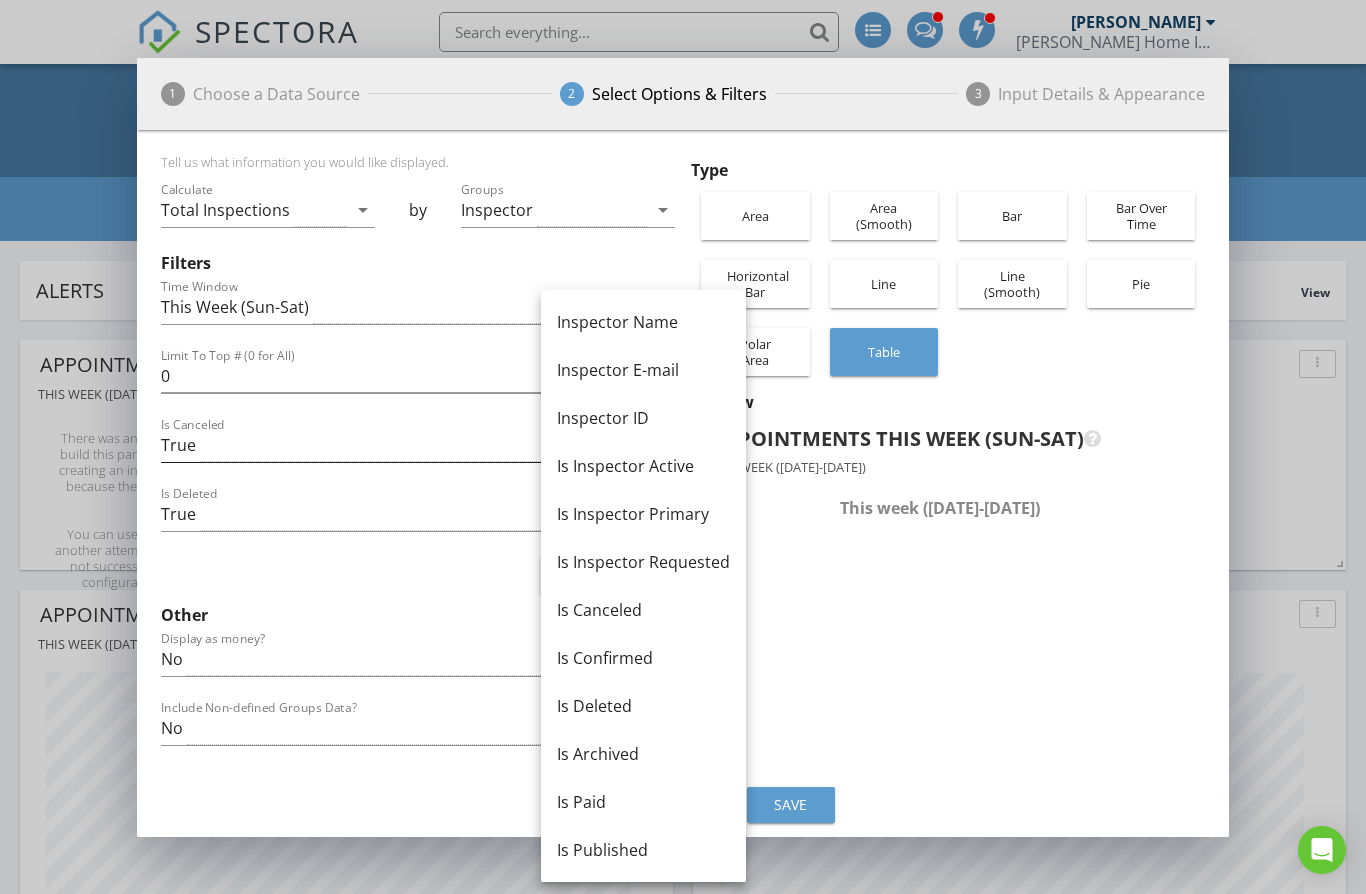 click on "True" at bounding box center (404, 445) 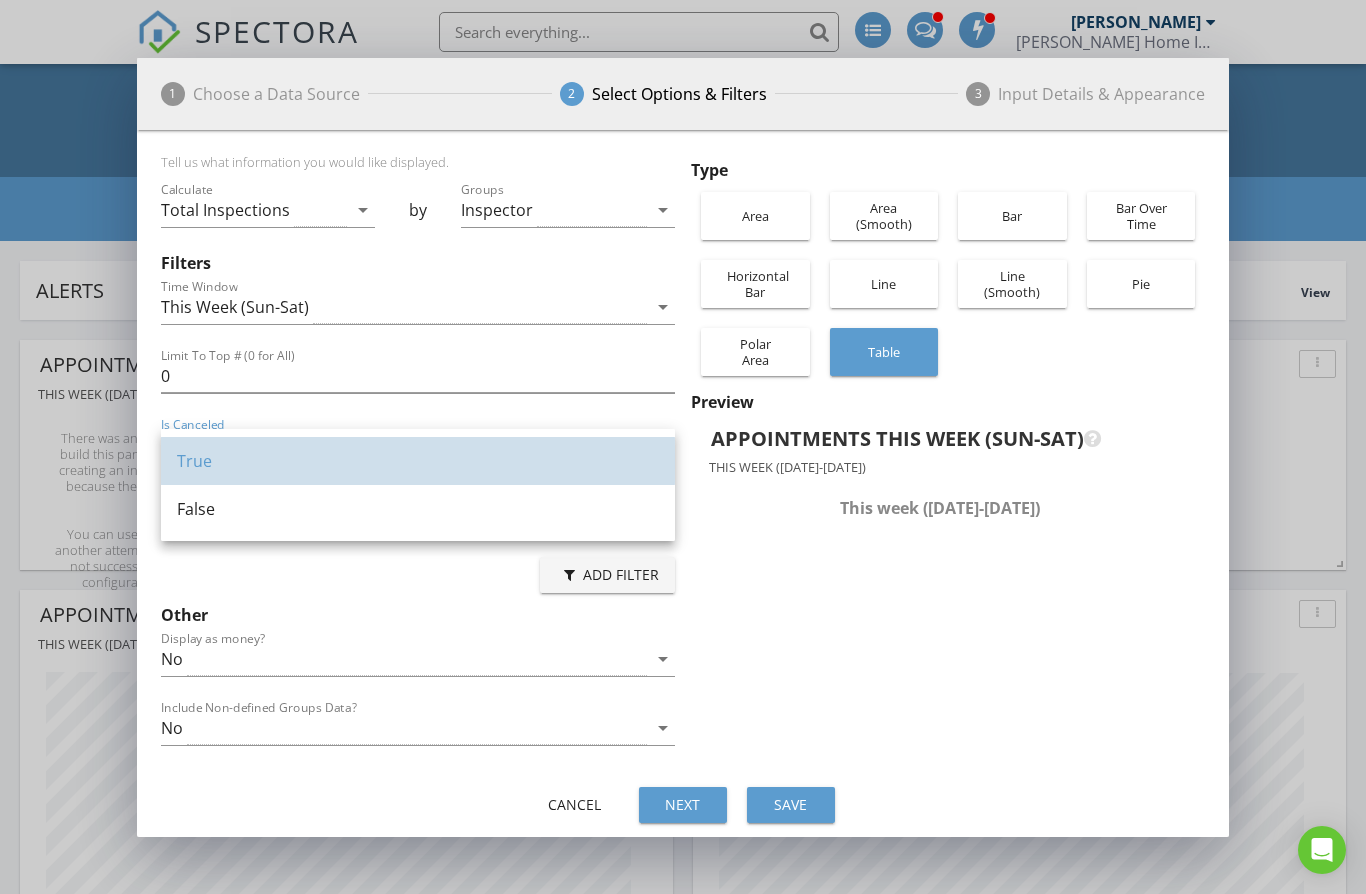 click on "True" at bounding box center [418, 461] 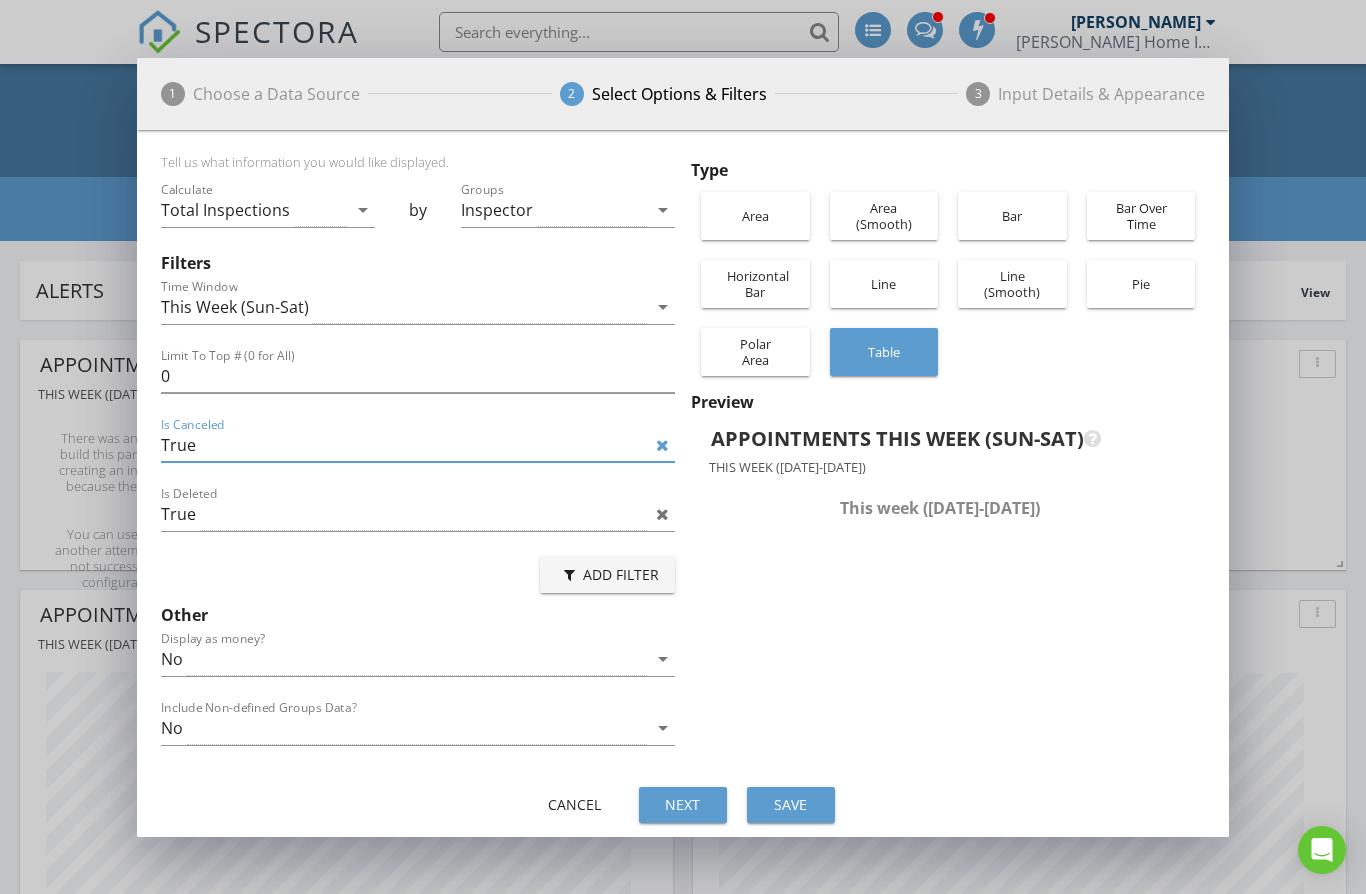 click on "True" at bounding box center (404, 445) 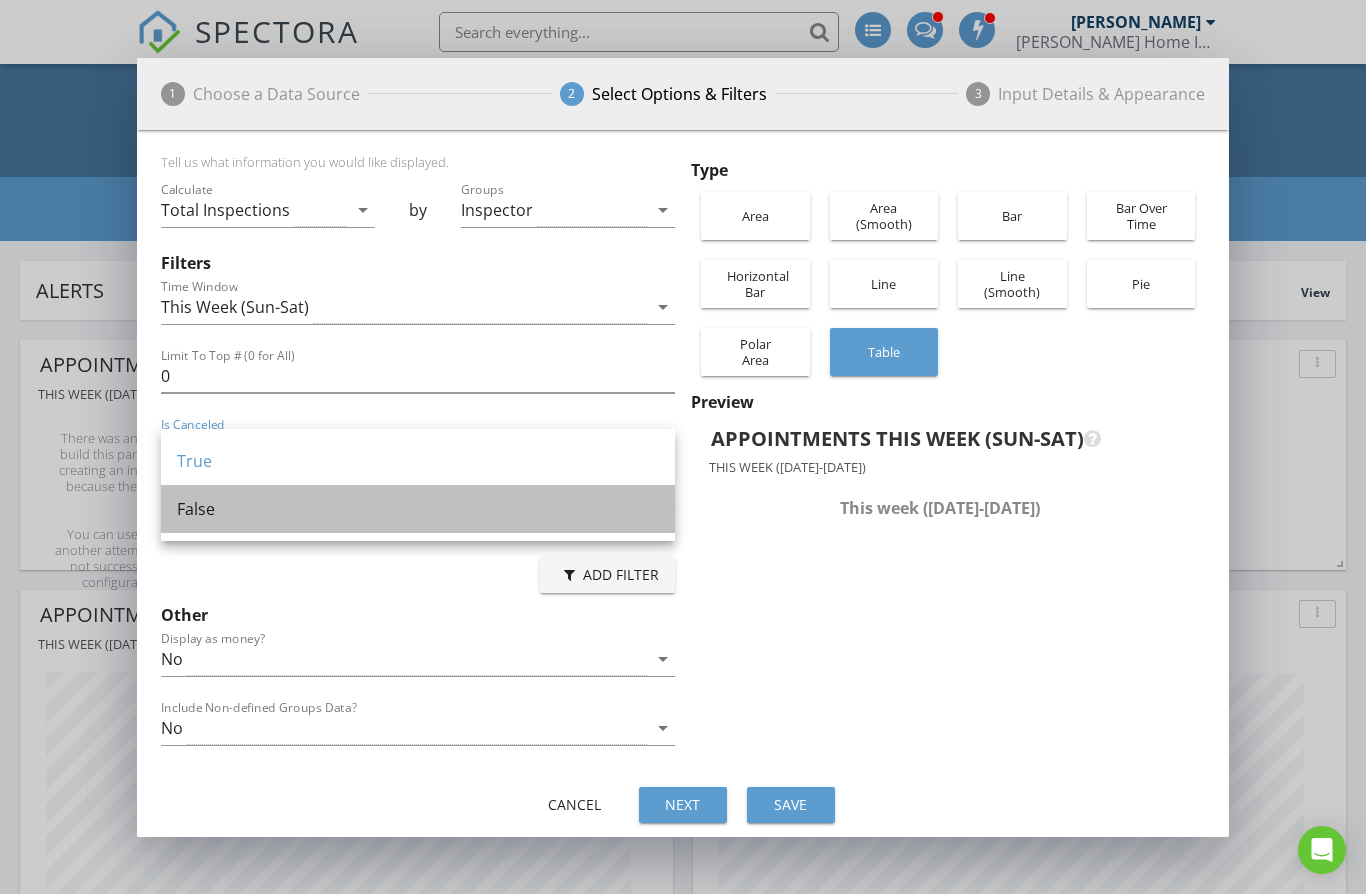click on "False" at bounding box center [418, 509] 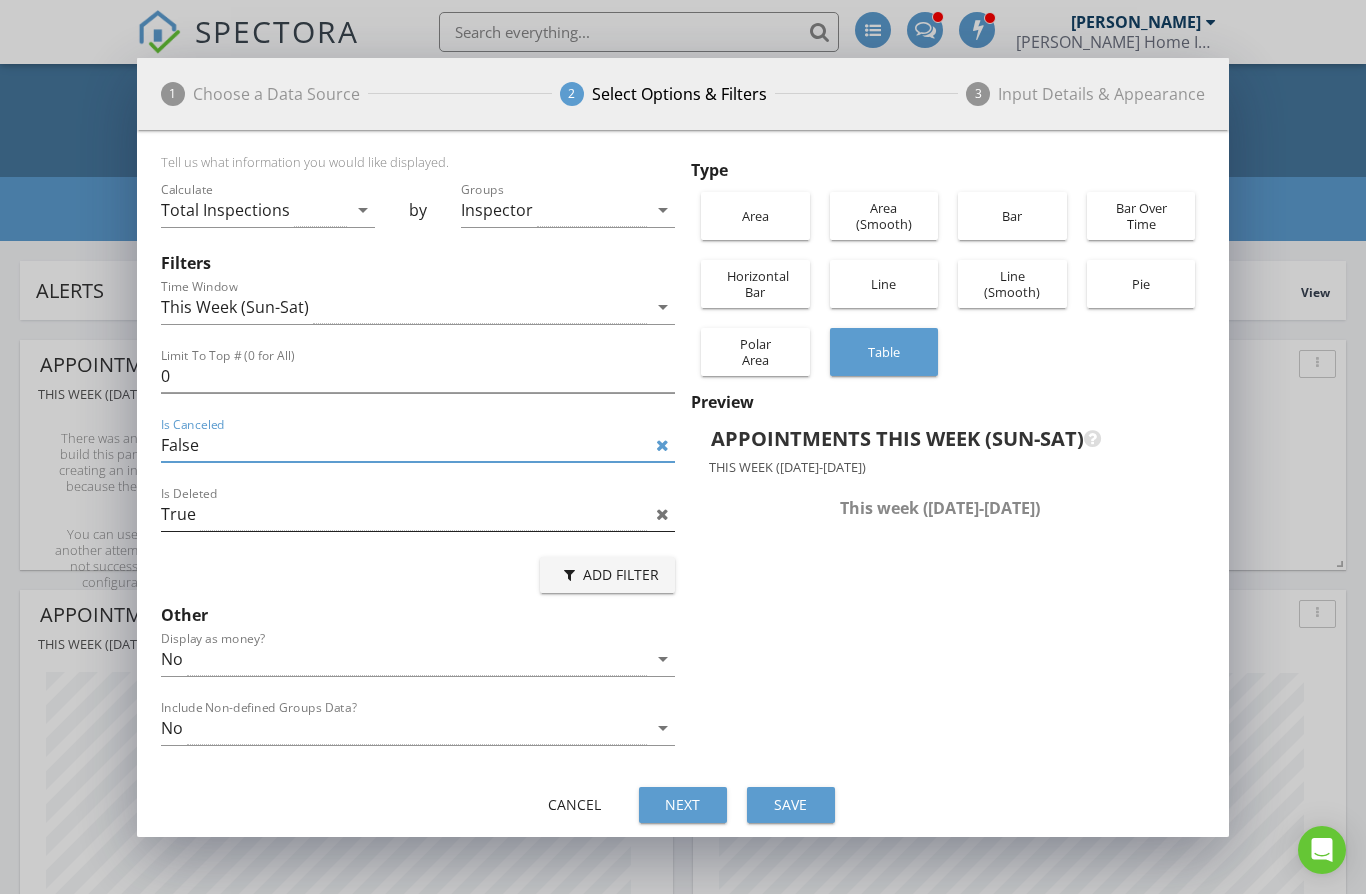 click on "True" at bounding box center (404, 514) 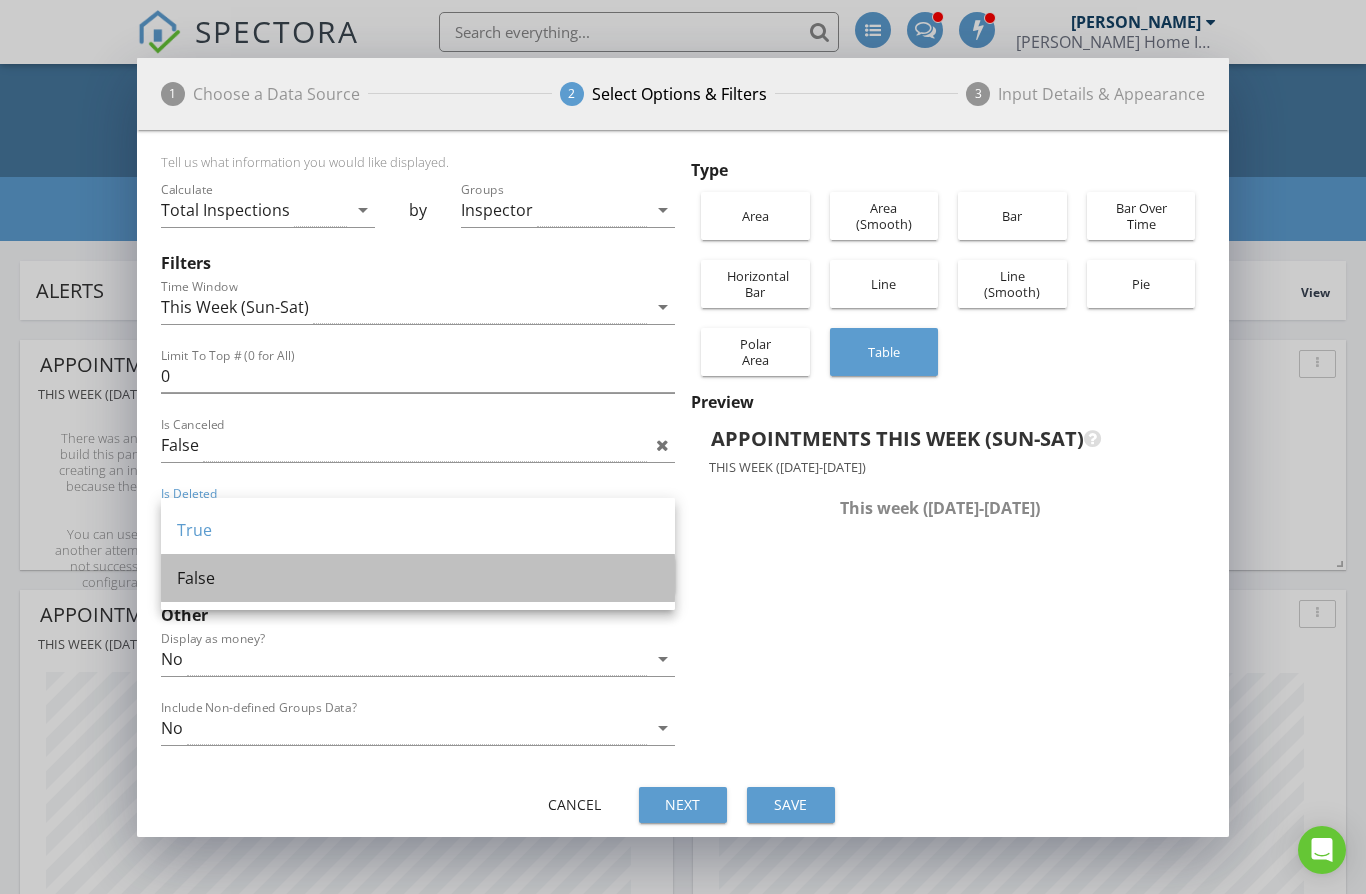 click on "False" at bounding box center (418, 578) 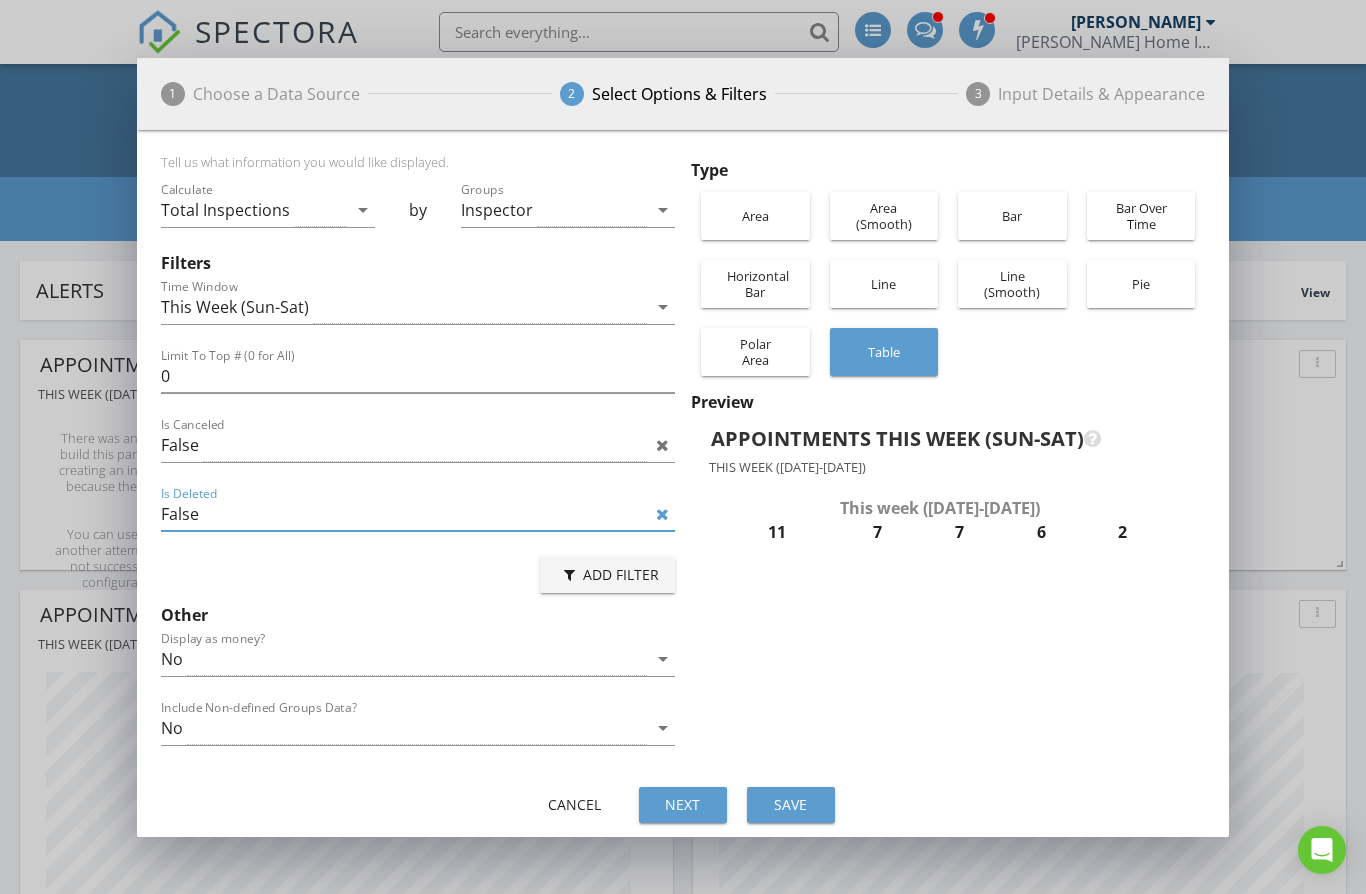click on "Add Filter" at bounding box center [607, 574] 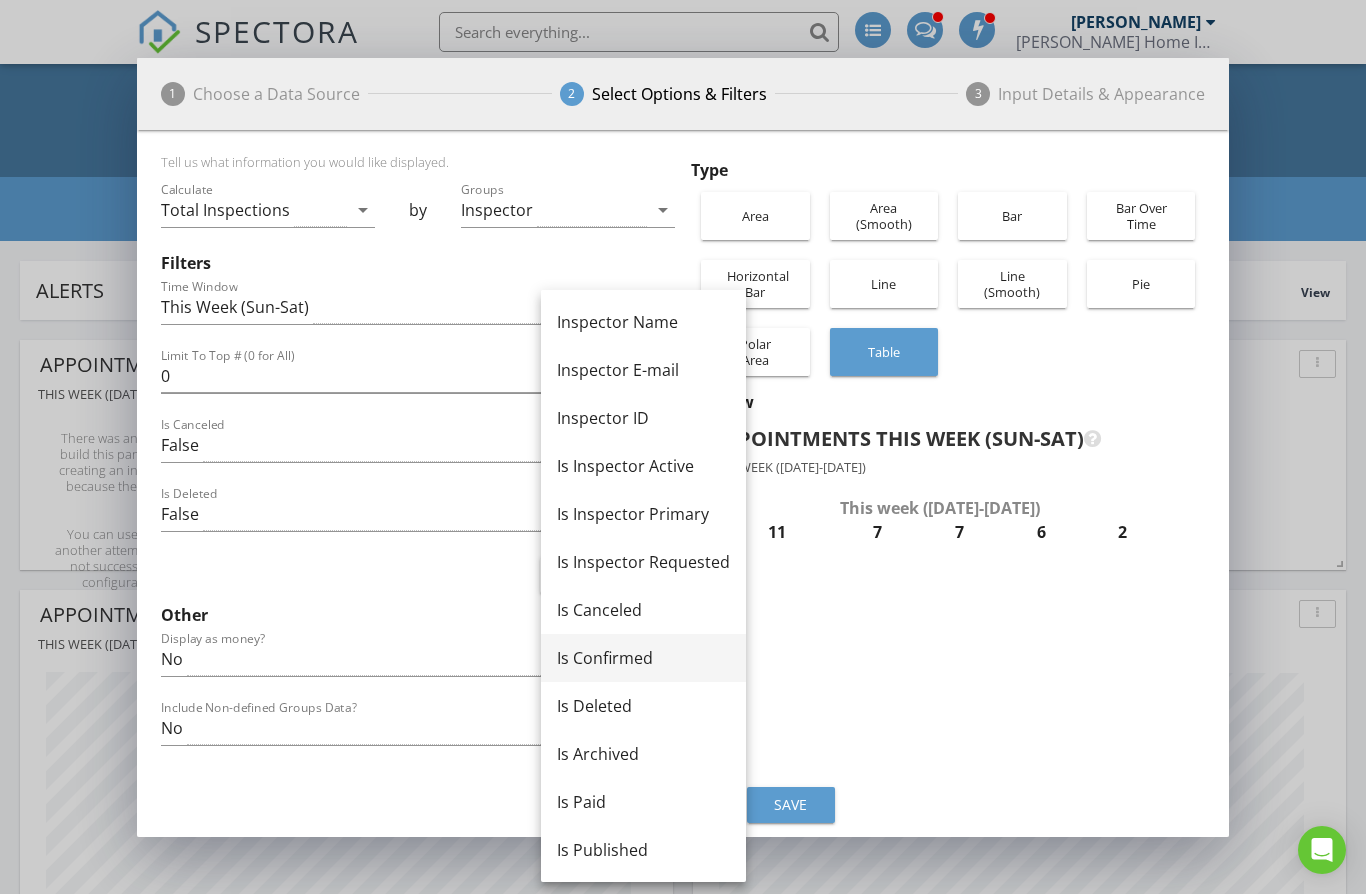 click on "Is Confirmed" at bounding box center (643, 658) 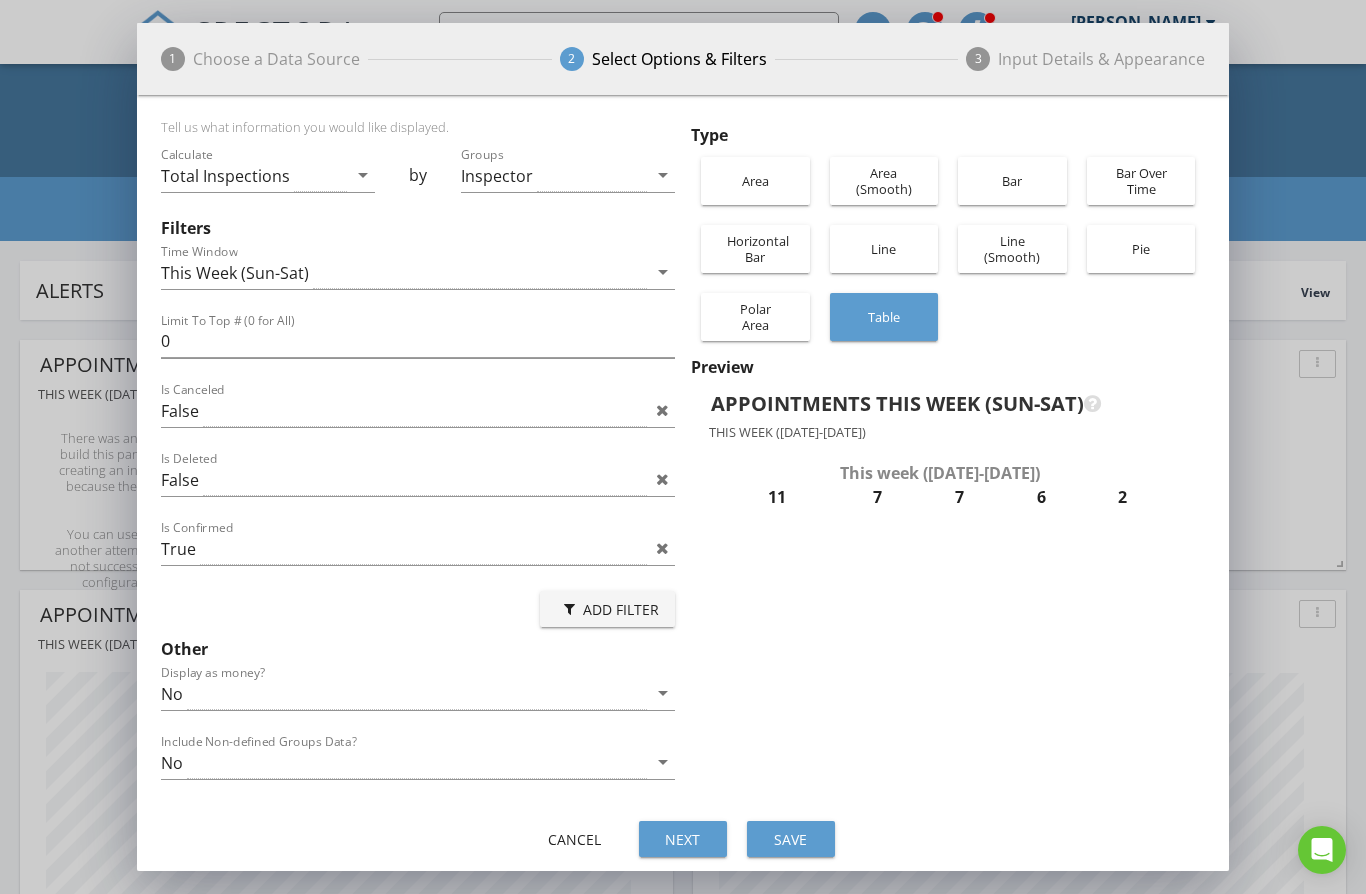 click on "Save" at bounding box center (791, 839) 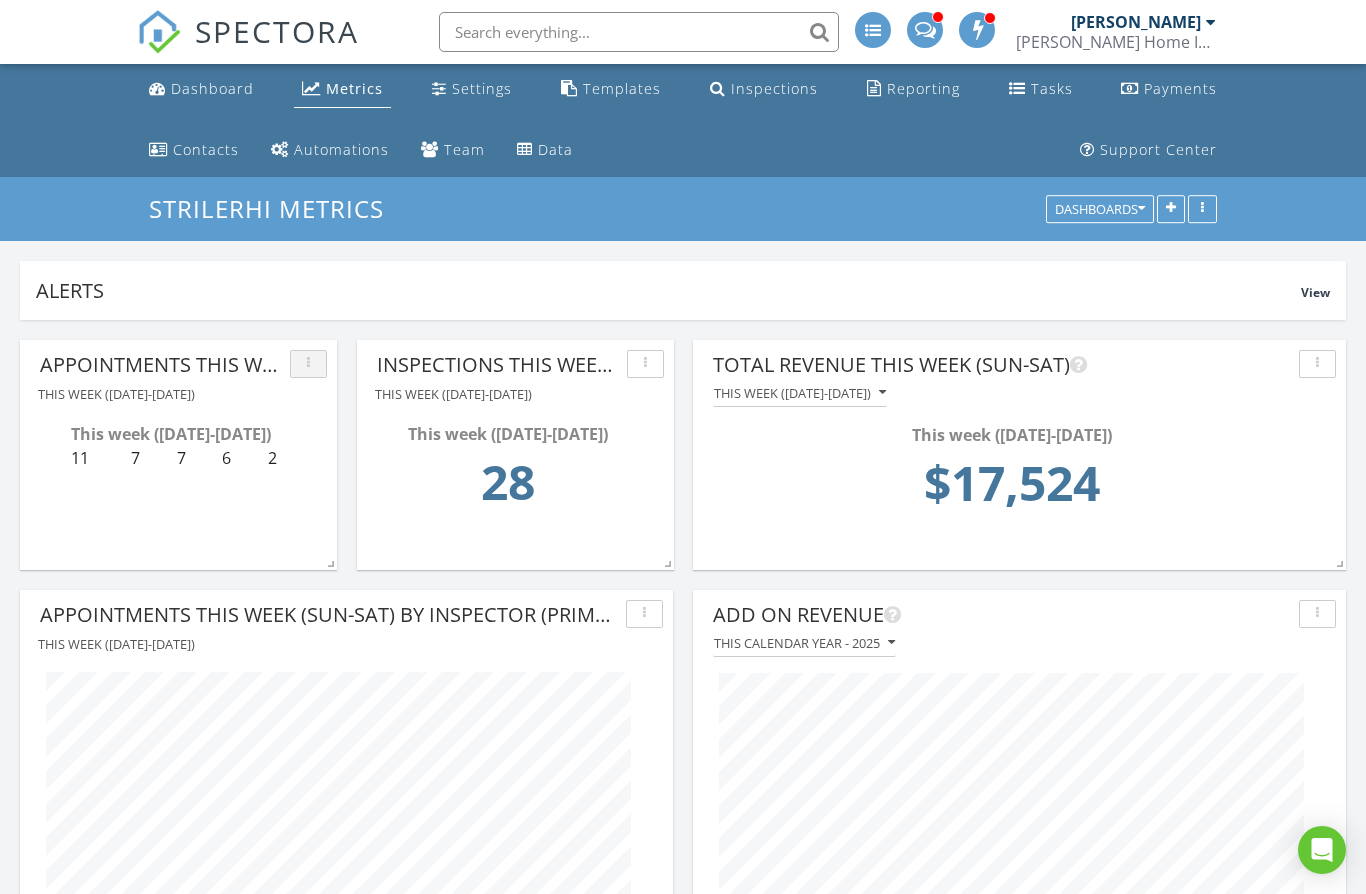 click at bounding box center (308, 364) 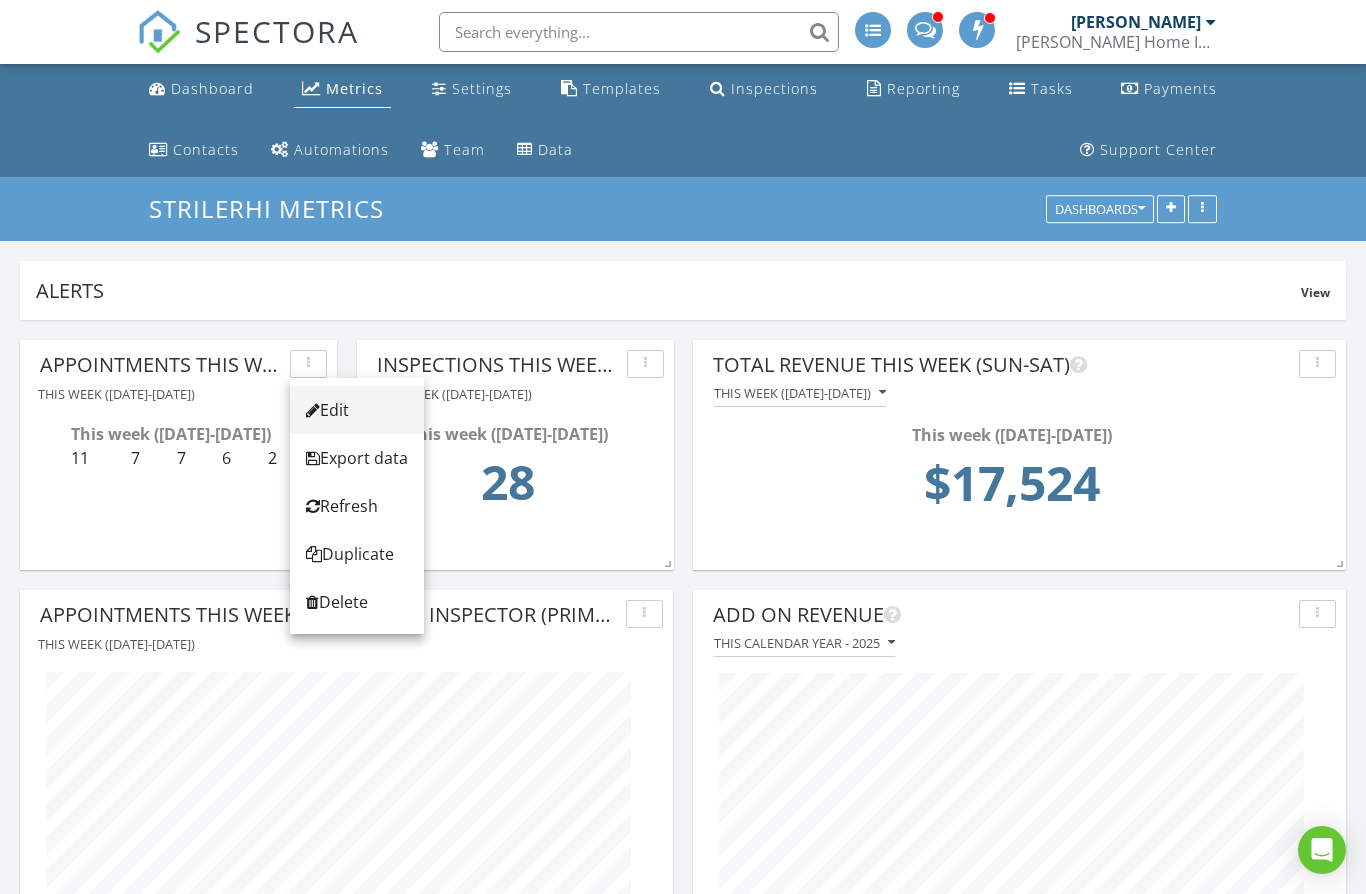 click on "Edit" at bounding box center [357, 410] 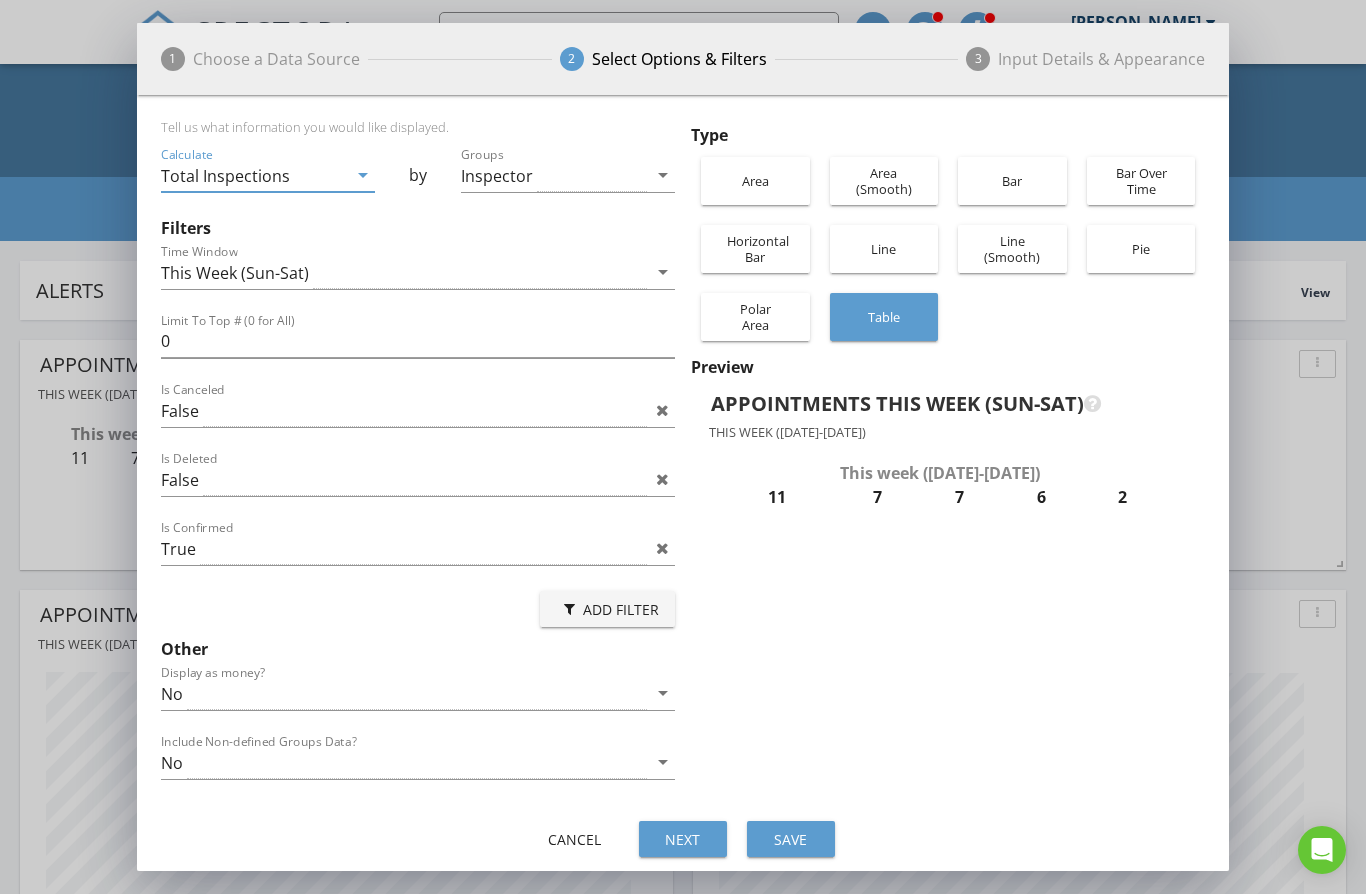 click on "Polar Area" at bounding box center (755, 317) 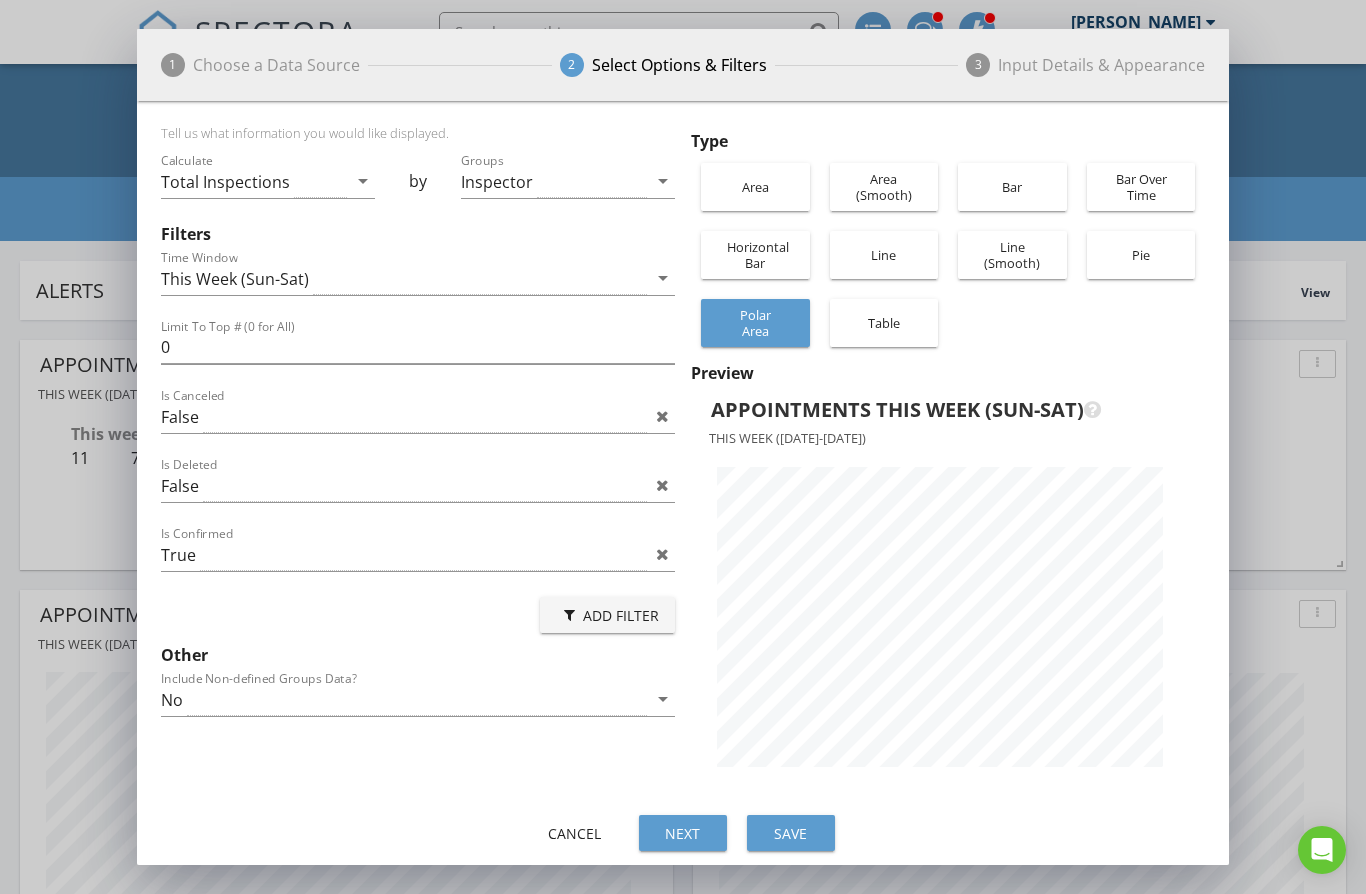click on "Line" at bounding box center [884, 255] 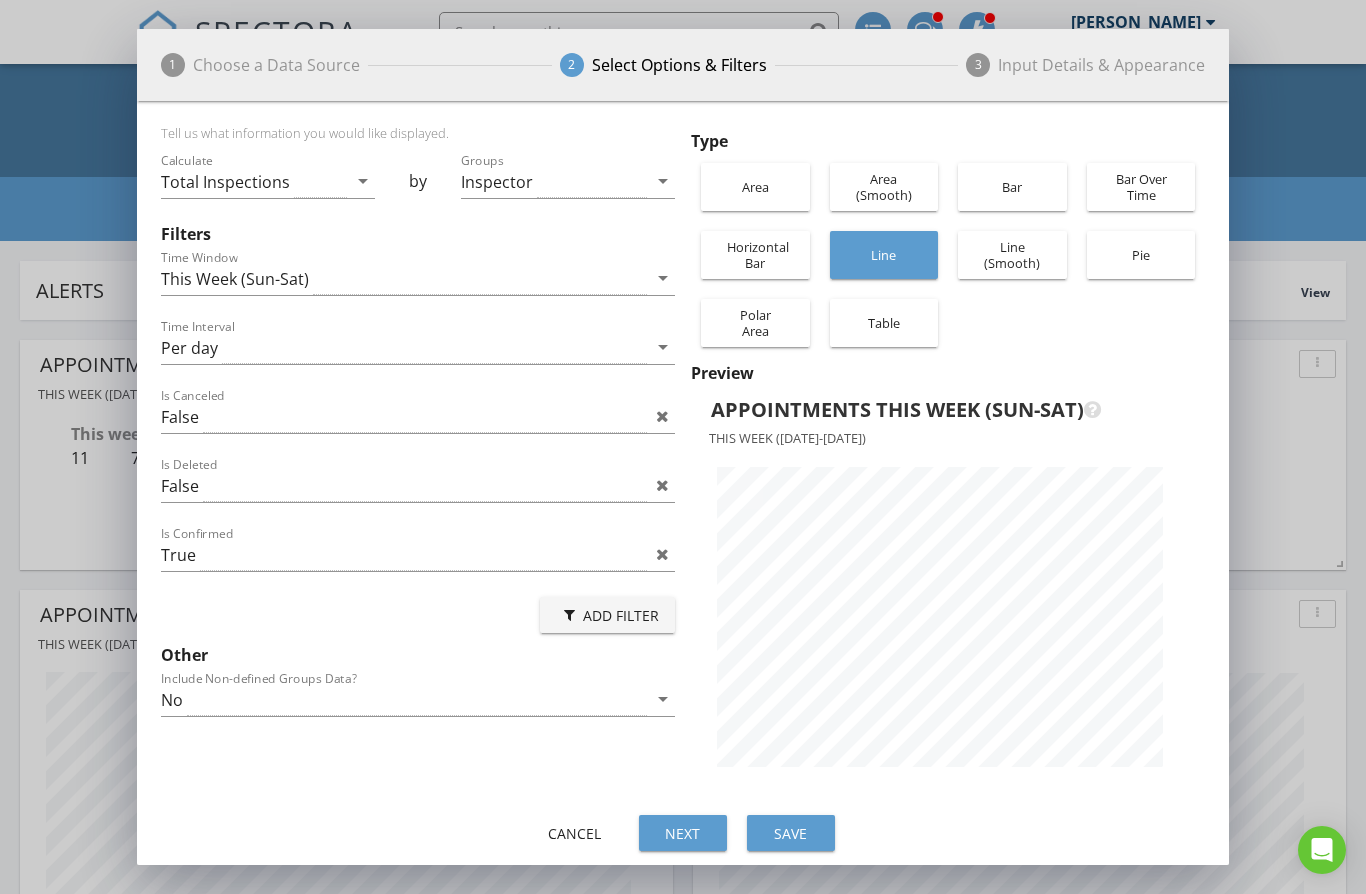 click on "Line (Smooth)" at bounding box center (1012, 255) 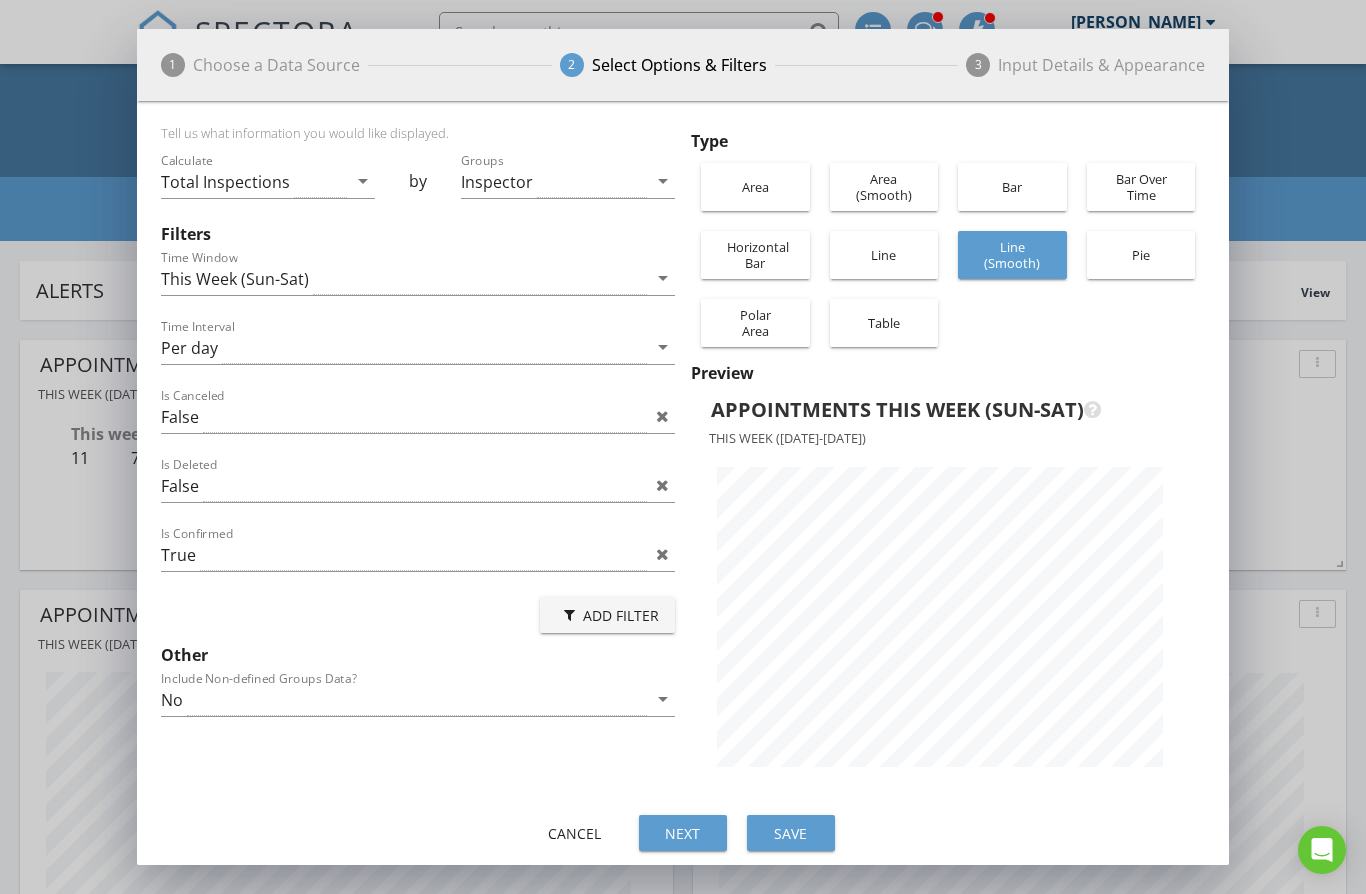 click on "Area" at bounding box center (755, 187) 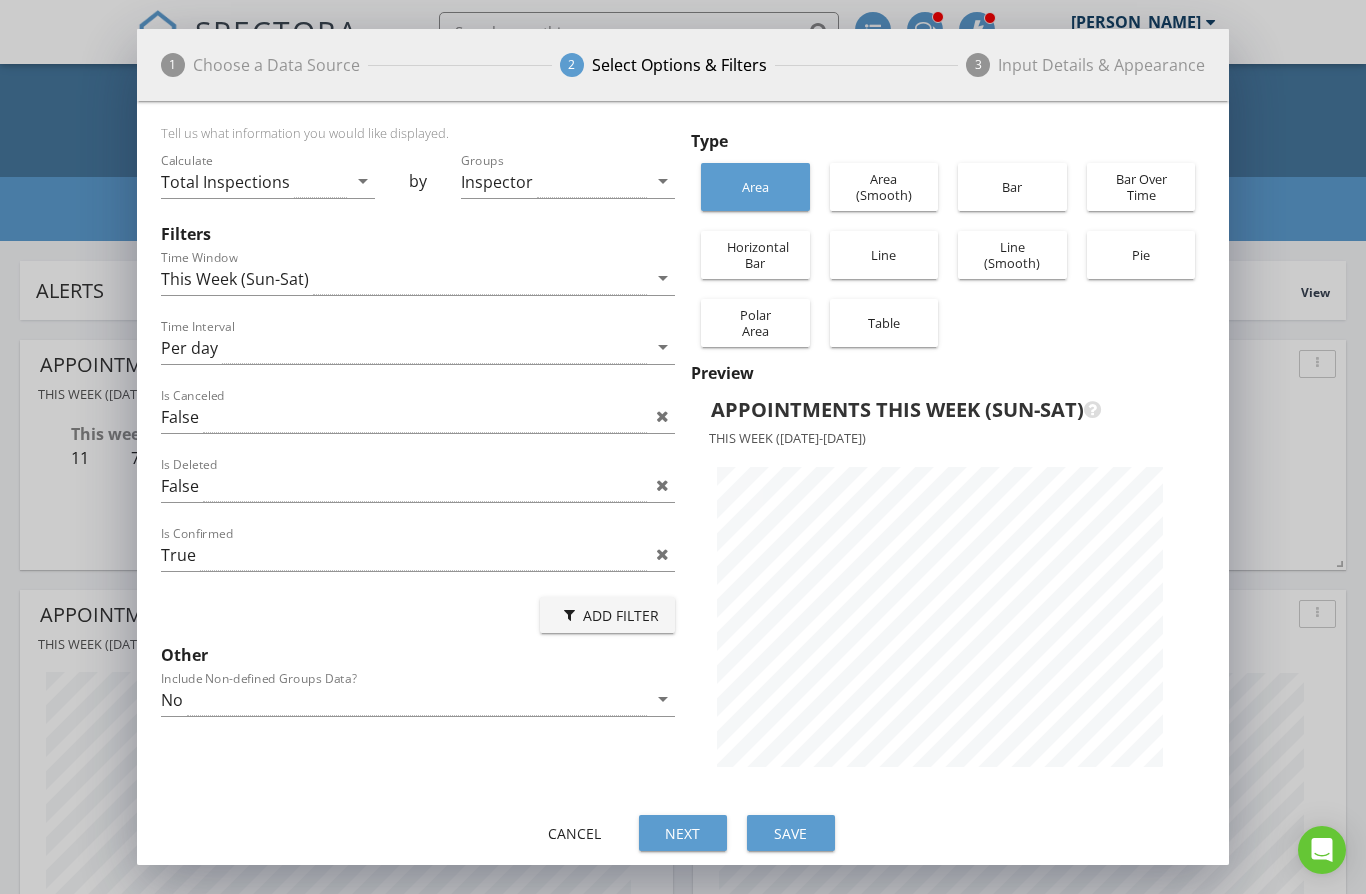 click on "Area (Smooth)" at bounding box center (884, 187) 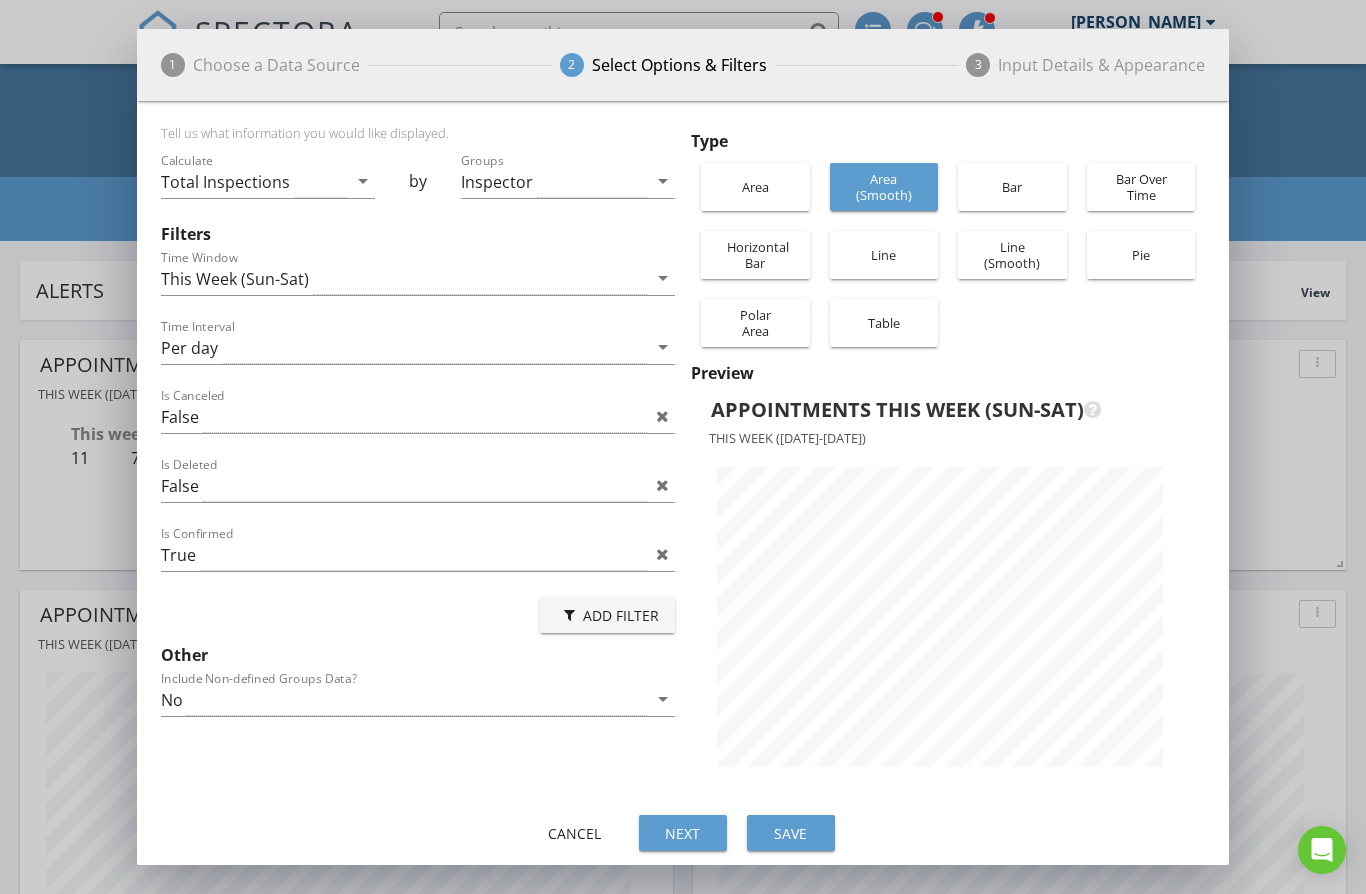 click on "Bar" at bounding box center (1012, 187) 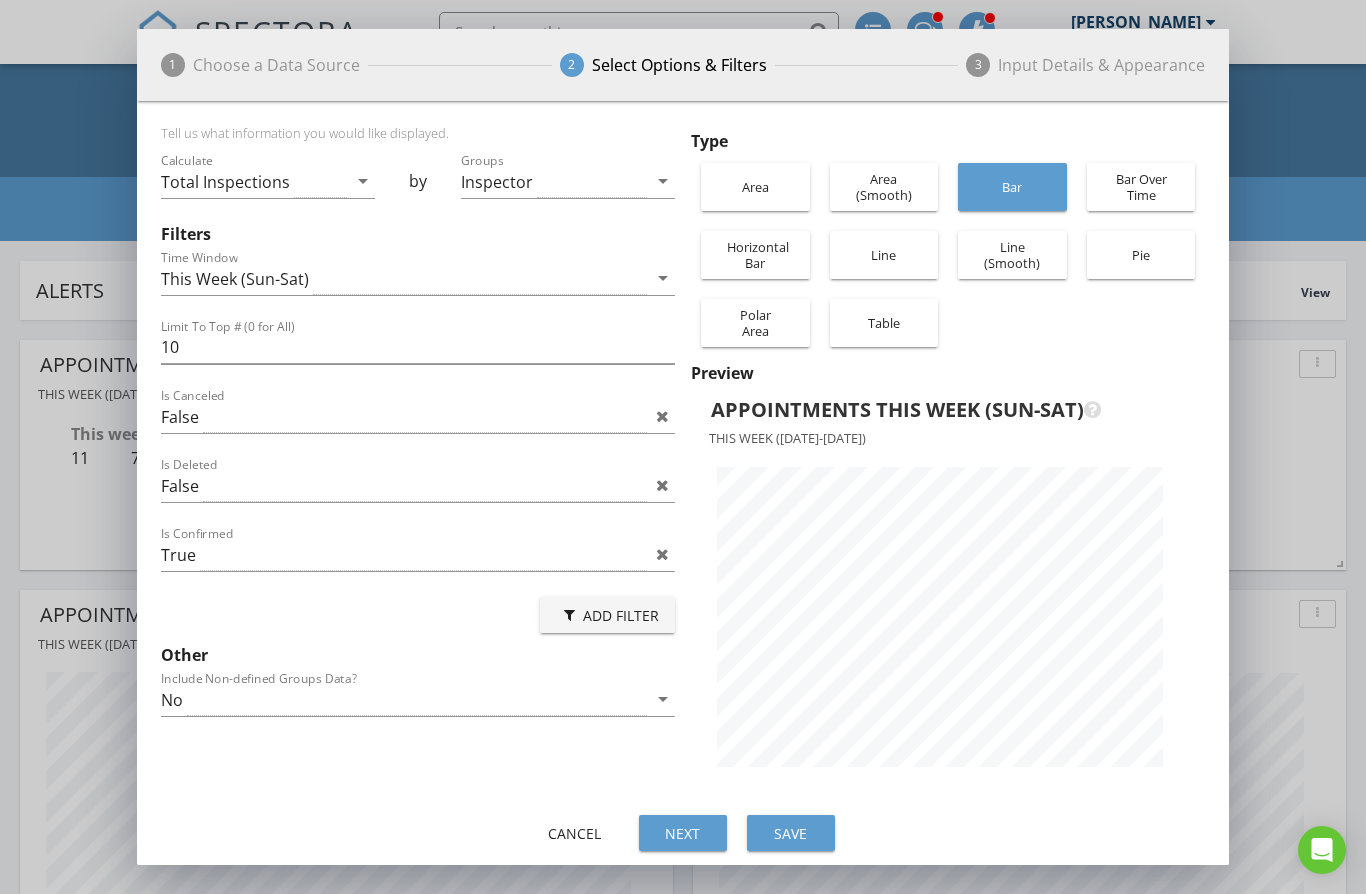 click on "Bar Over Time" at bounding box center [1141, 187] 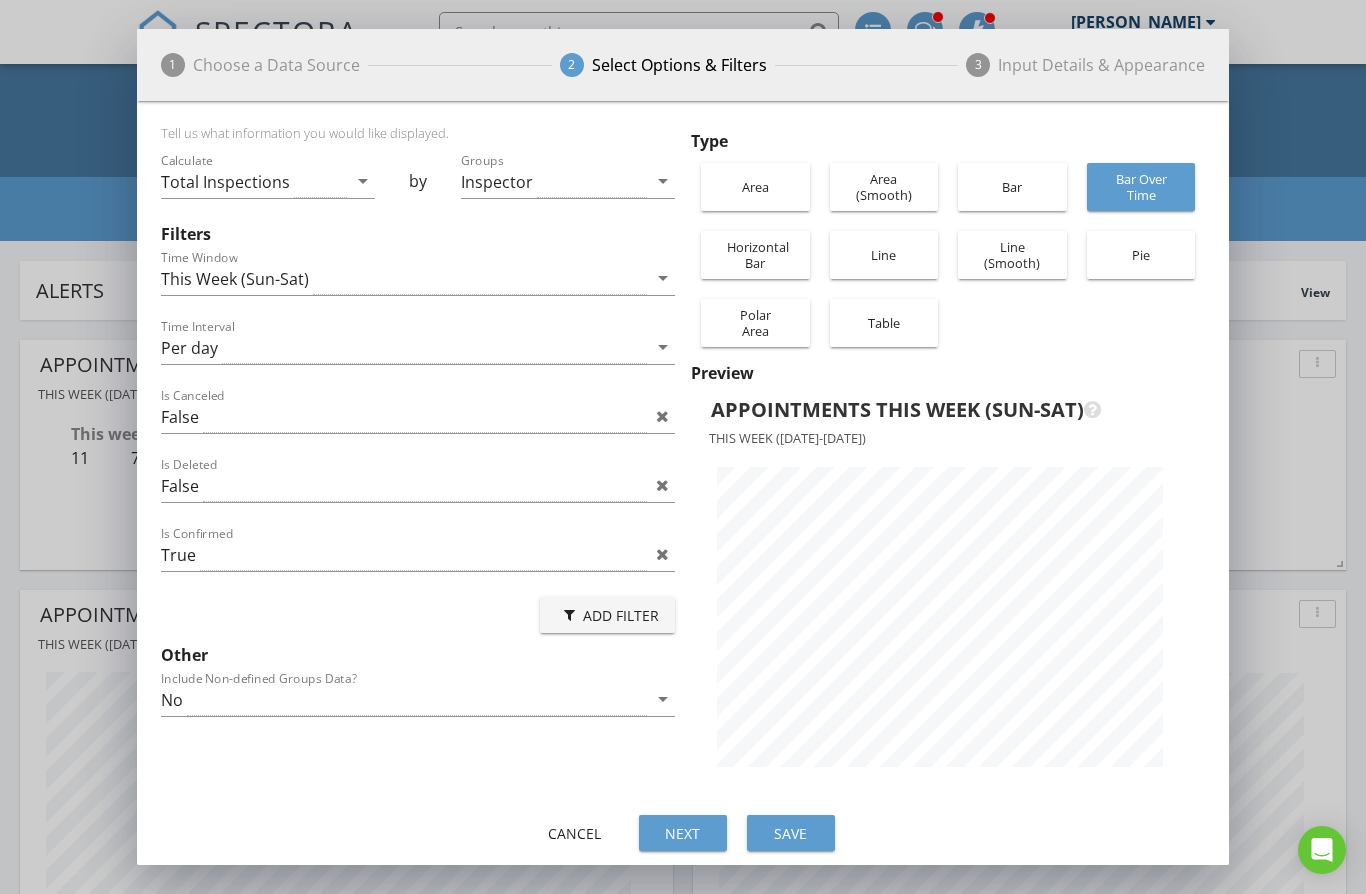 scroll, scrollTop: 999292, scrollLeft: 998907, axis: both 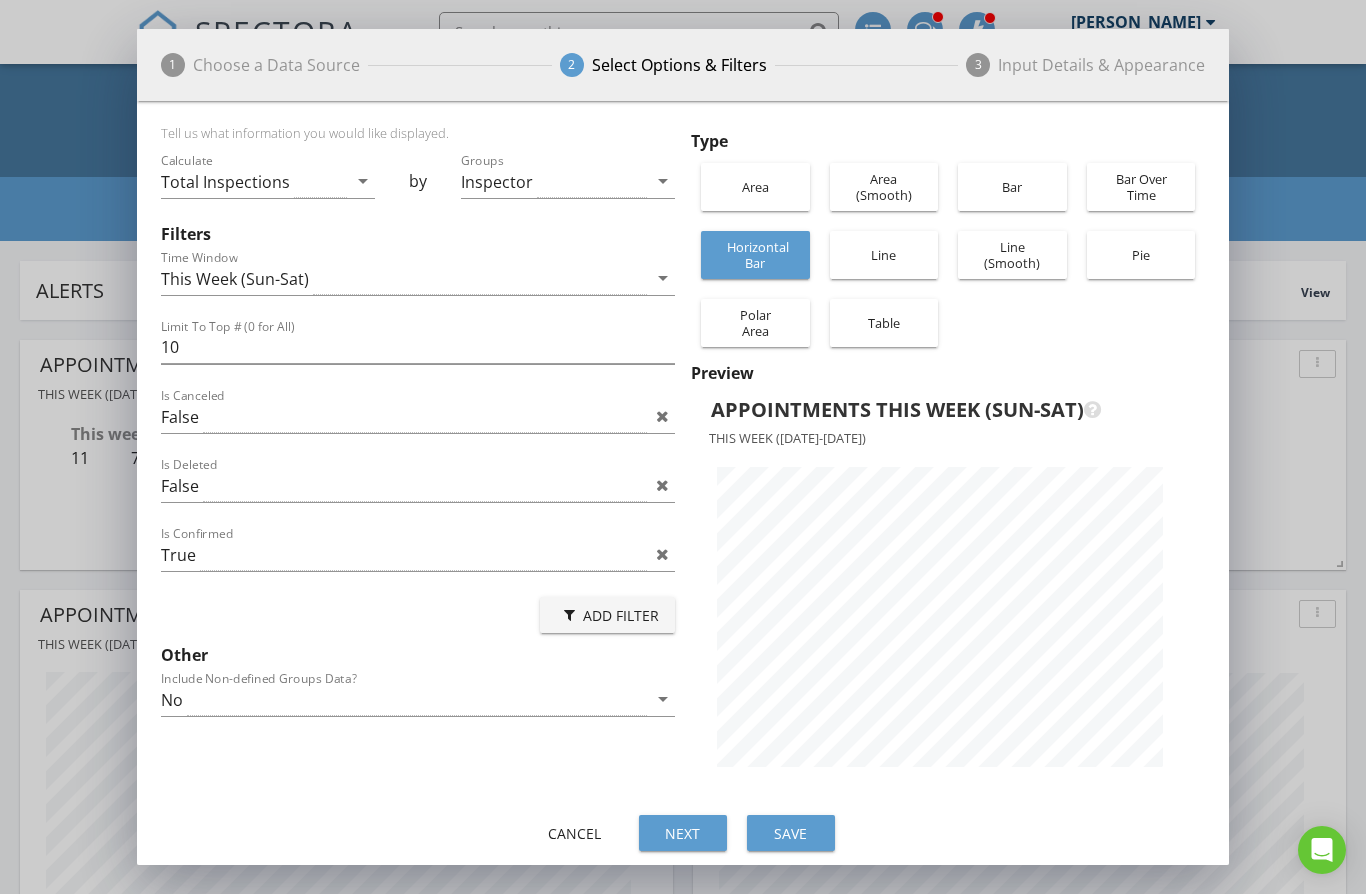 click on "Line" at bounding box center (884, 255) 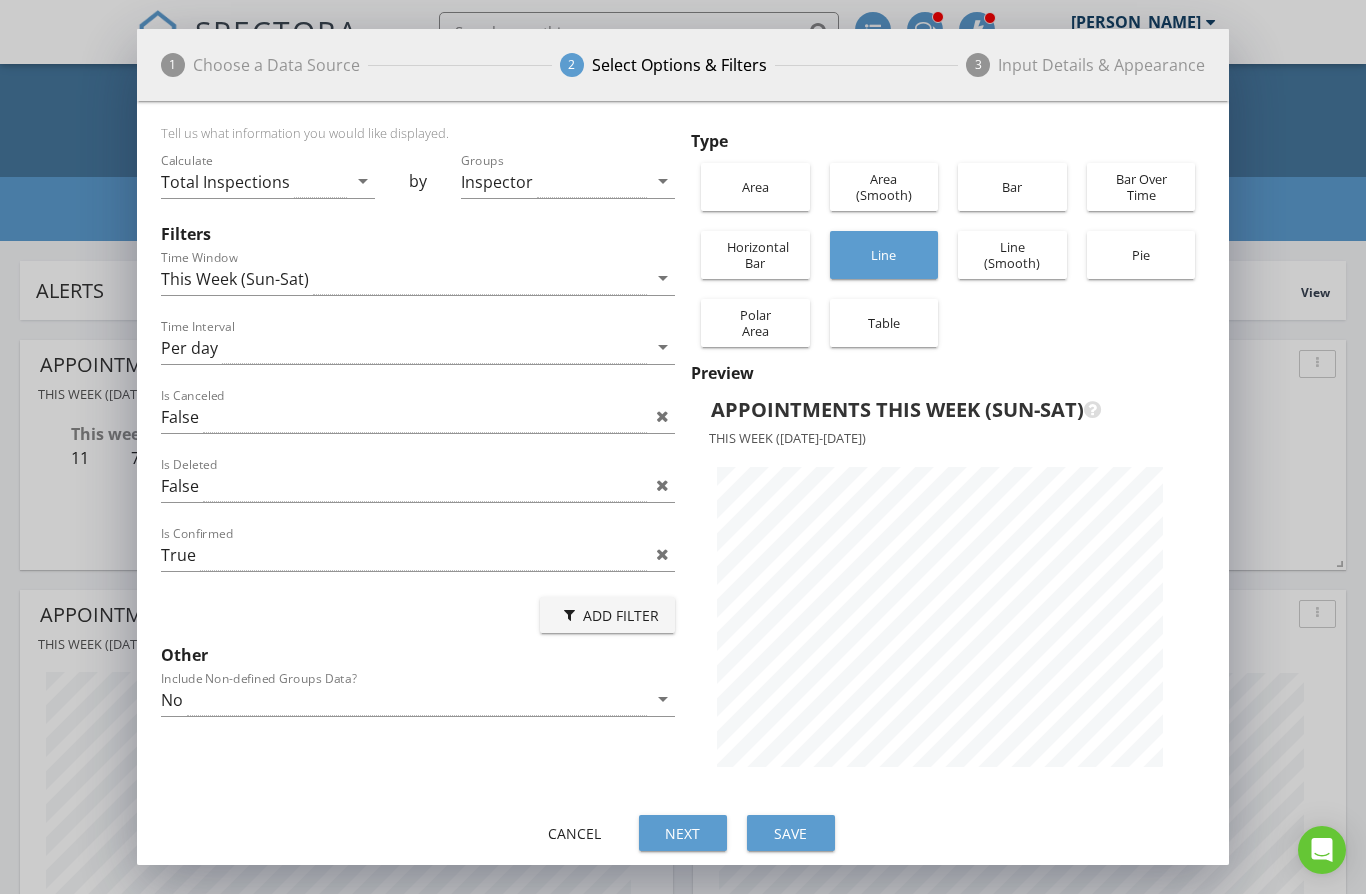 scroll, scrollTop: 999292, scrollLeft: 998907, axis: both 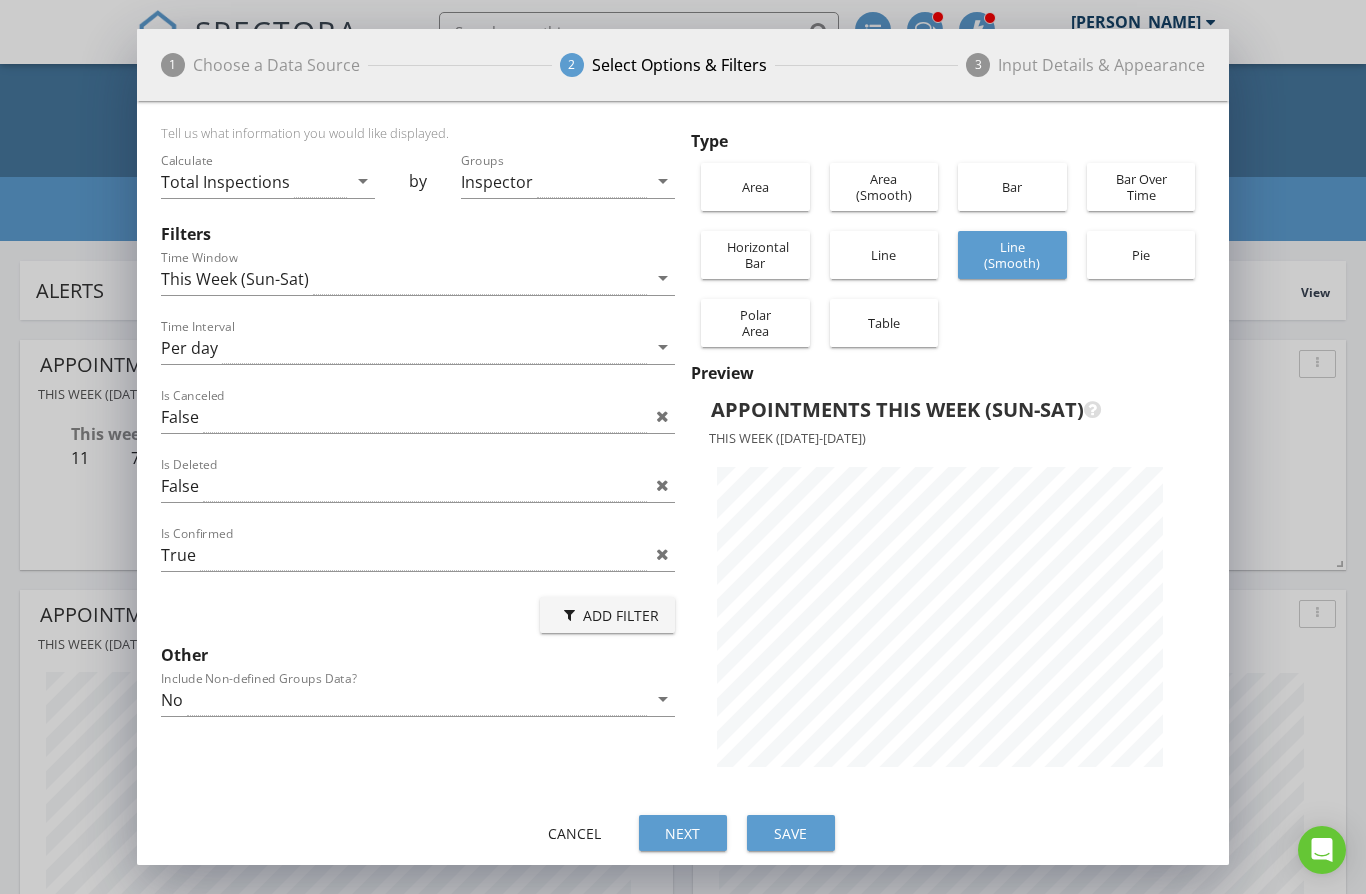 click on "Pie" at bounding box center (1141, 255) 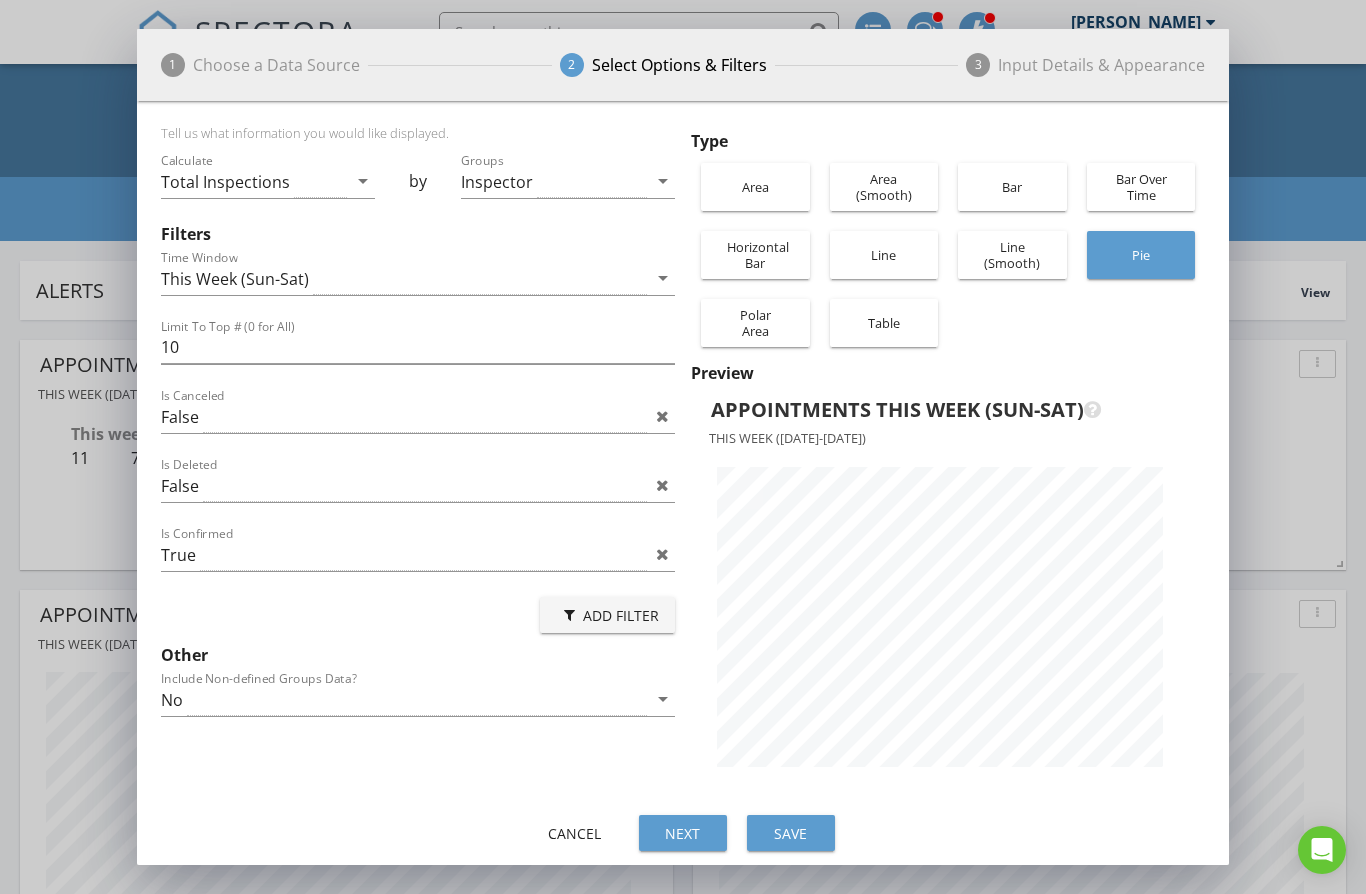 scroll, scrollTop: 999292, scrollLeft: 998907, axis: both 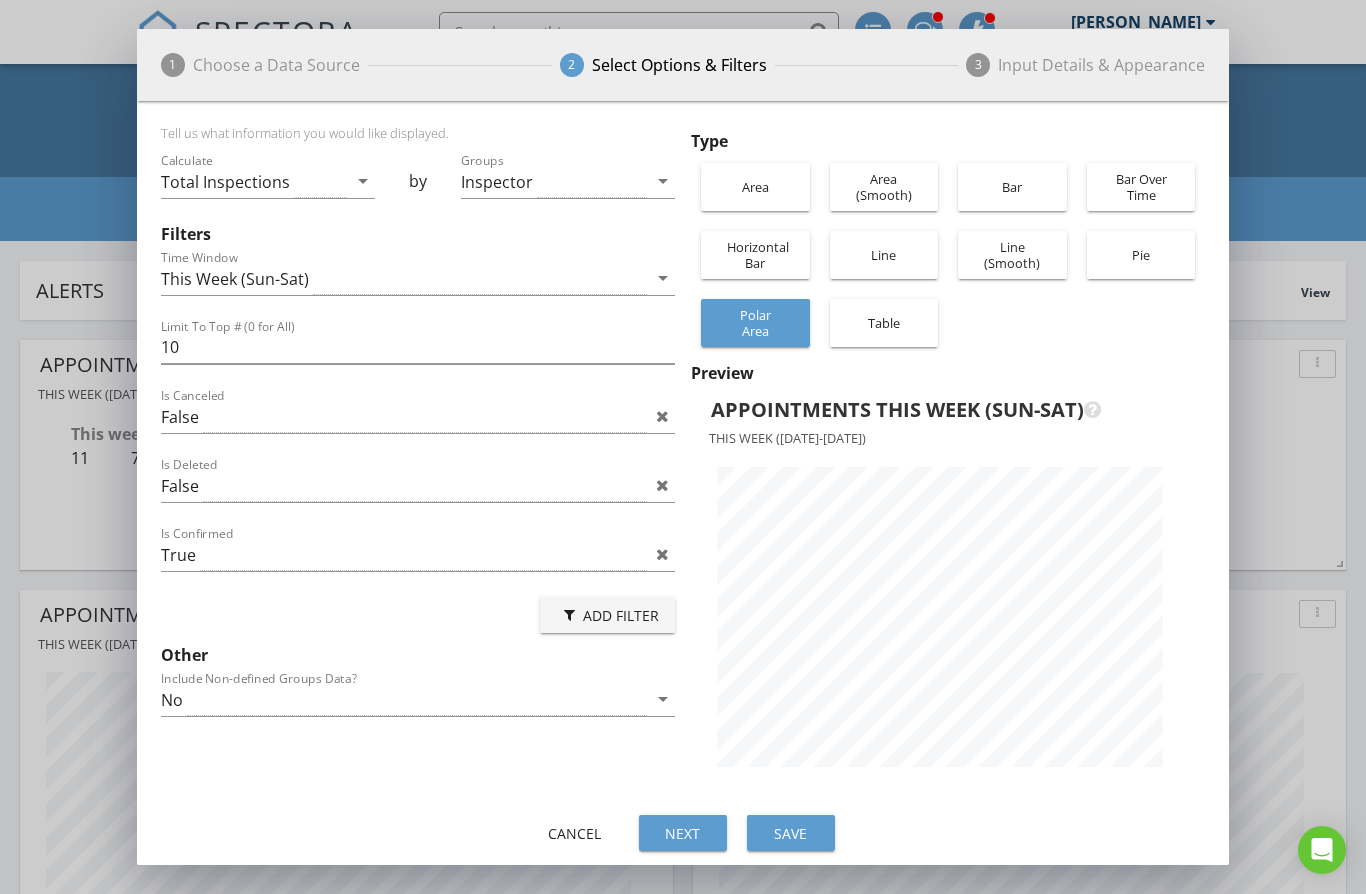 click on "Table" at bounding box center (884, 323) 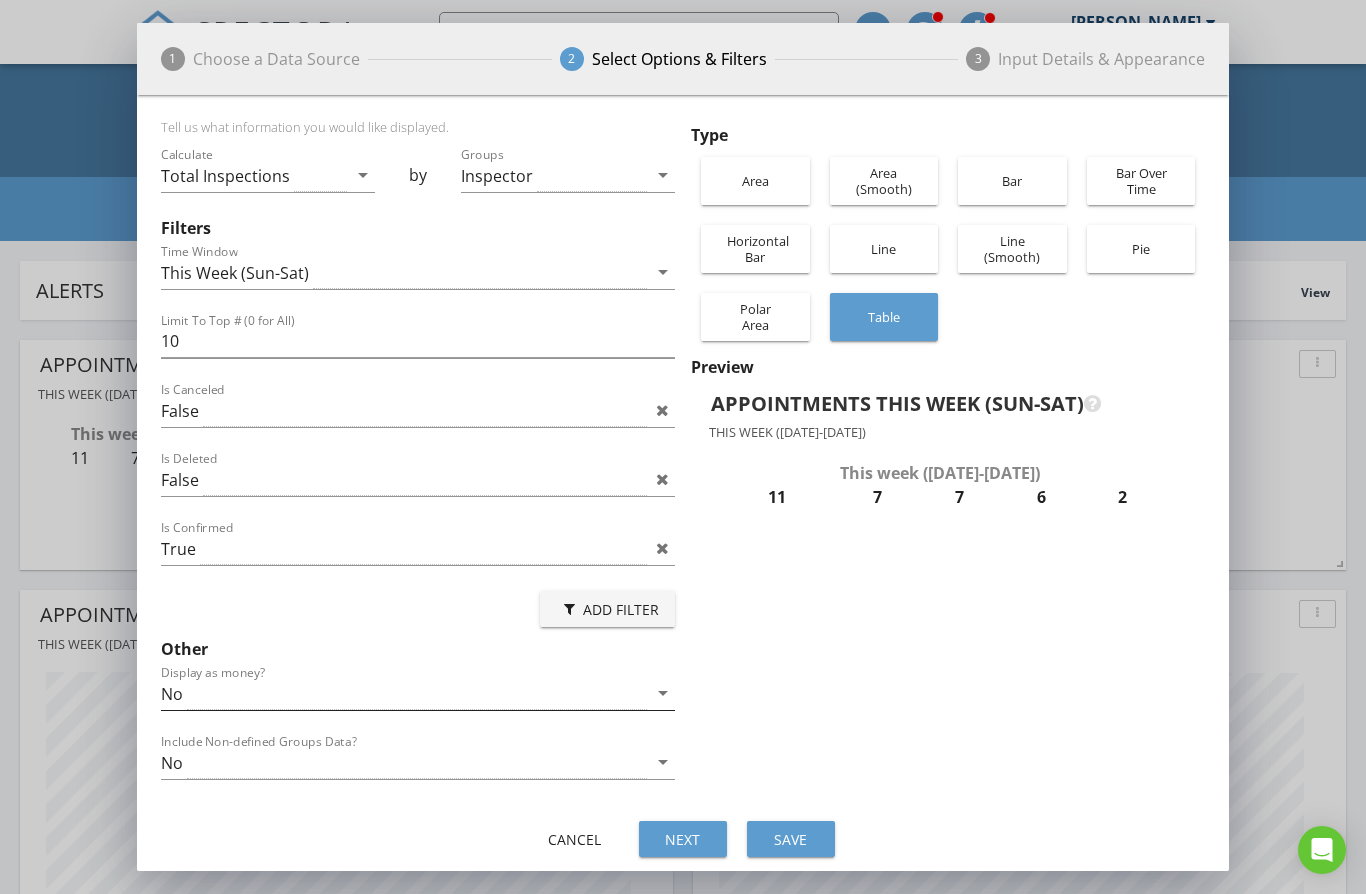 click on "arrow_drop_down" at bounding box center (663, 693) 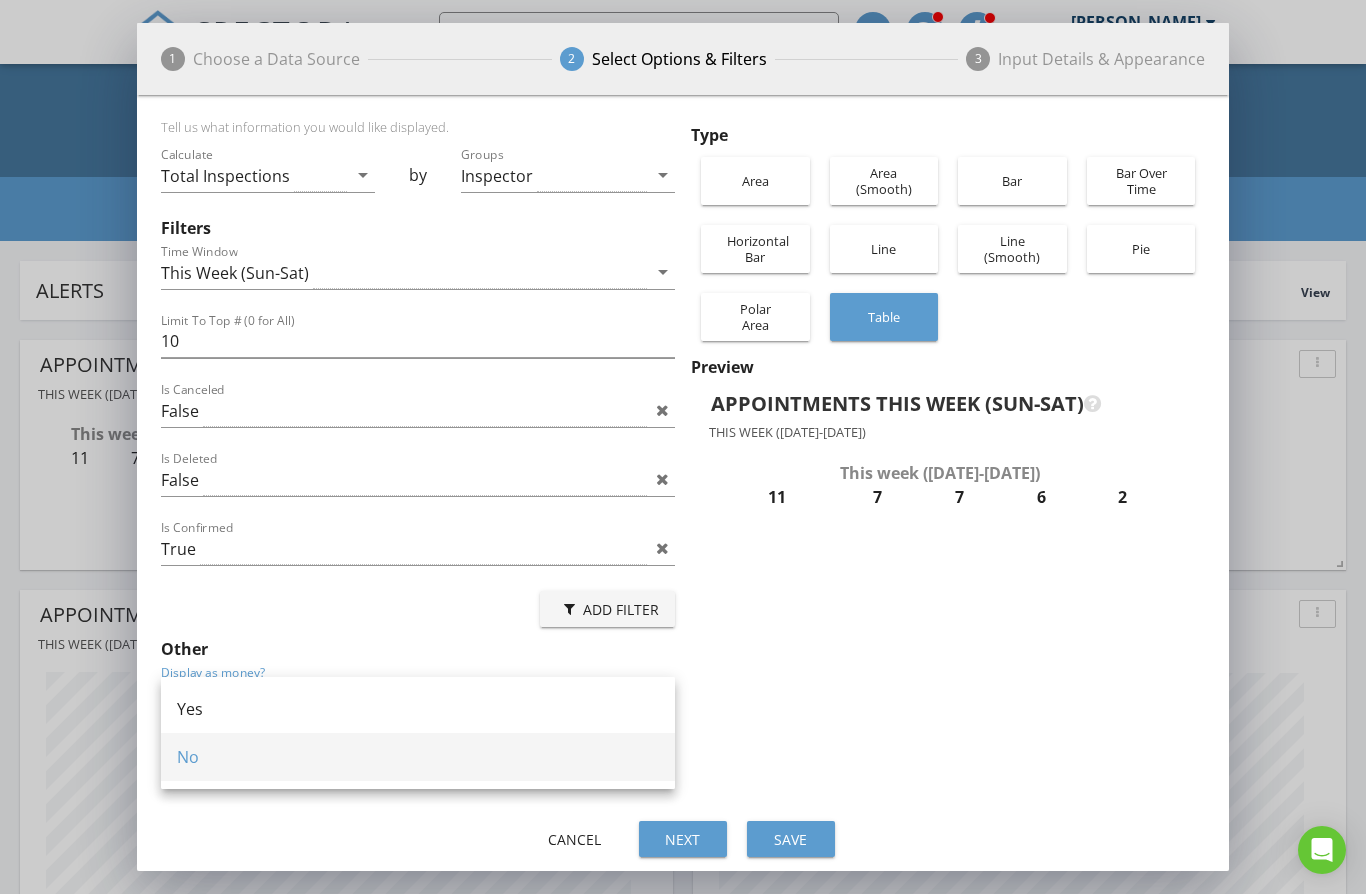 click on "No" at bounding box center (418, 757) 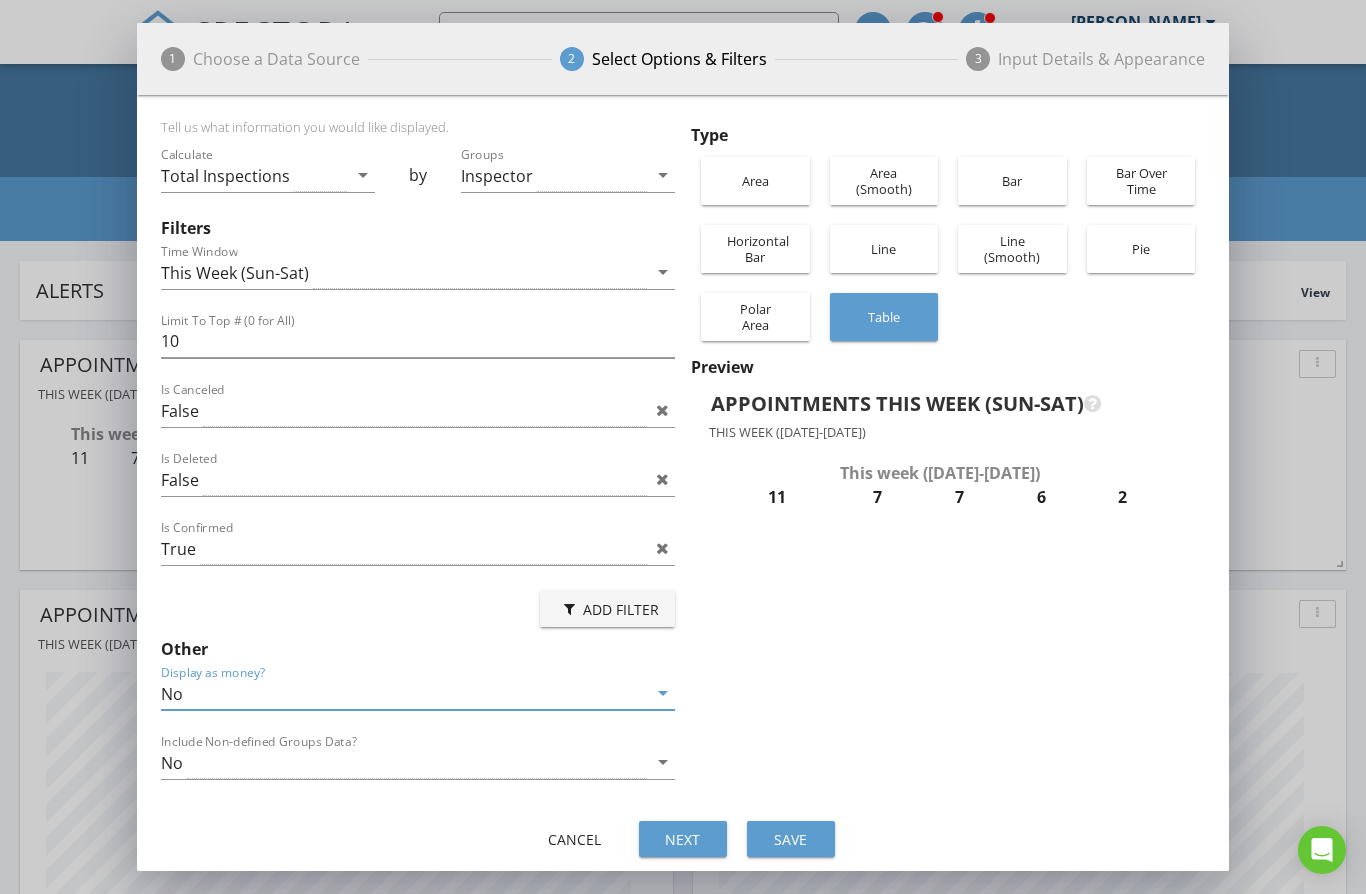 click on "Display as money? No arrow_drop_down" at bounding box center (418, 693) 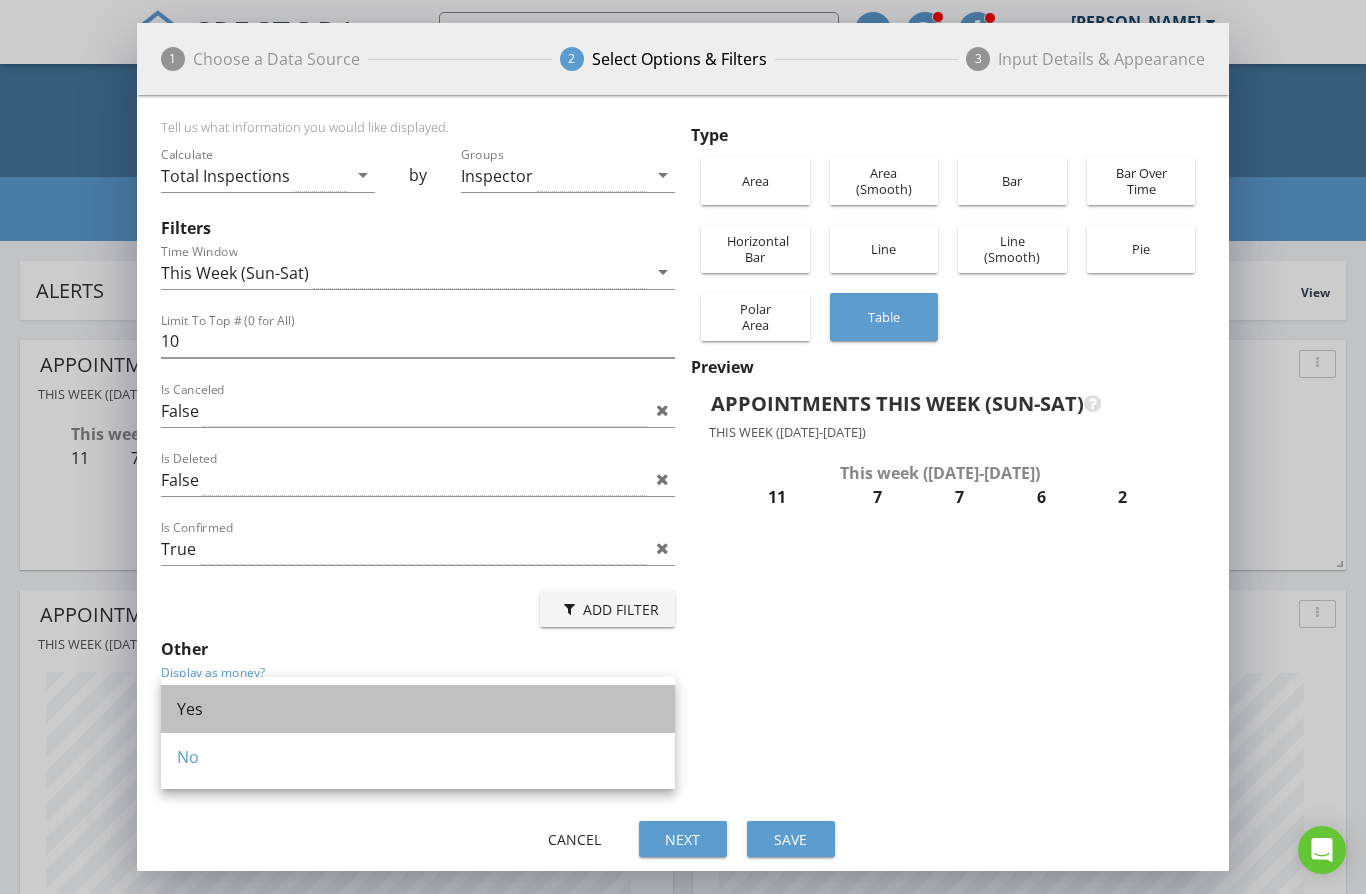 click on "Yes" at bounding box center (418, 709) 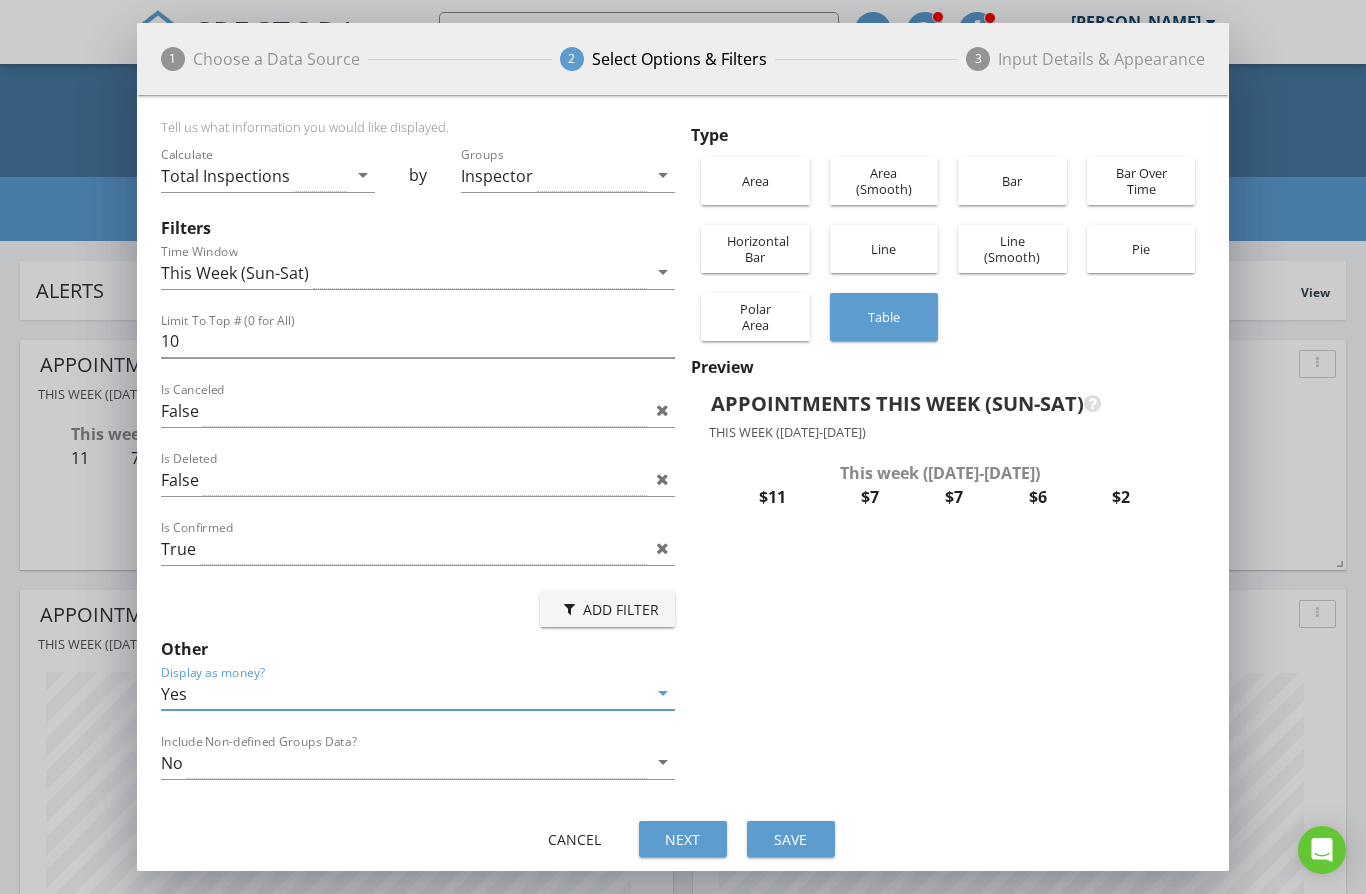 click on "Display as money? Yes arrow_drop_down" at bounding box center [418, 693] 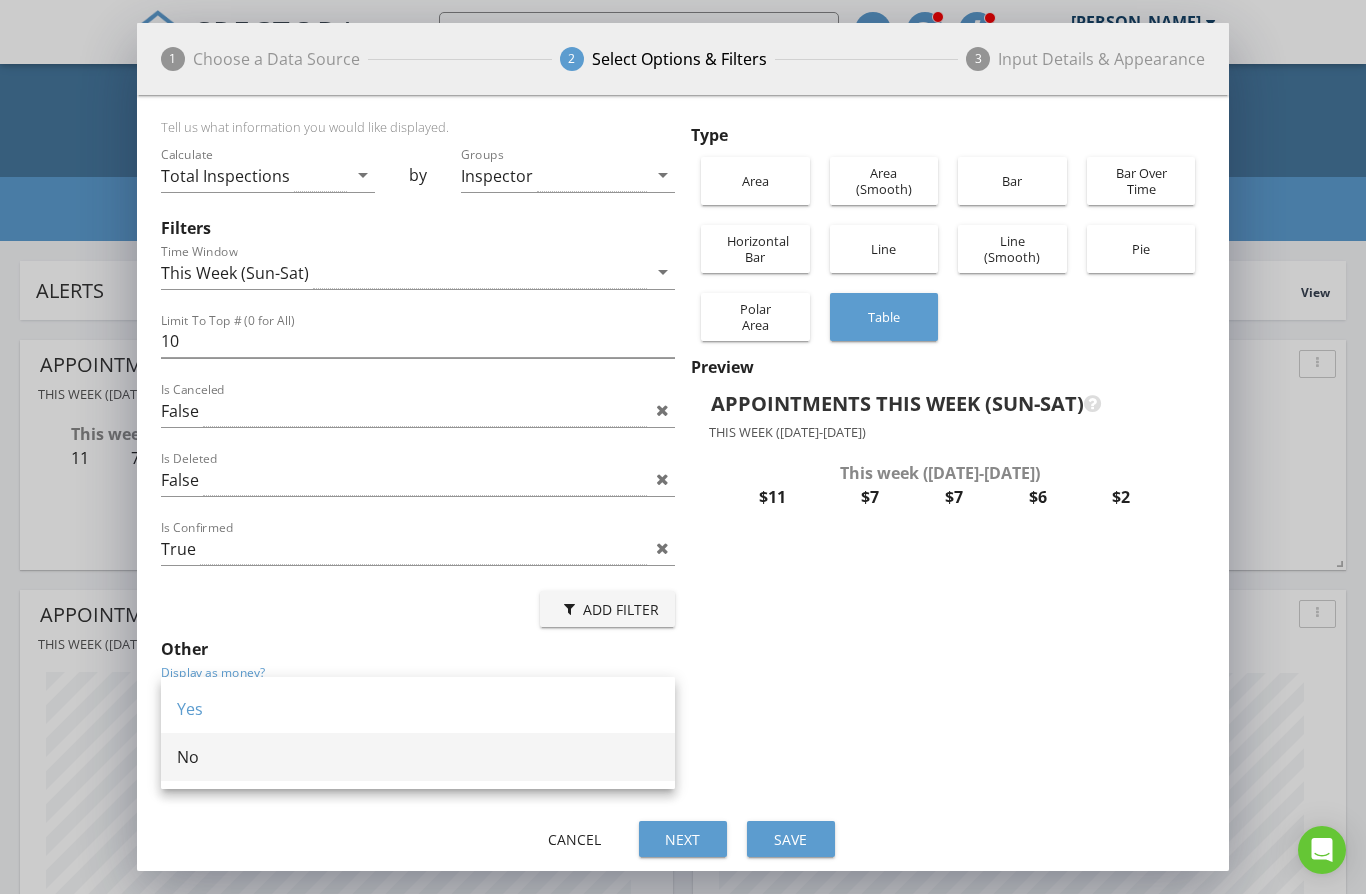 click on "No" at bounding box center (418, 757) 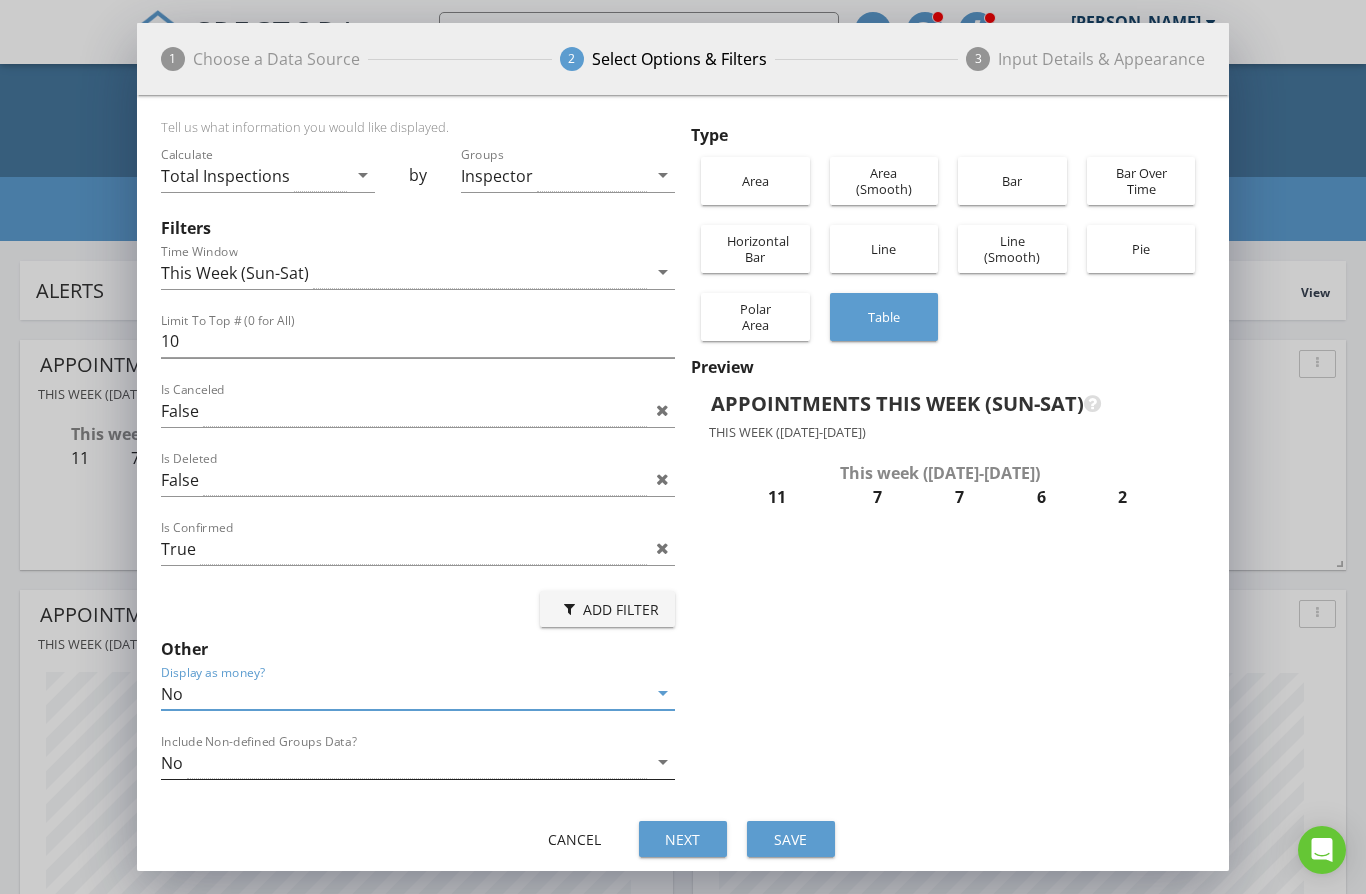 click on "arrow_drop_down" at bounding box center [663, 762] 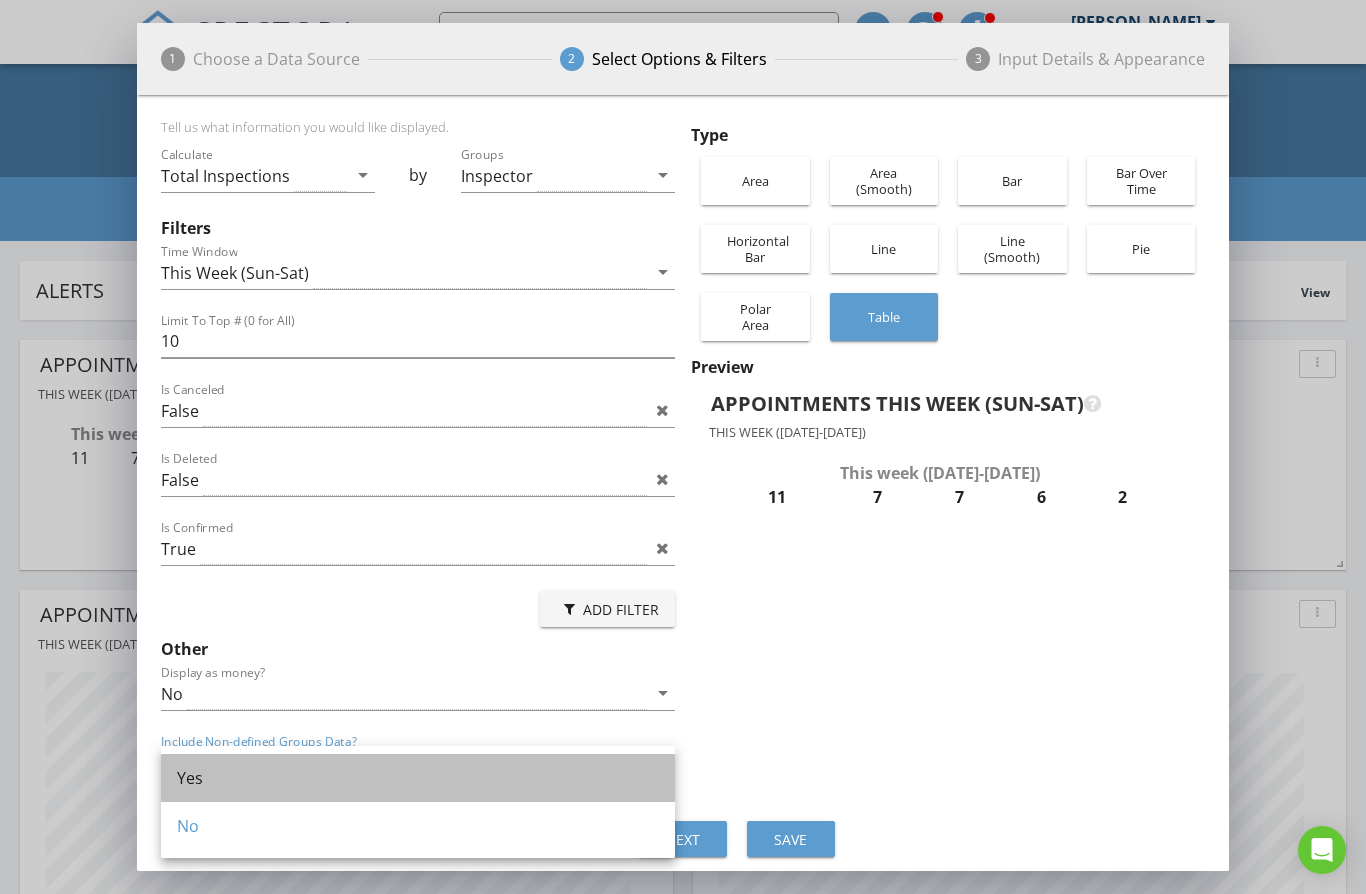click on "Yes" at bounding box center (418, 778) 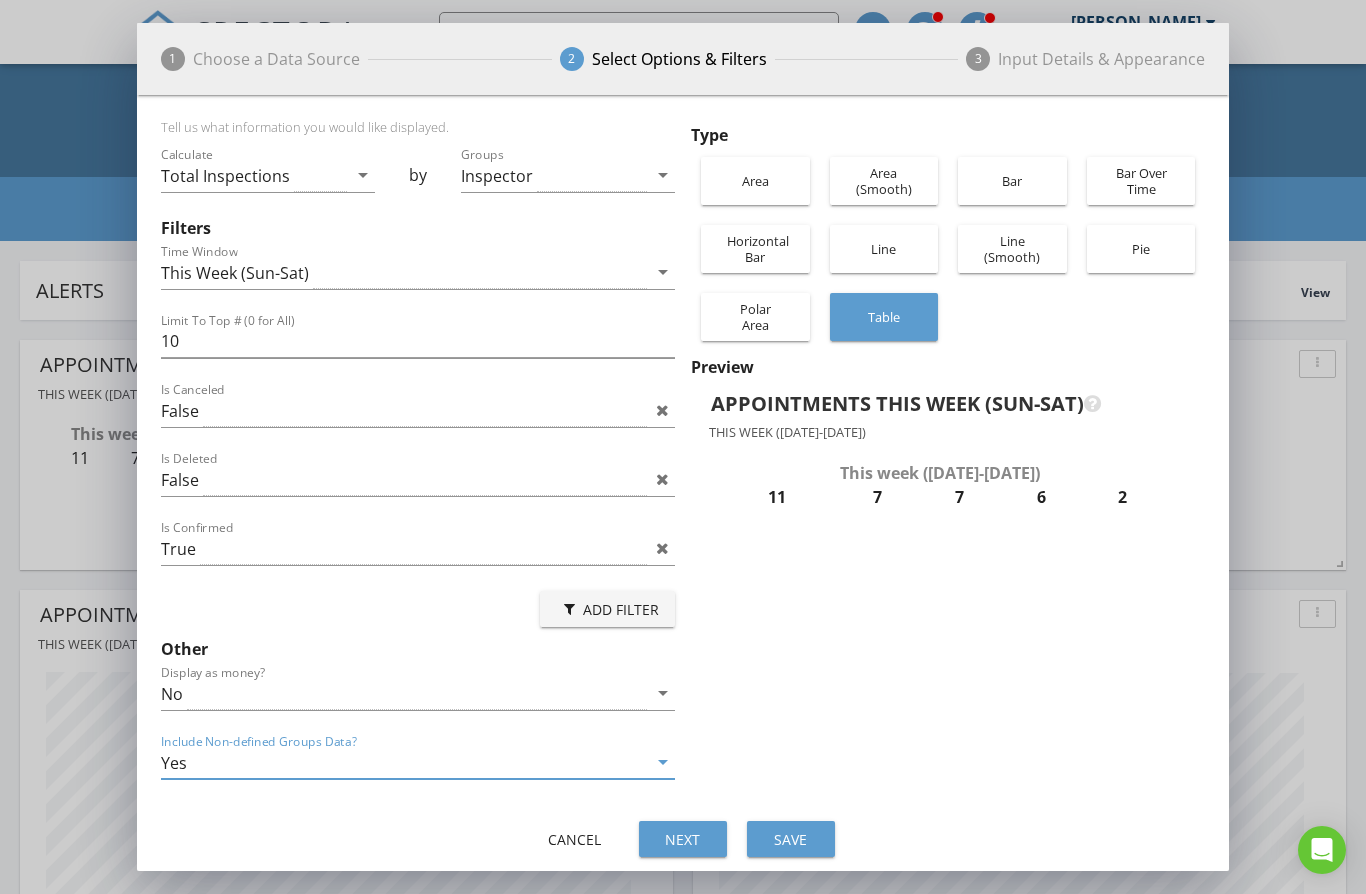 click on "Include Non-defined Groups Data? Yes arrow_drop_down" at bounding box center (418, 762) 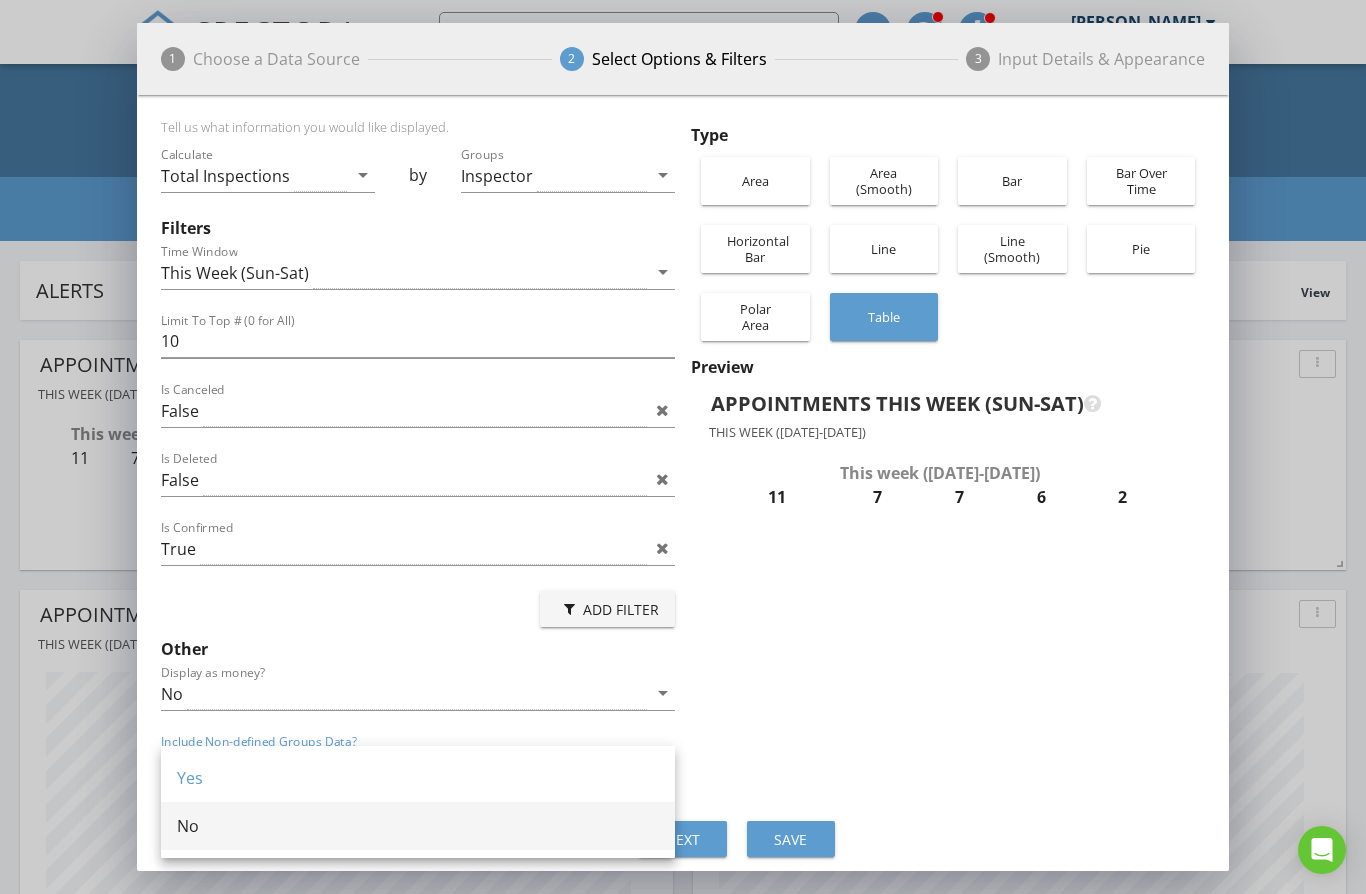 click on "No" at bounding box center (418, 826) 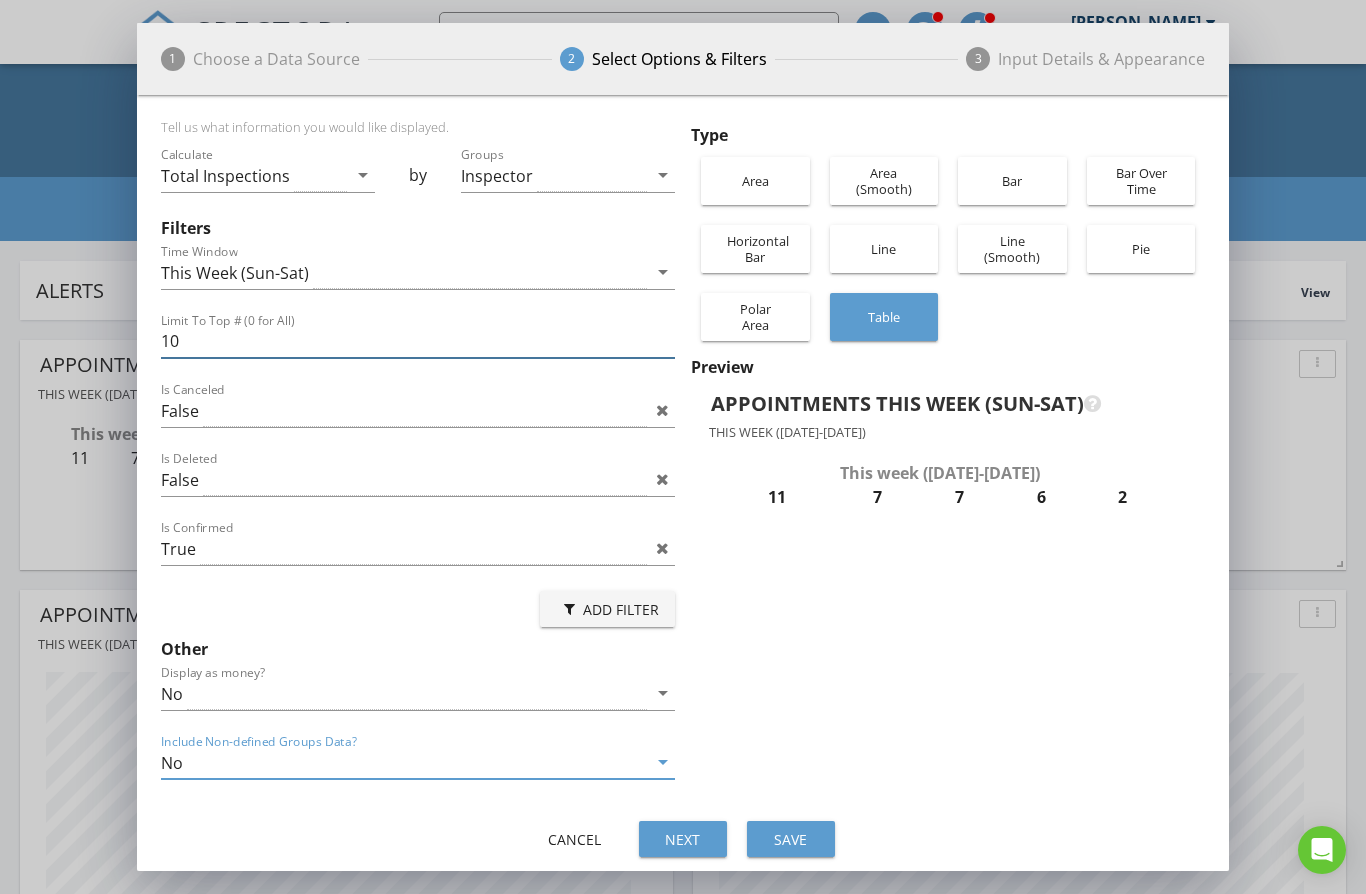click on "10" at bounding box center (418, 341) 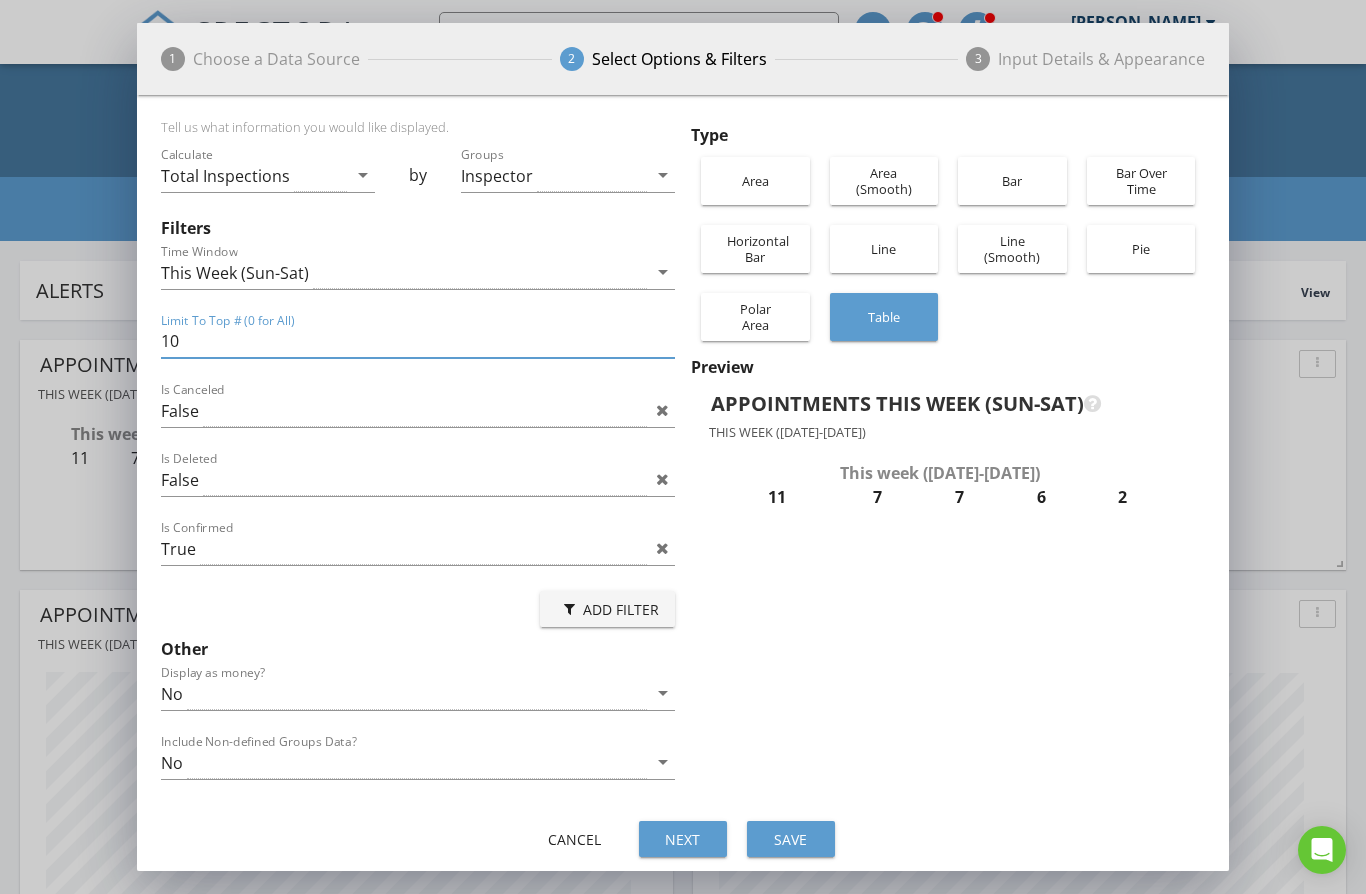 scroll, scrollTop: 0, scrollLeft: 0, axis: both 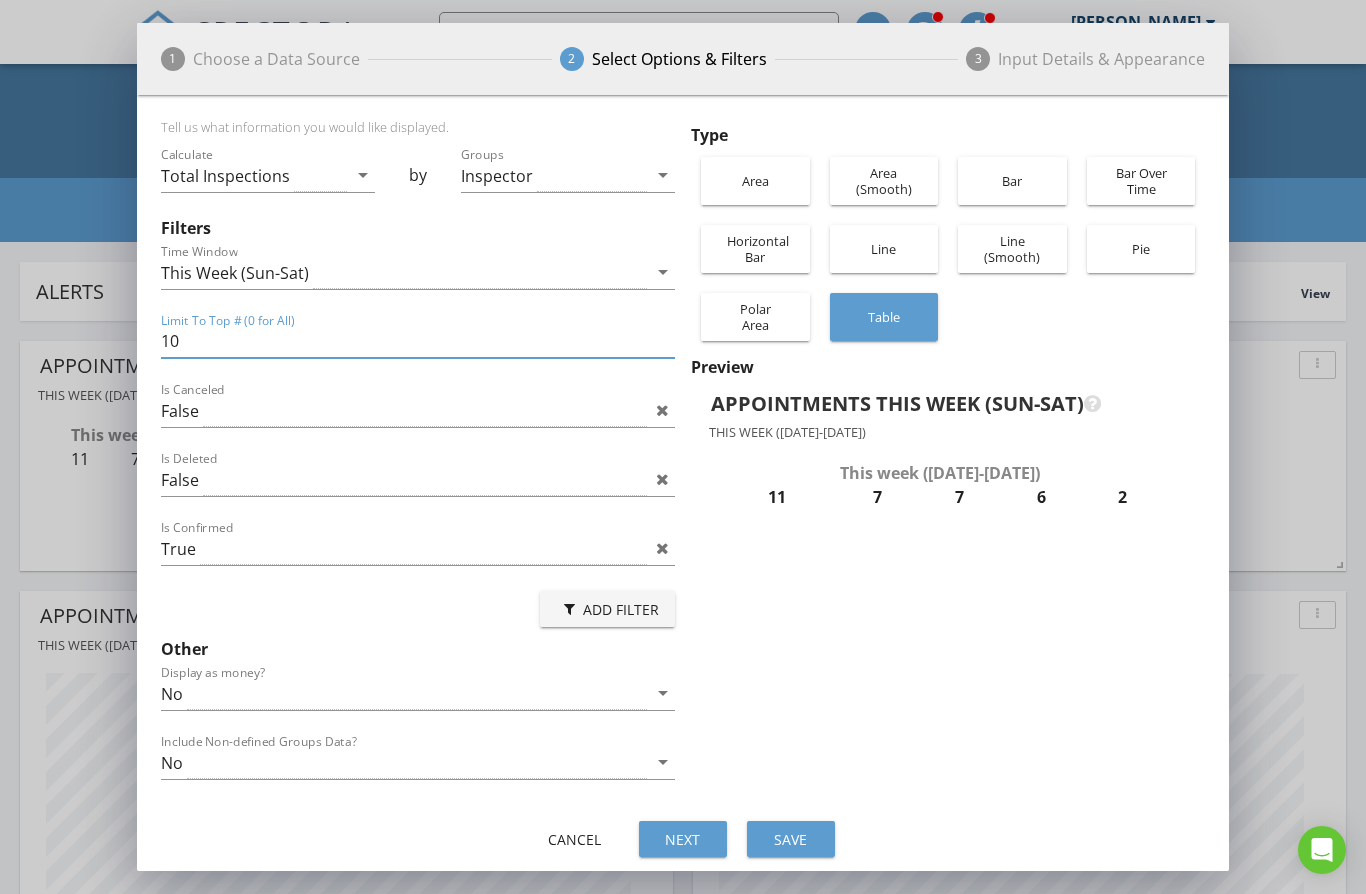 type on "1" 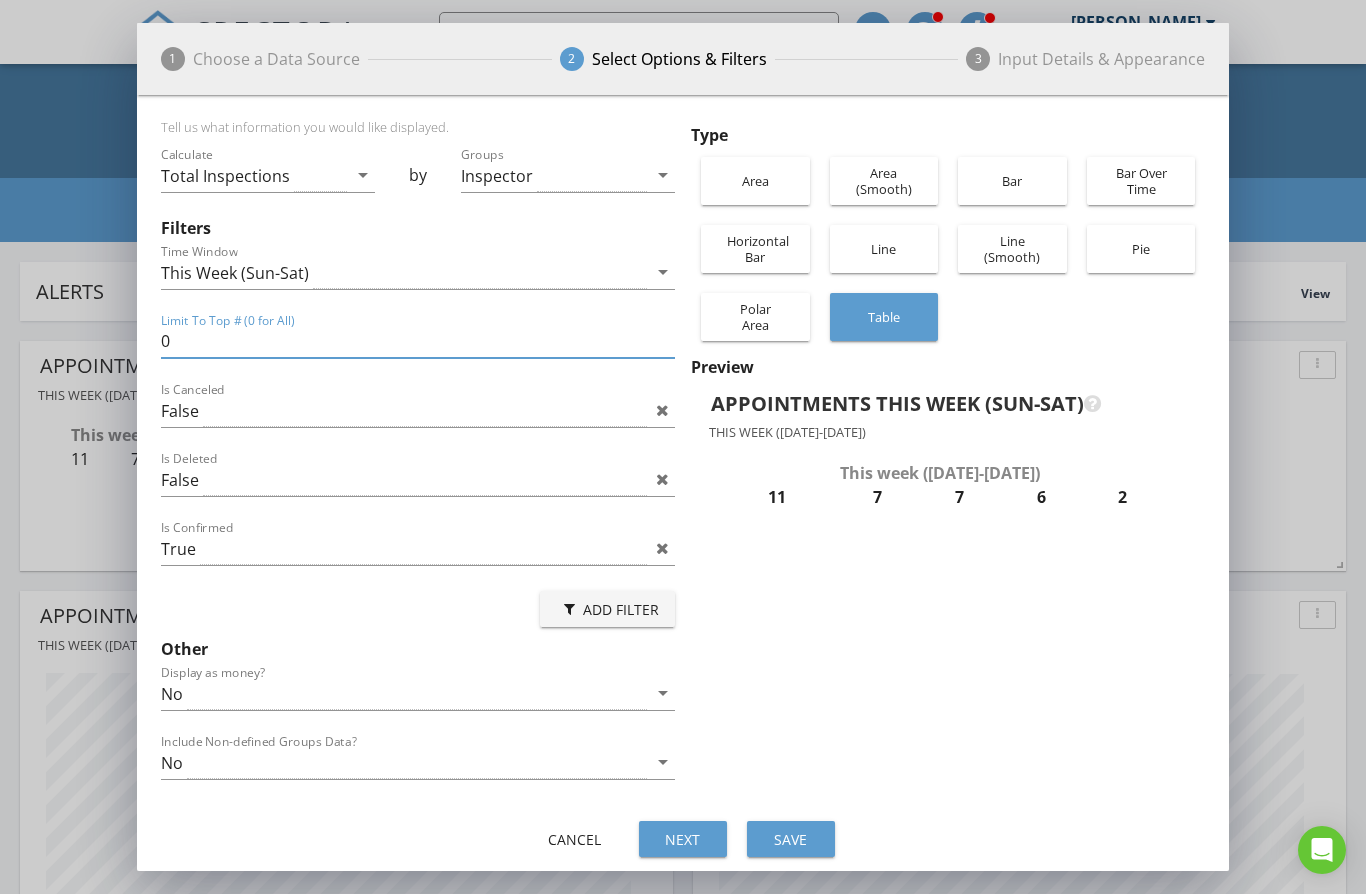 type on "0" 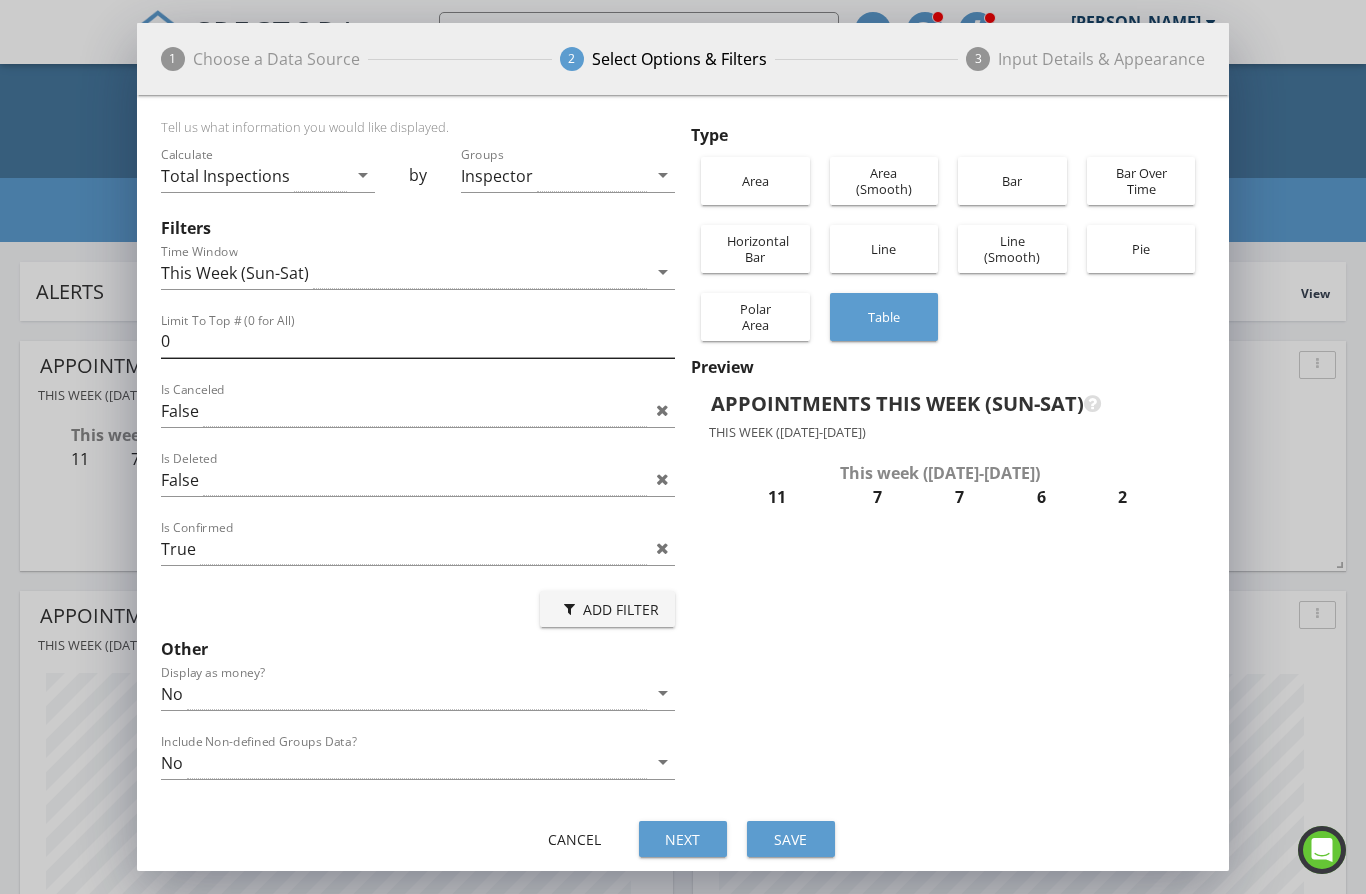 scroll, scrollTop: 1, scrollLeft: 0, axis: vertical 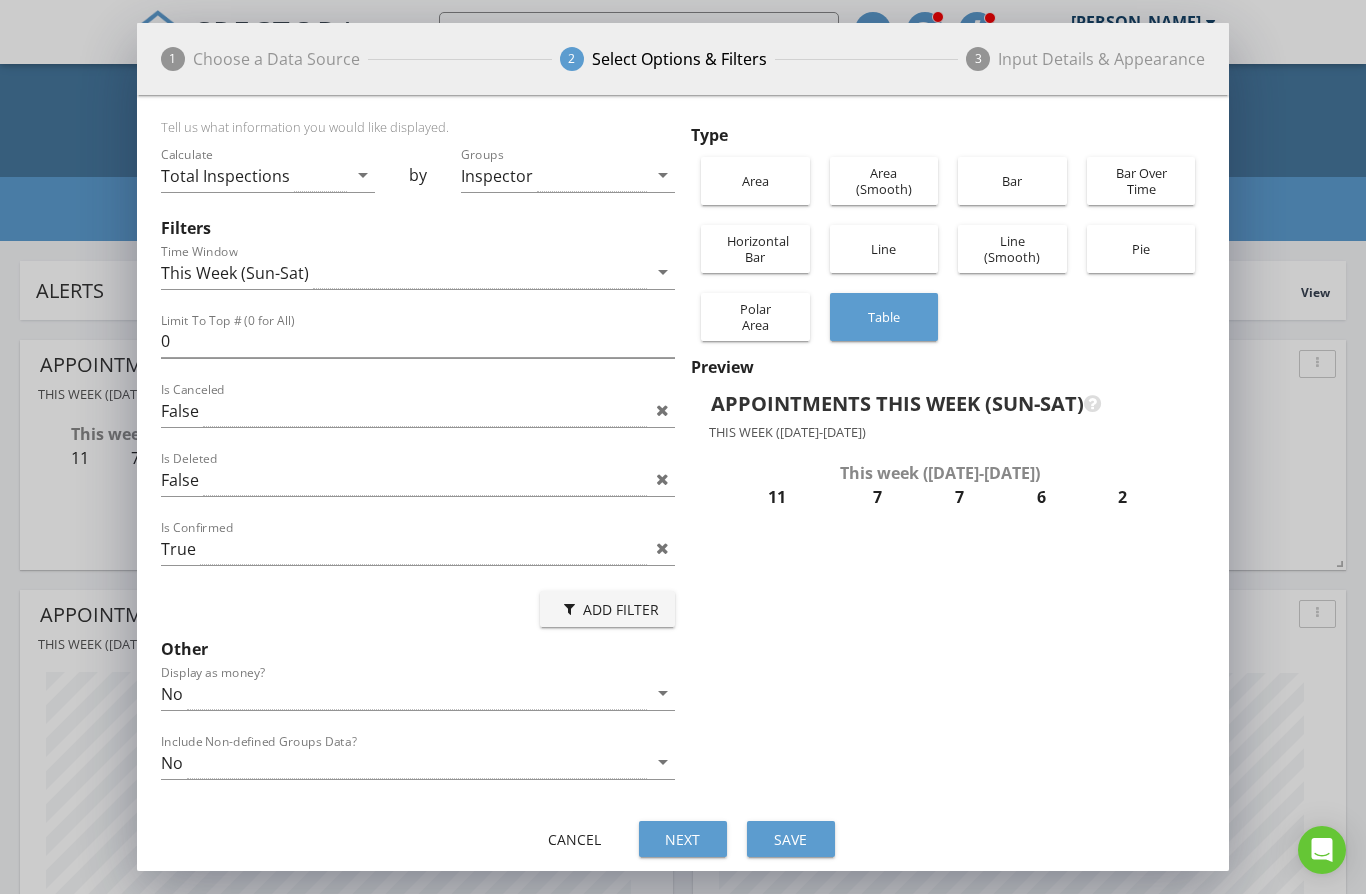 click on "Area" at bounding box center (755, 181) 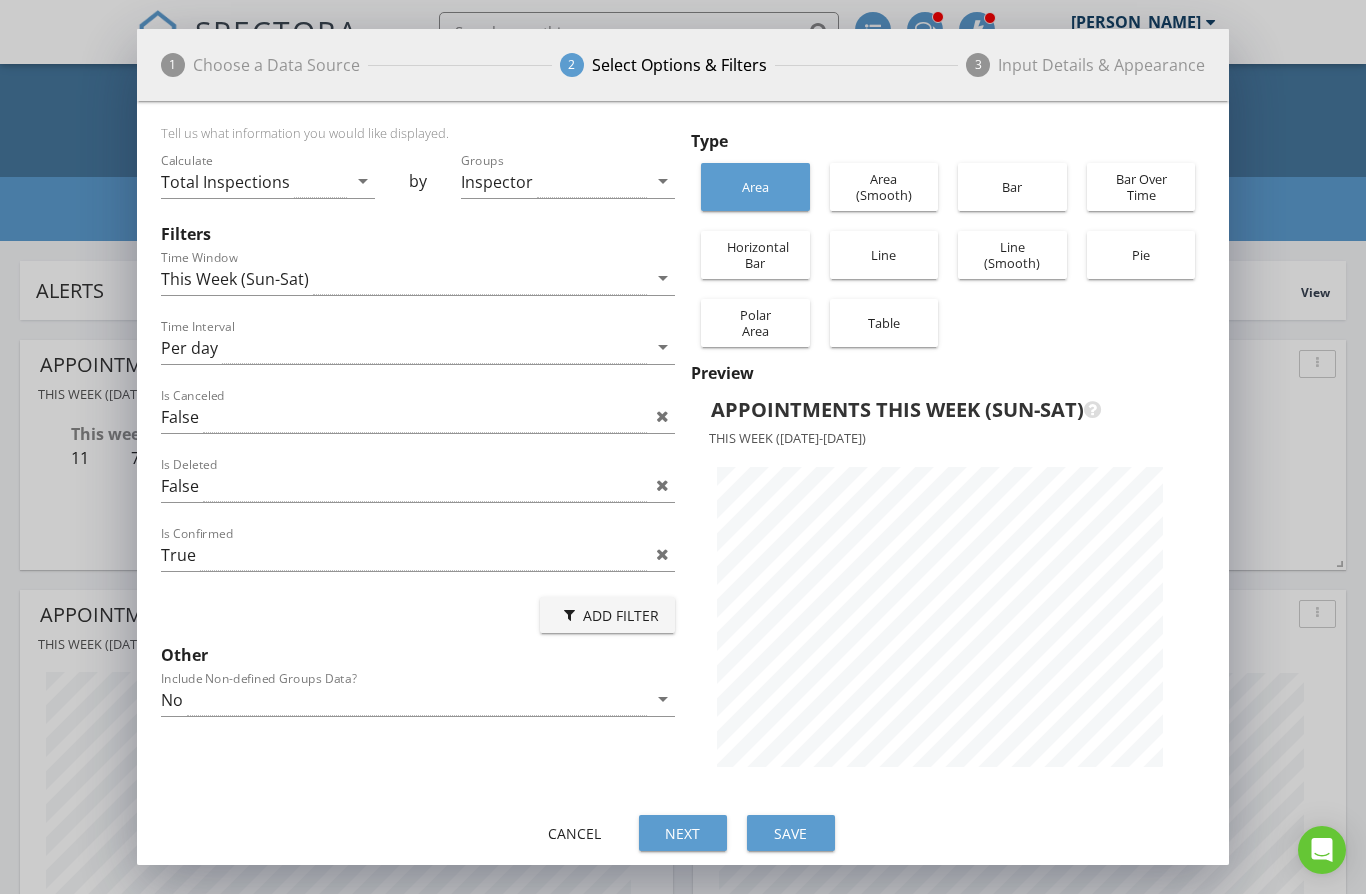 scroll, scrollTop: 999292, scrollLeft: 998907, axis: both 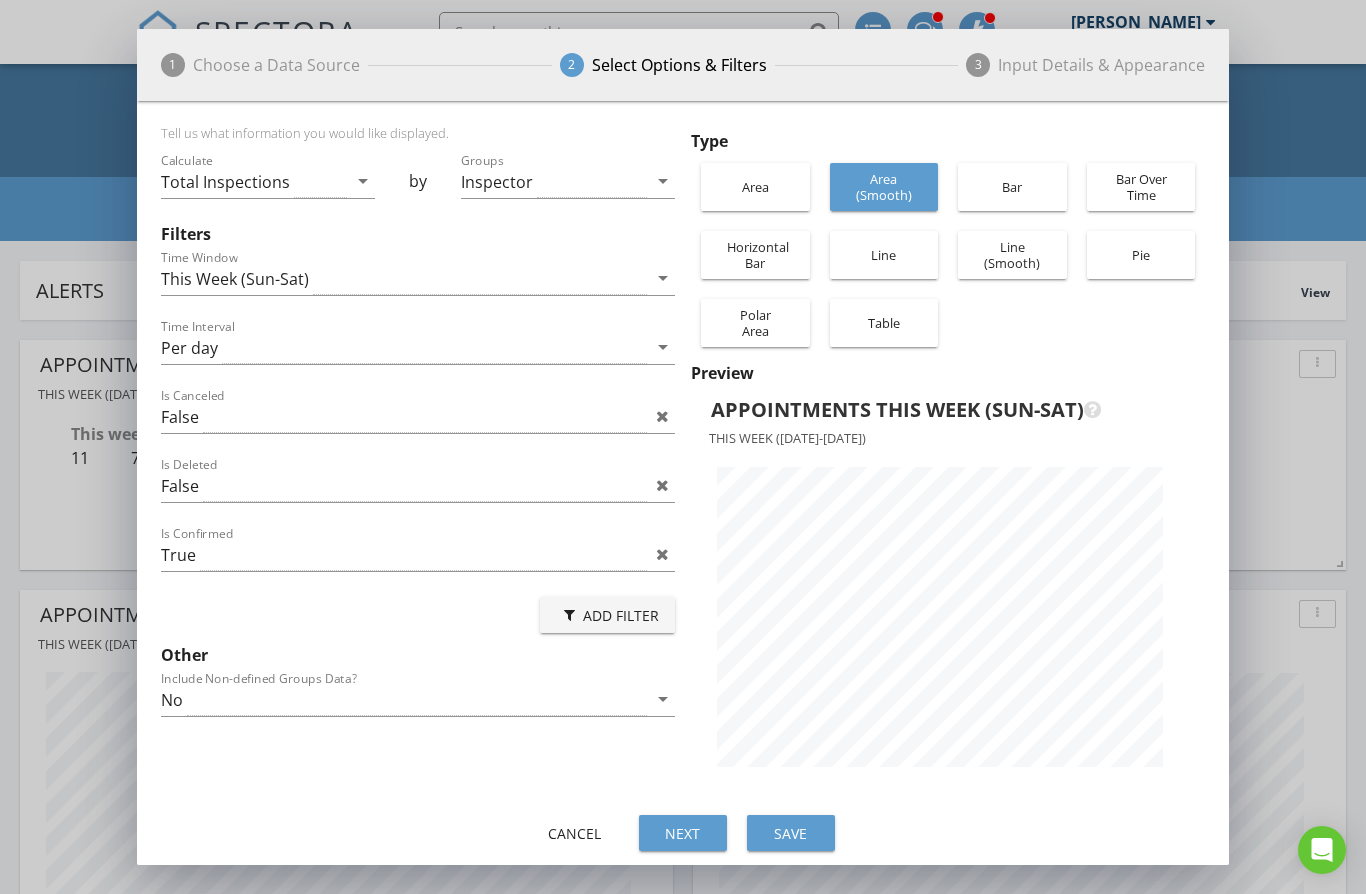 click on "Bar" at bounding box center [1012, 187] 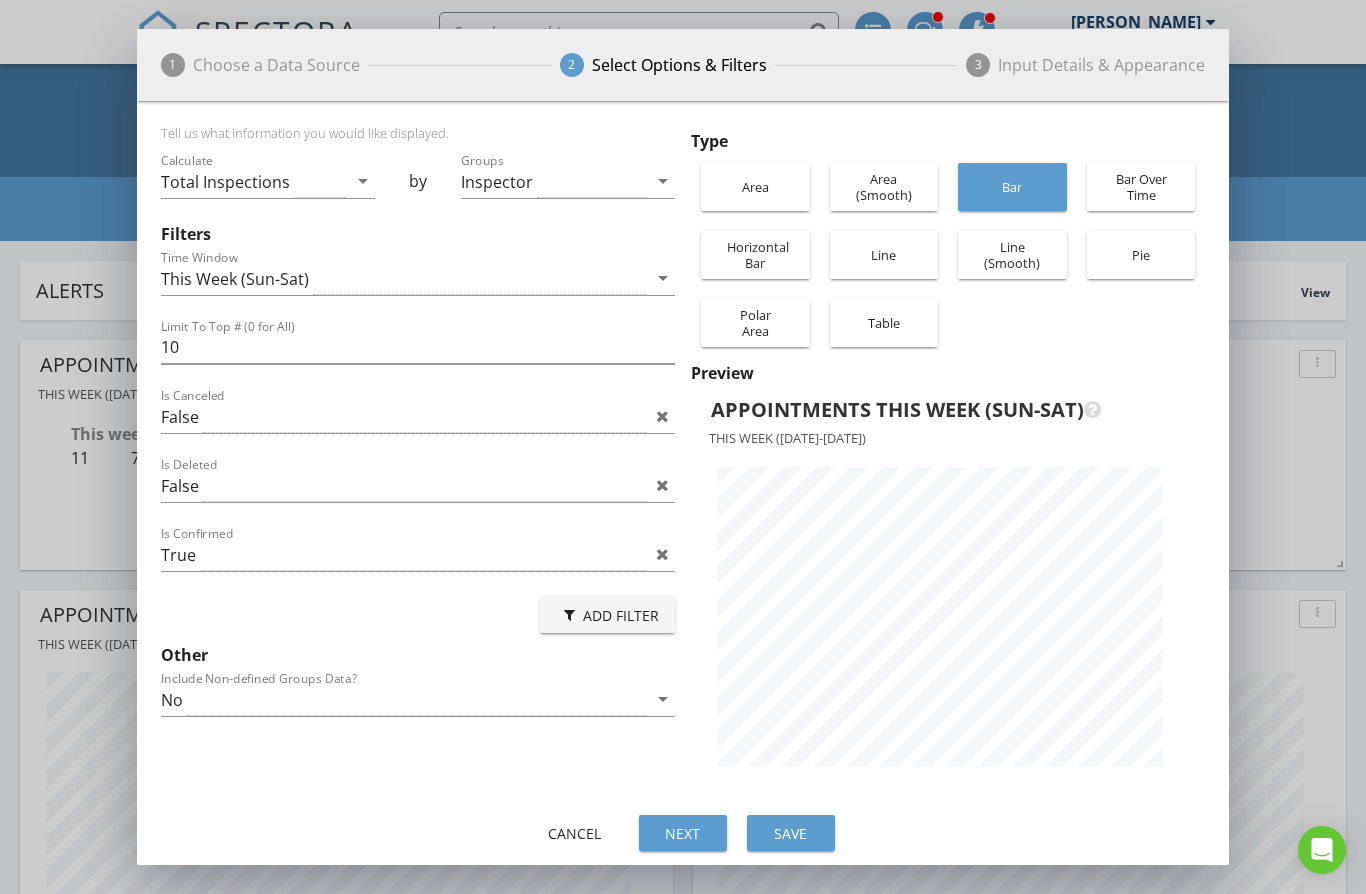 click on "Bar Over Time" at bounding box center (1141, 187) 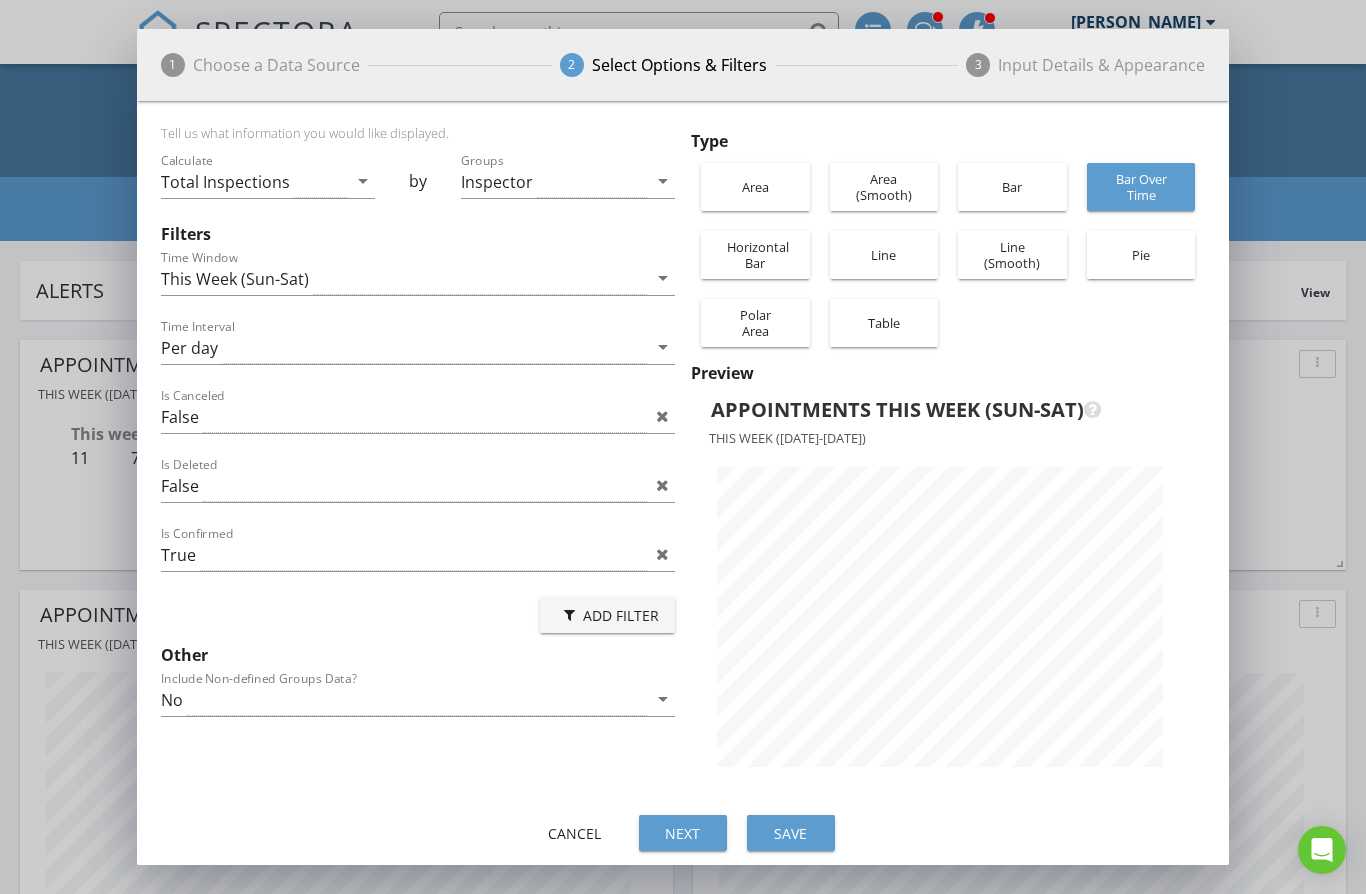click on "Pie" at bounding box center [1141, 255] 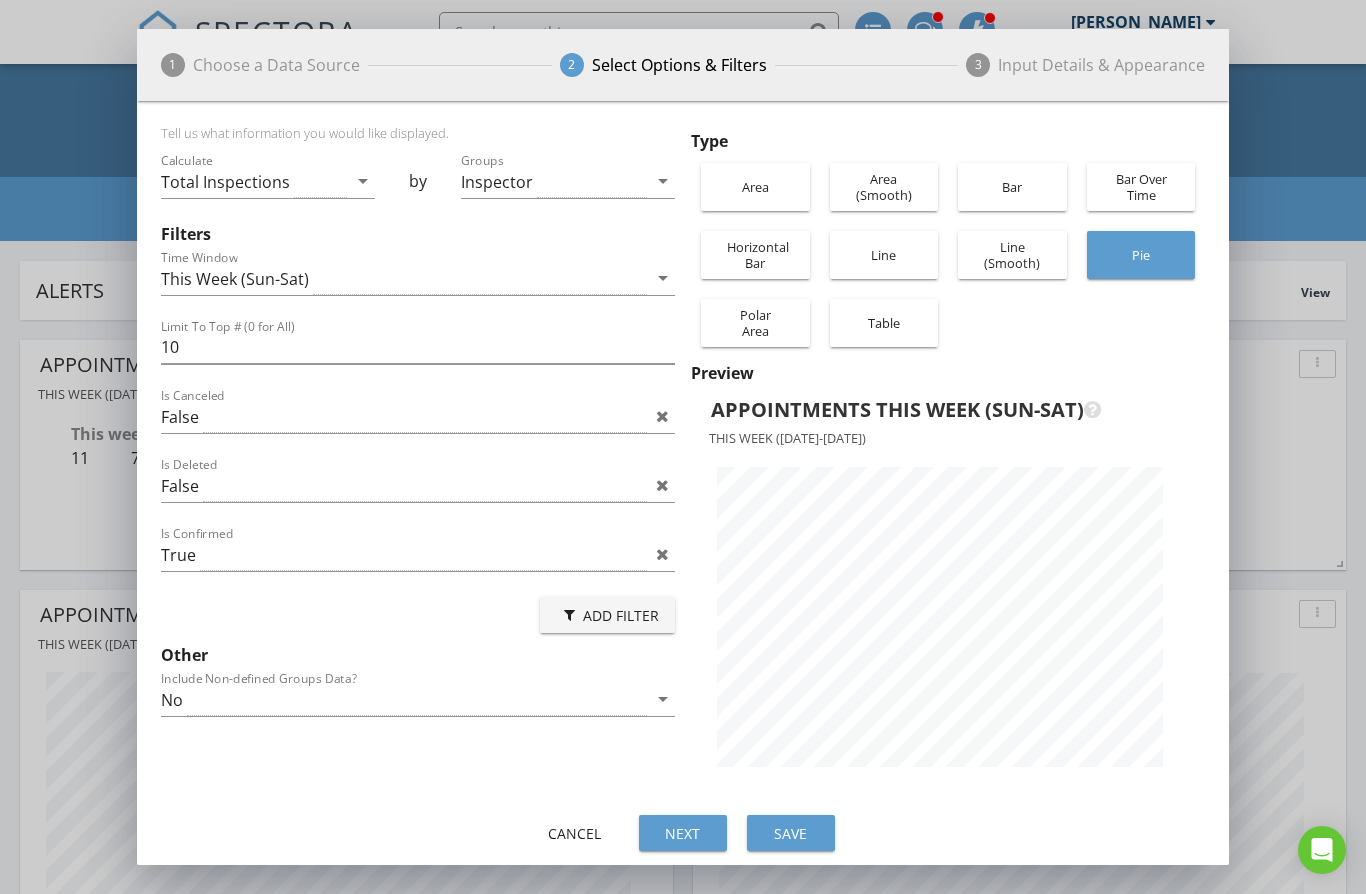 click on "Polar Area" at bounding box center [755, 323] 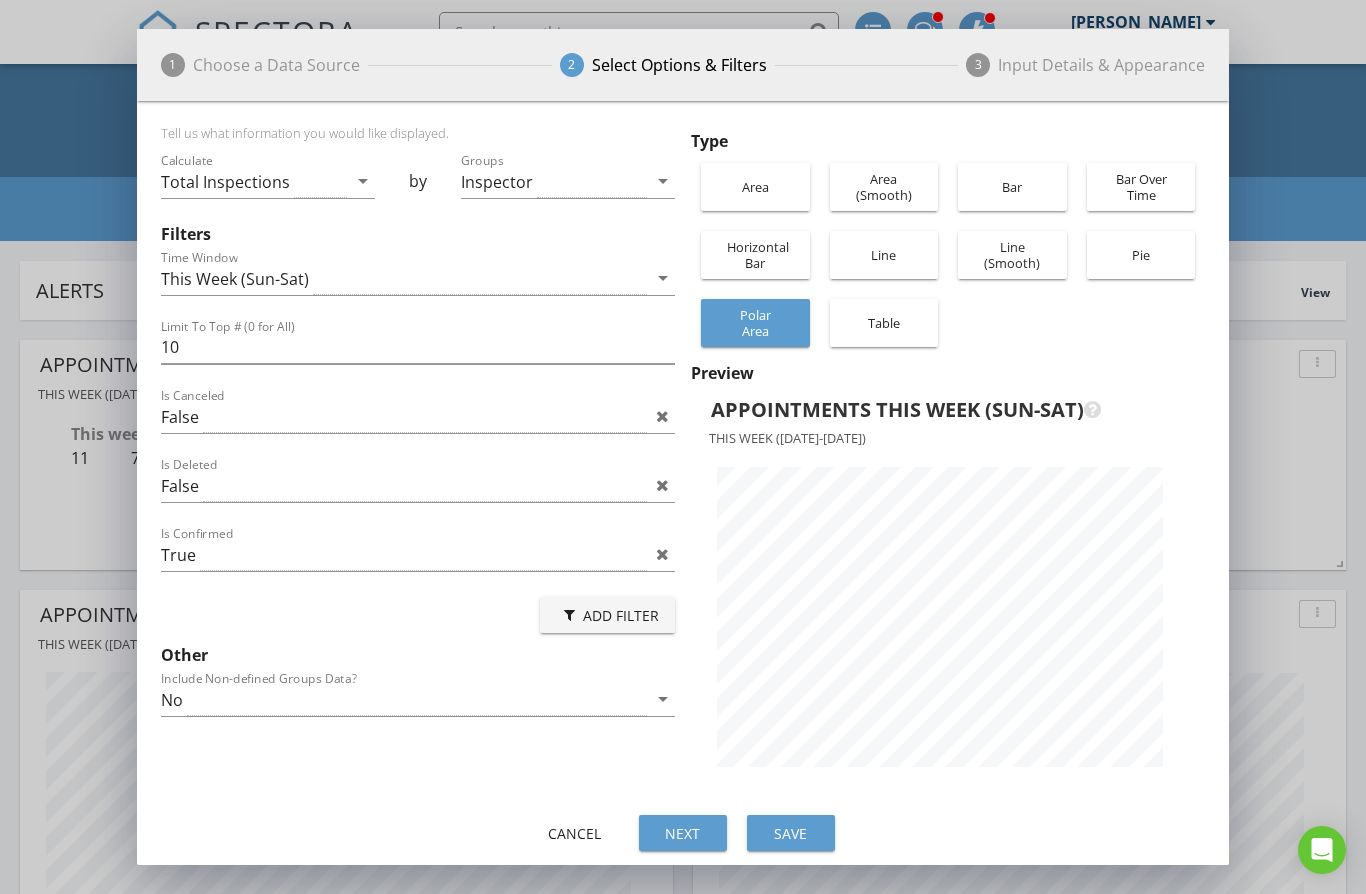 click on "Table" at bounding box center (884, 323) 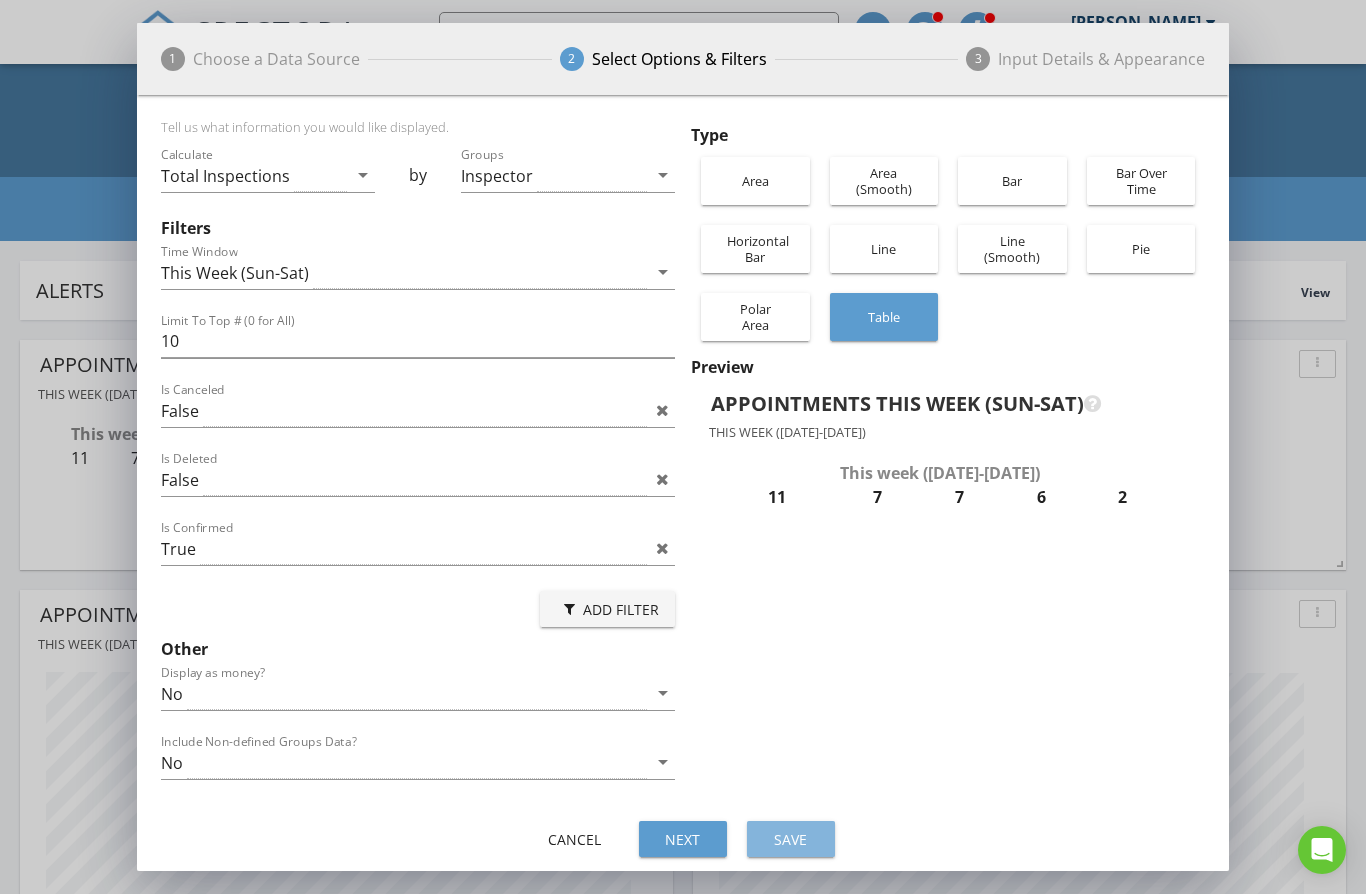 click on "Save" at bounding box center (791, 839) 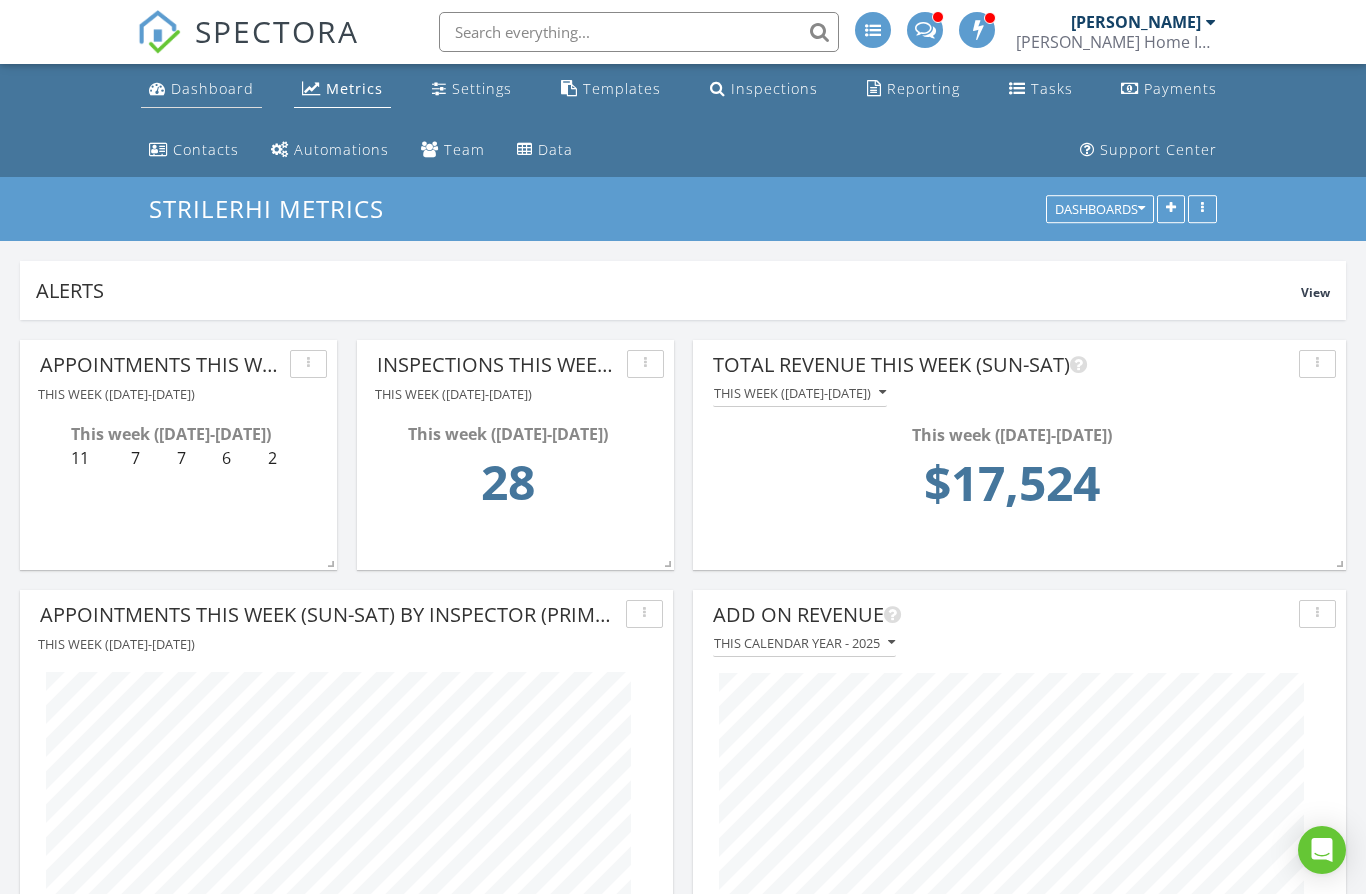 click on "Dashboard" at bounding box center (212, 88) 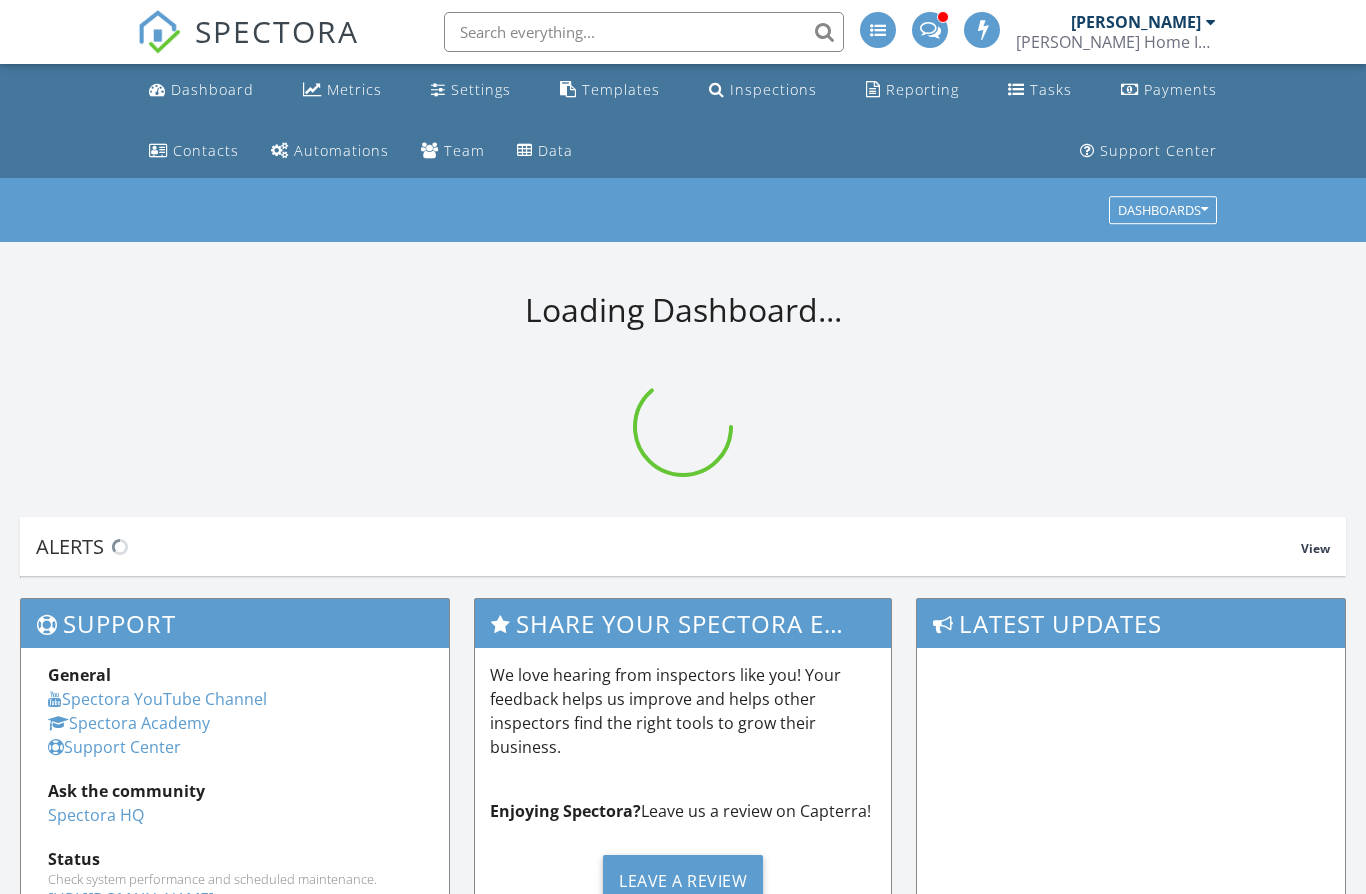 scroll, scrollTop: 0, scrollLeft: 0, axis: both 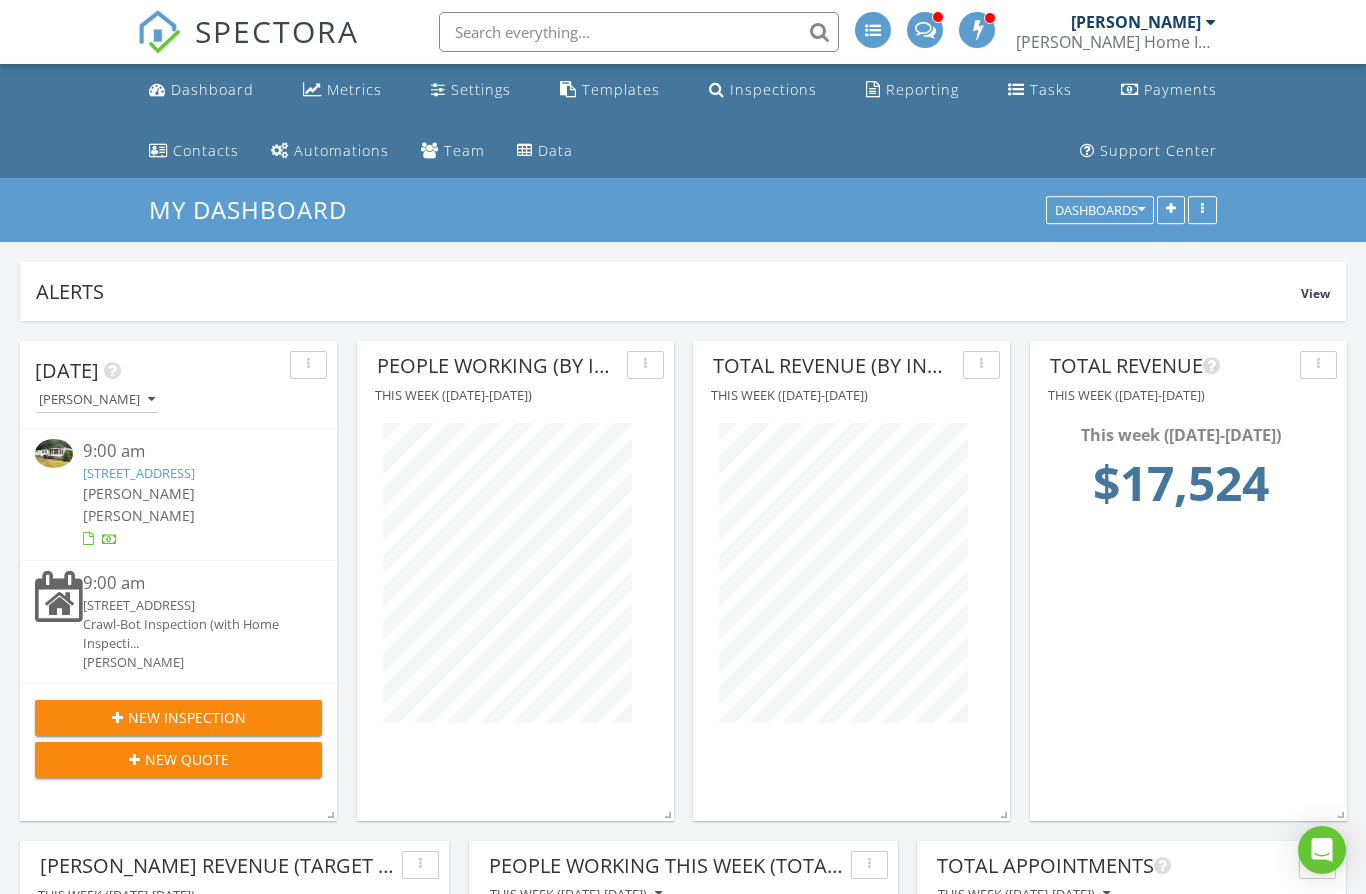 click at bounding box center [645, 365] 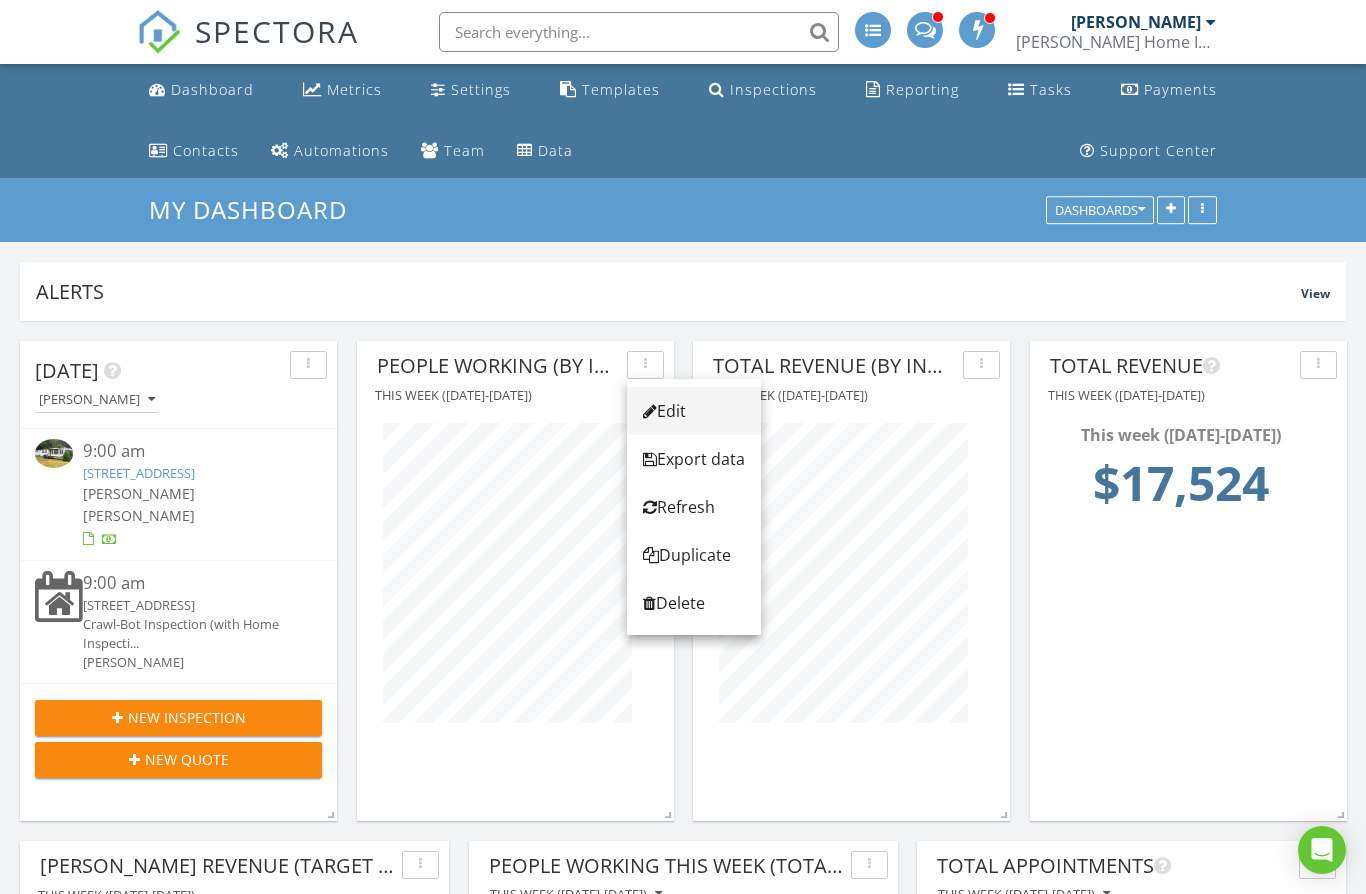 click on "Edit" at bounding box center [694, 411] 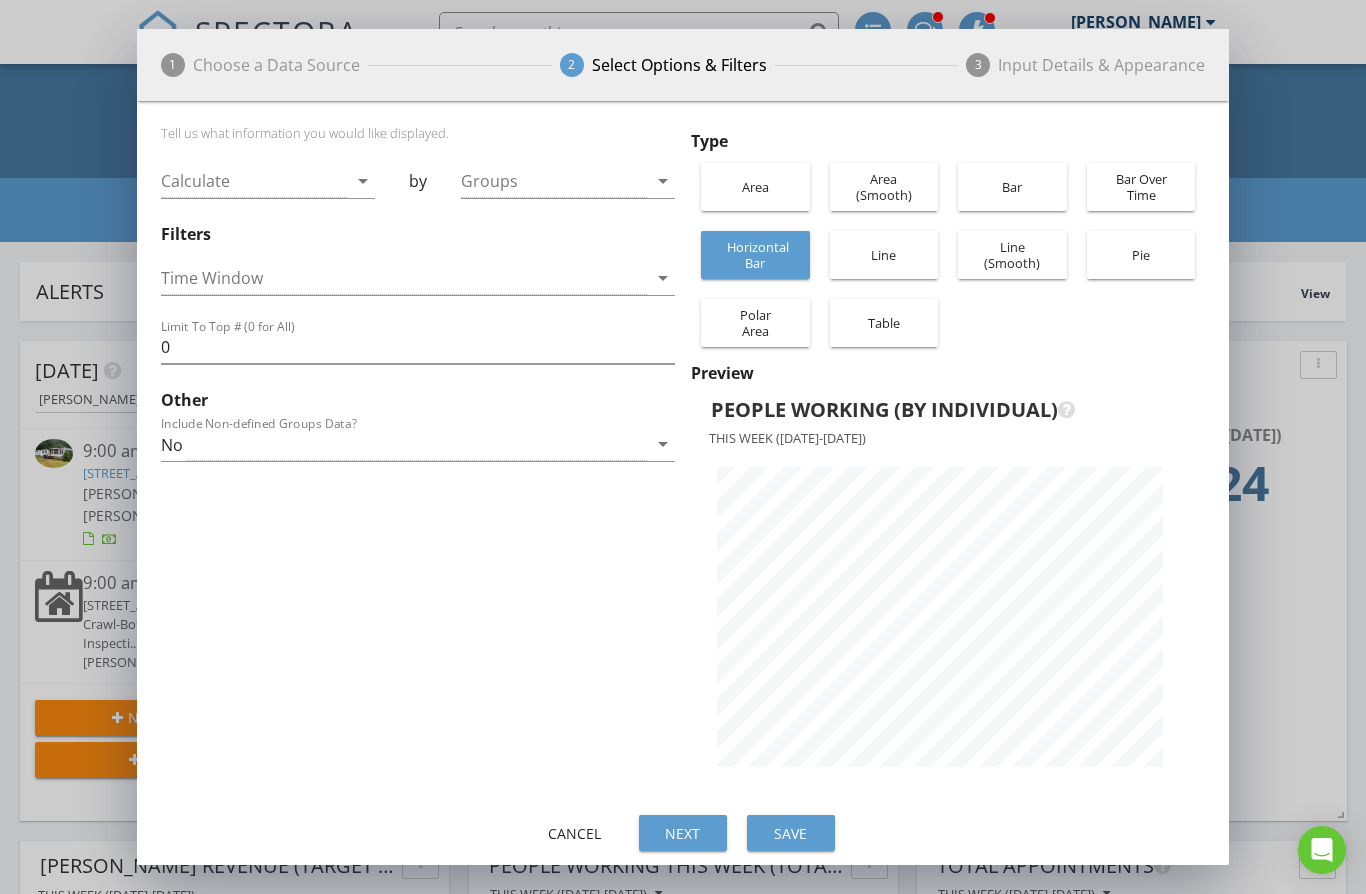 scroll, scrollTop: 999292, scrollLeft: 998907, axis: both 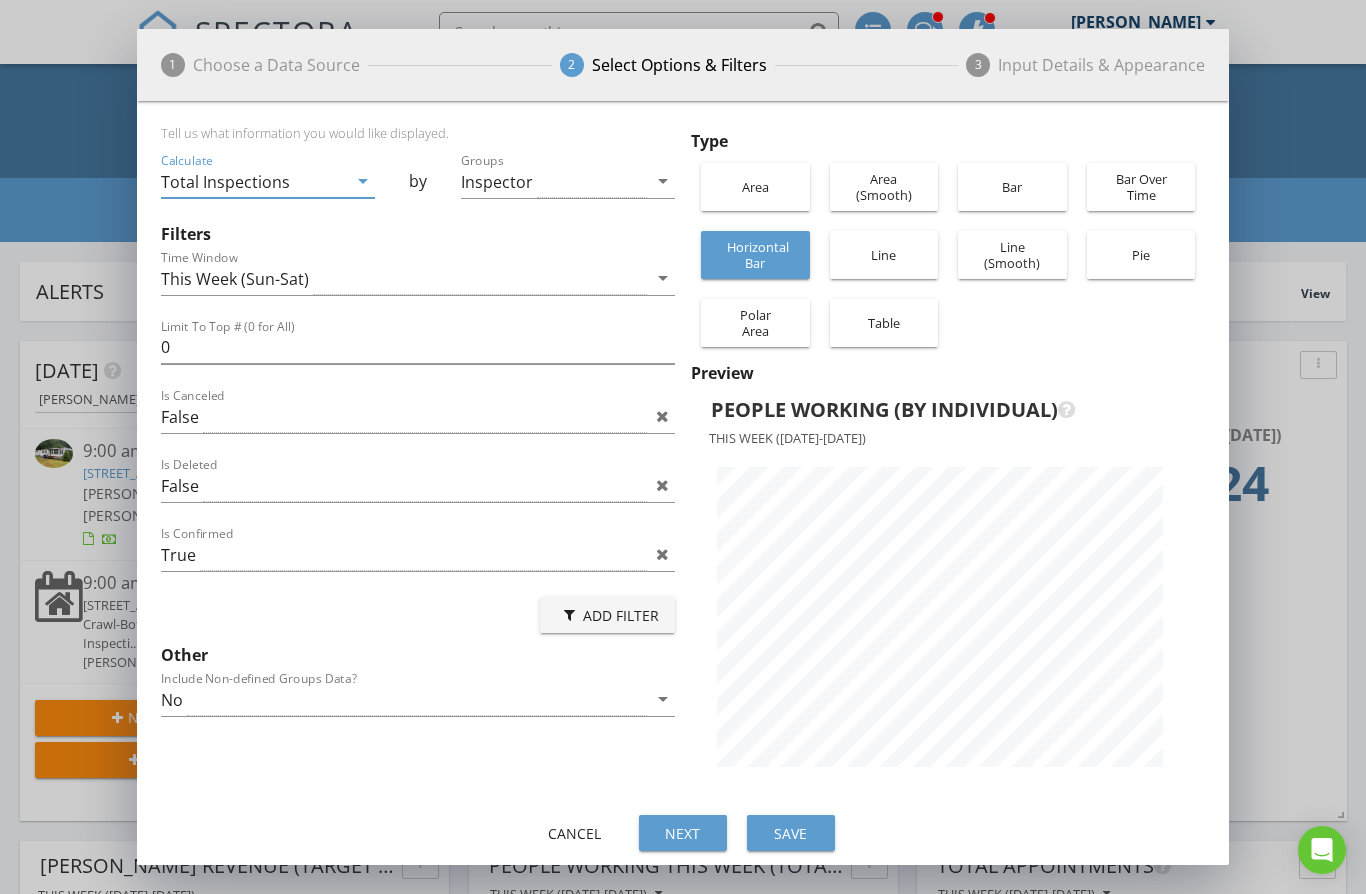 click on "1
Choose a Data Source
2
Select Options & Filters
3
Input Details & Appearance
Inspection Data
All inspections in our system, including canceled, deleted, unconfirmed, paid, and unpaid inspections. (You can further filter using 'Filters'.)
Payment Data
Payments you've collected from your clients
Agent Data
Client's agent data (paid inspections only)
Service Data
Services connected to paid inspections
Add-On Data
Add-Ons connected to paid inspections
Inspector Data
Calculate Total Inspections" at bounding box center (683, 447) 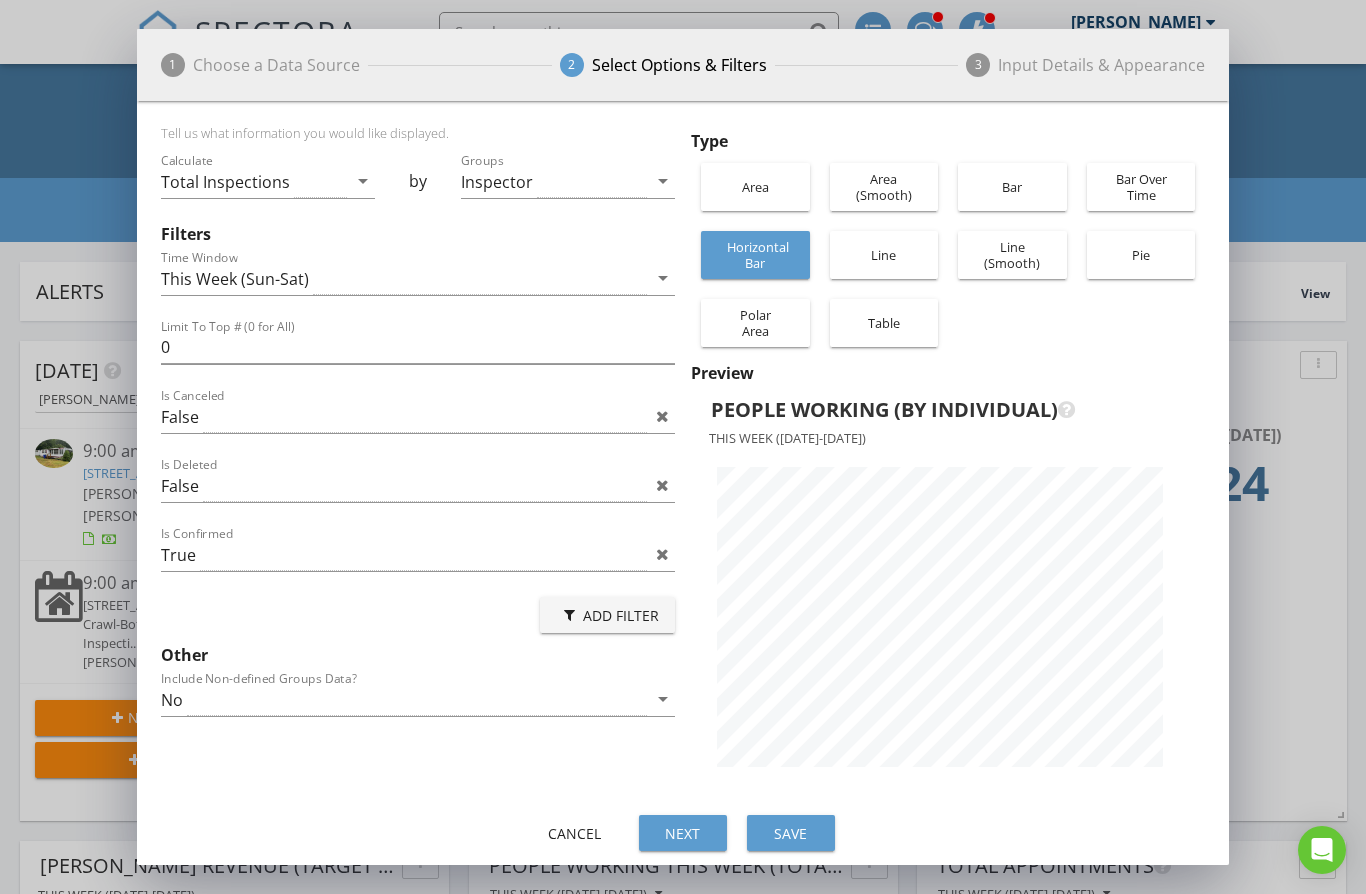 click on "Cancel" at bounding box center [575, 833] 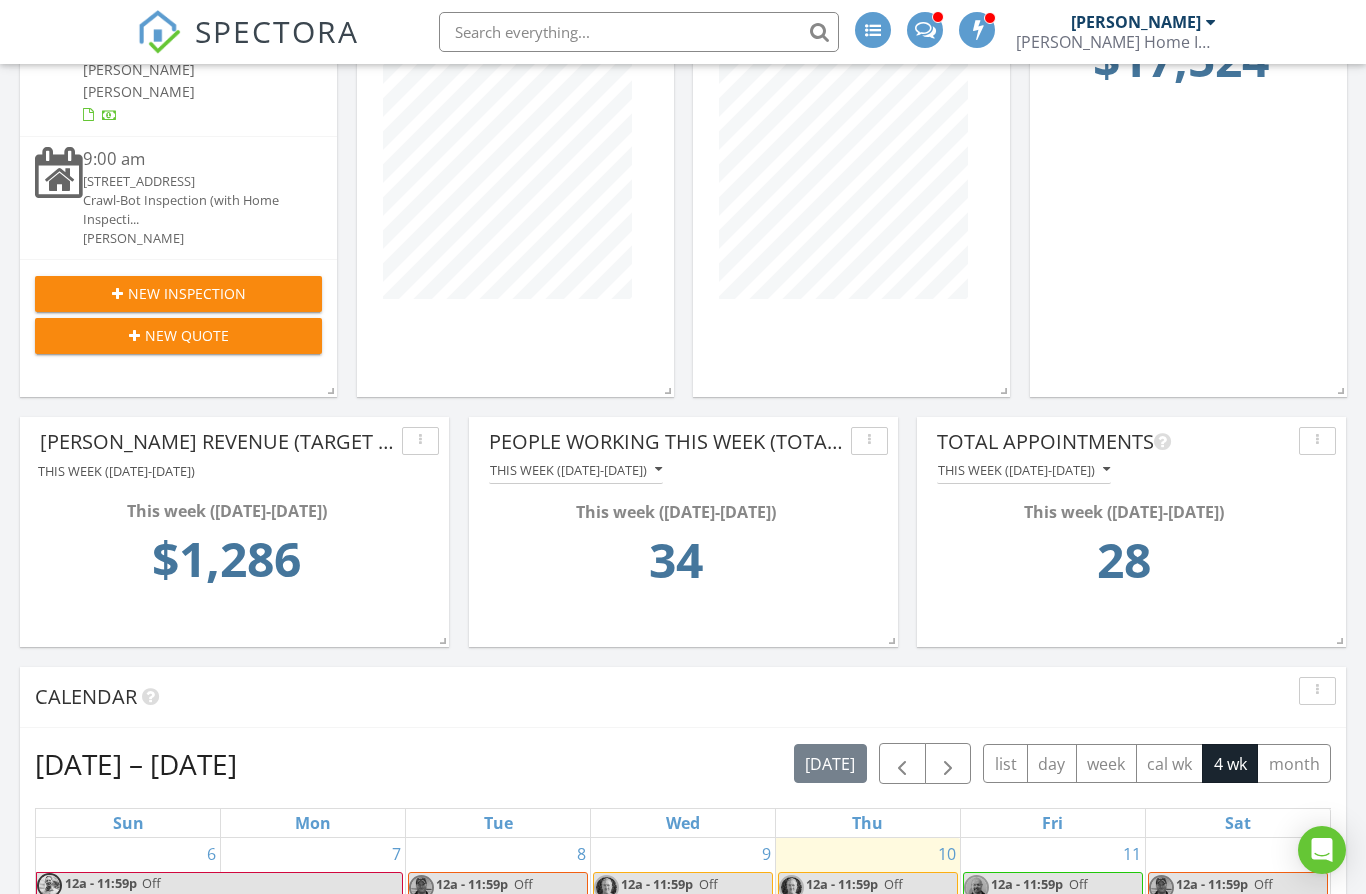 scroll, scrollTop: 419, scrollLeft: 0, axis: vertical 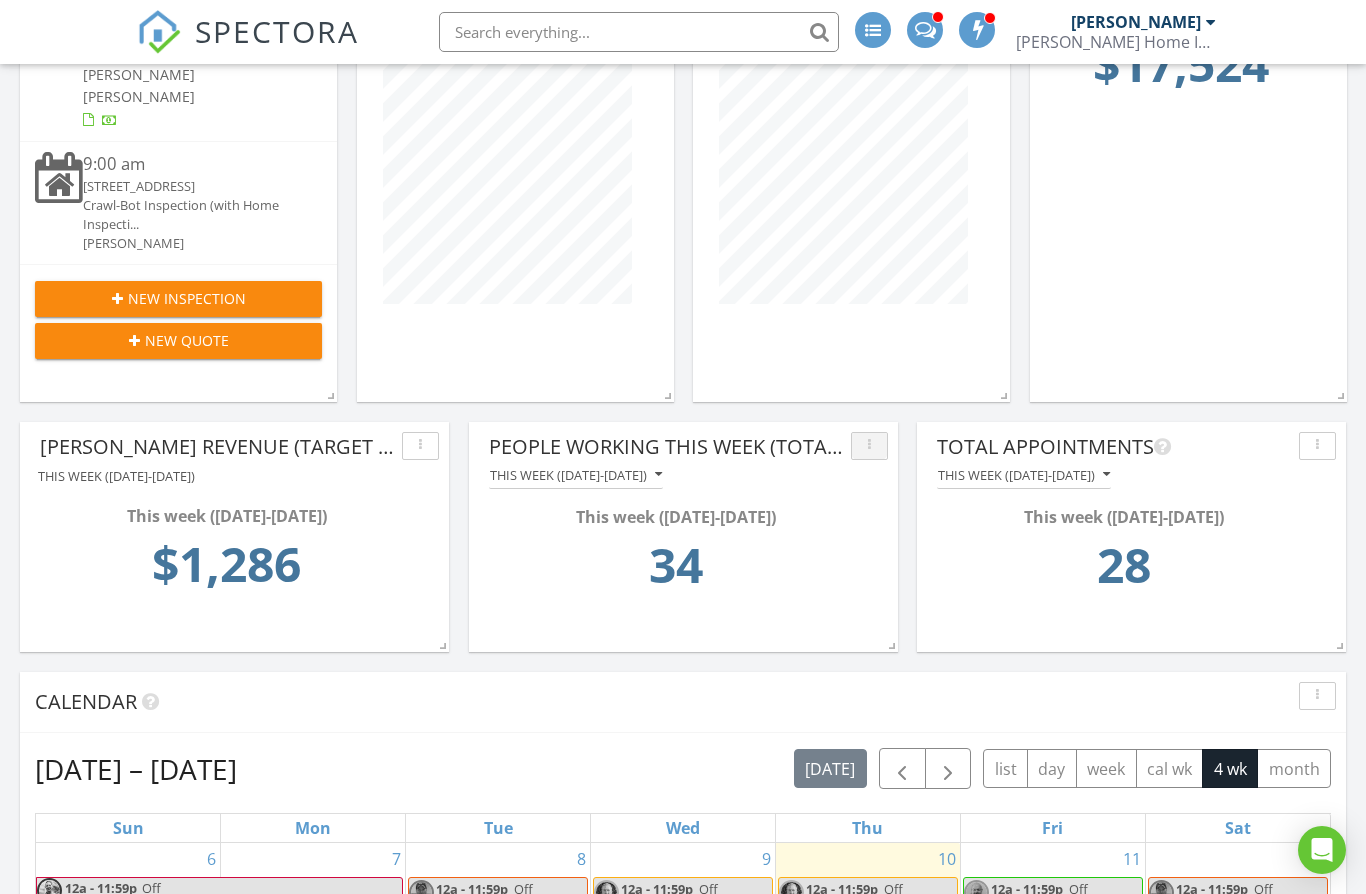click at bounding box center [869, 446] 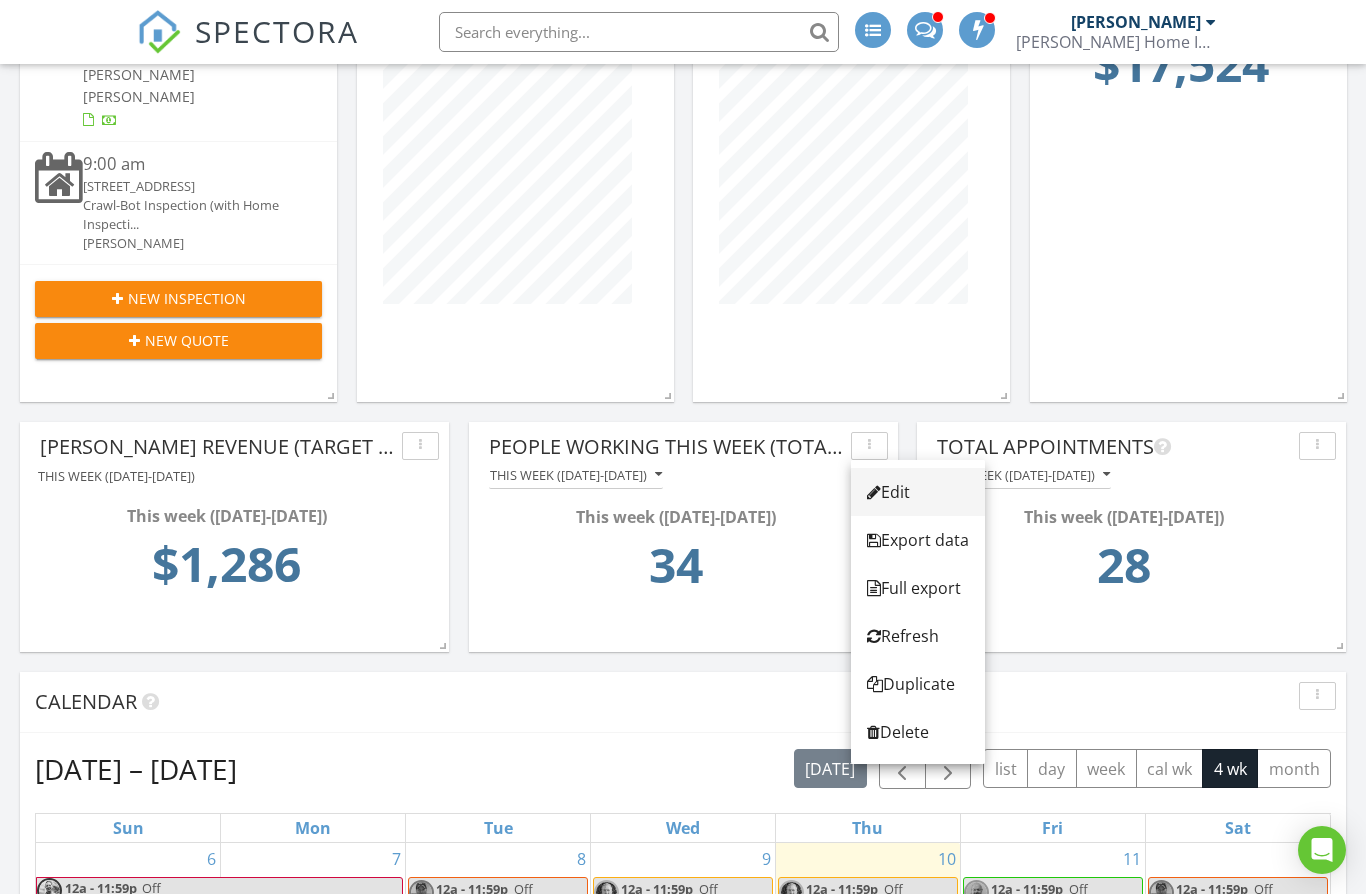 click at bounding box center (874, 492) 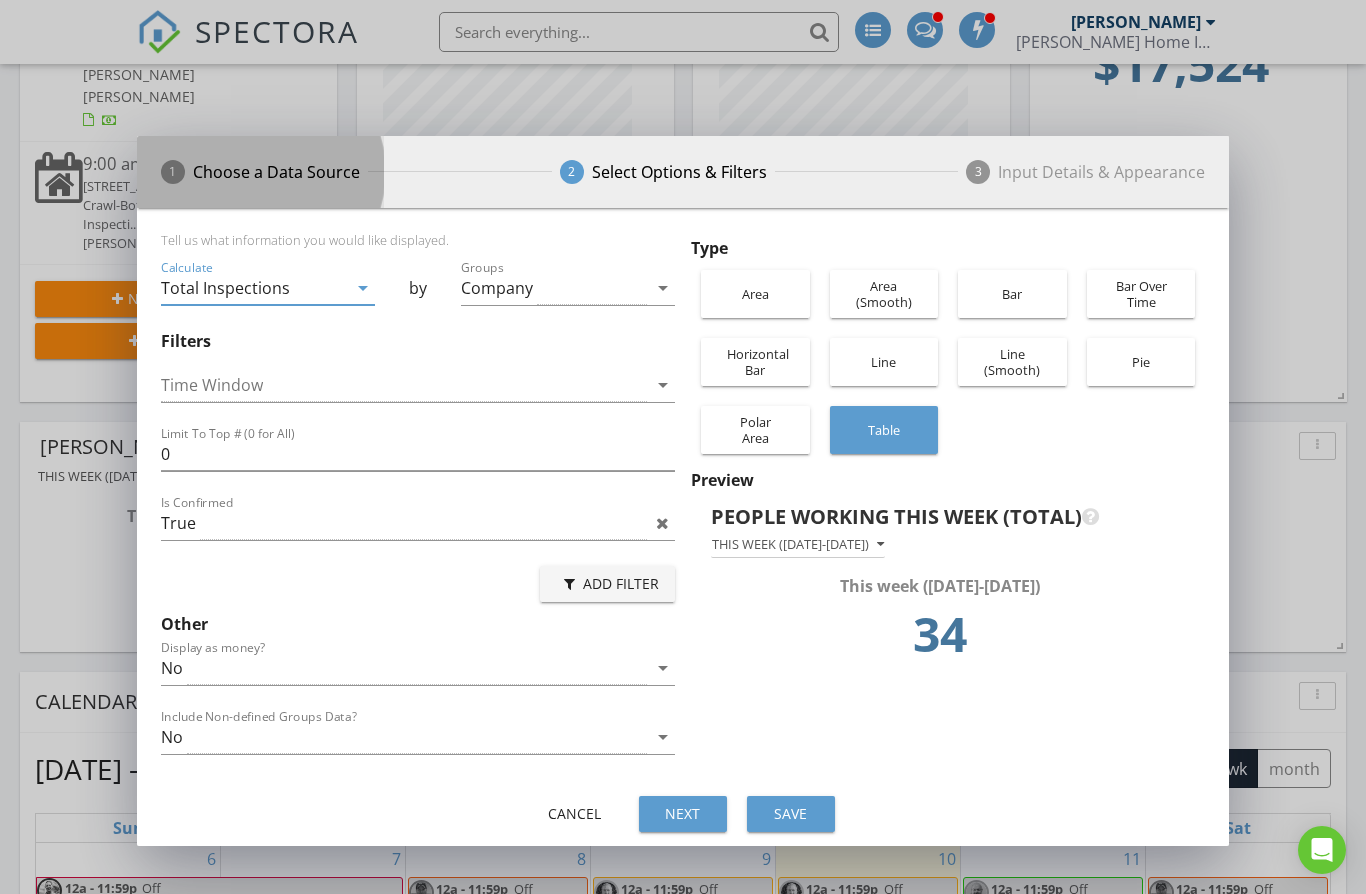 click on "Choose a Data Source" at bounding box center [276, 172] 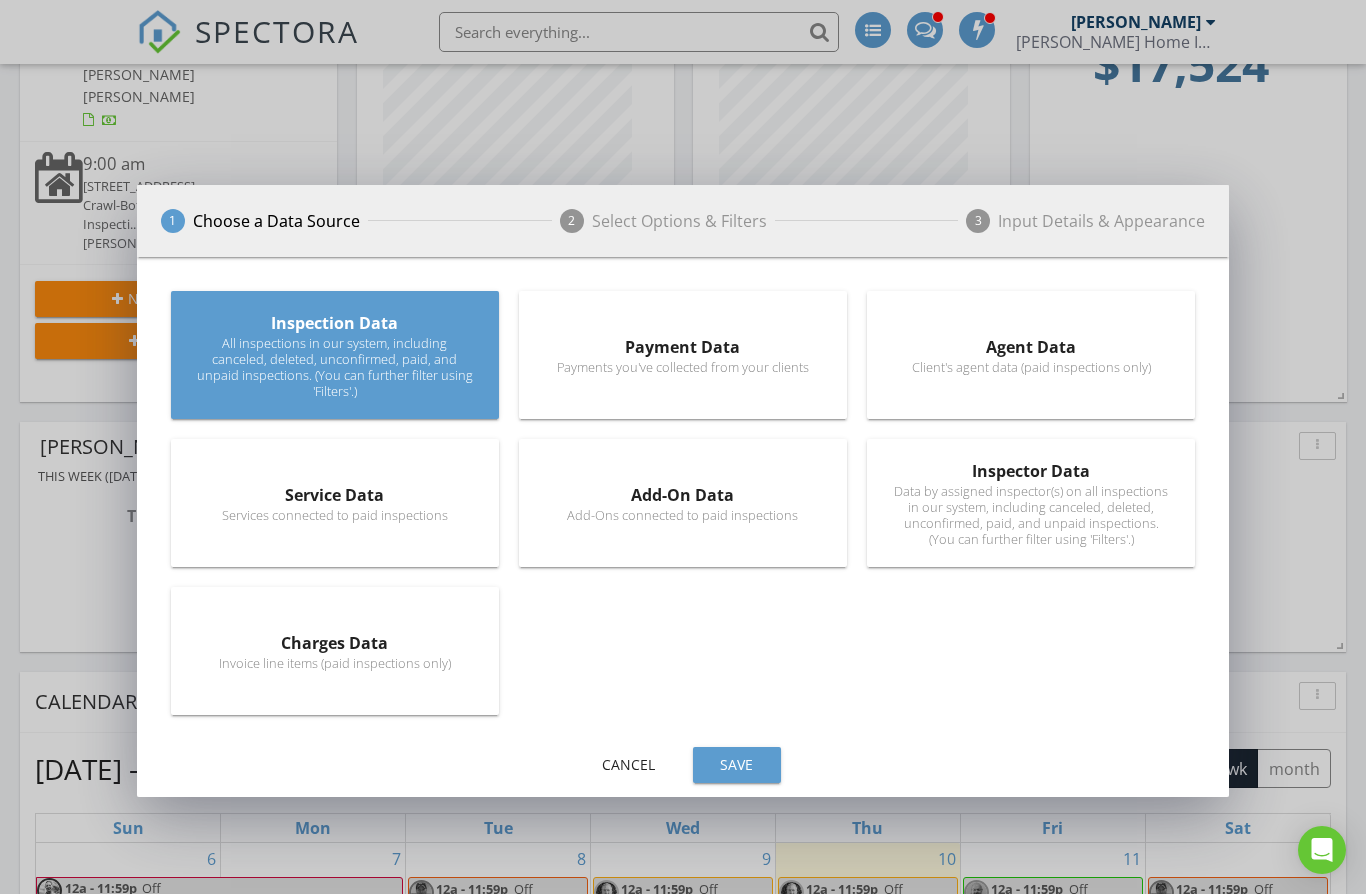 click on "Cancel" at bounding box center (629, 765) 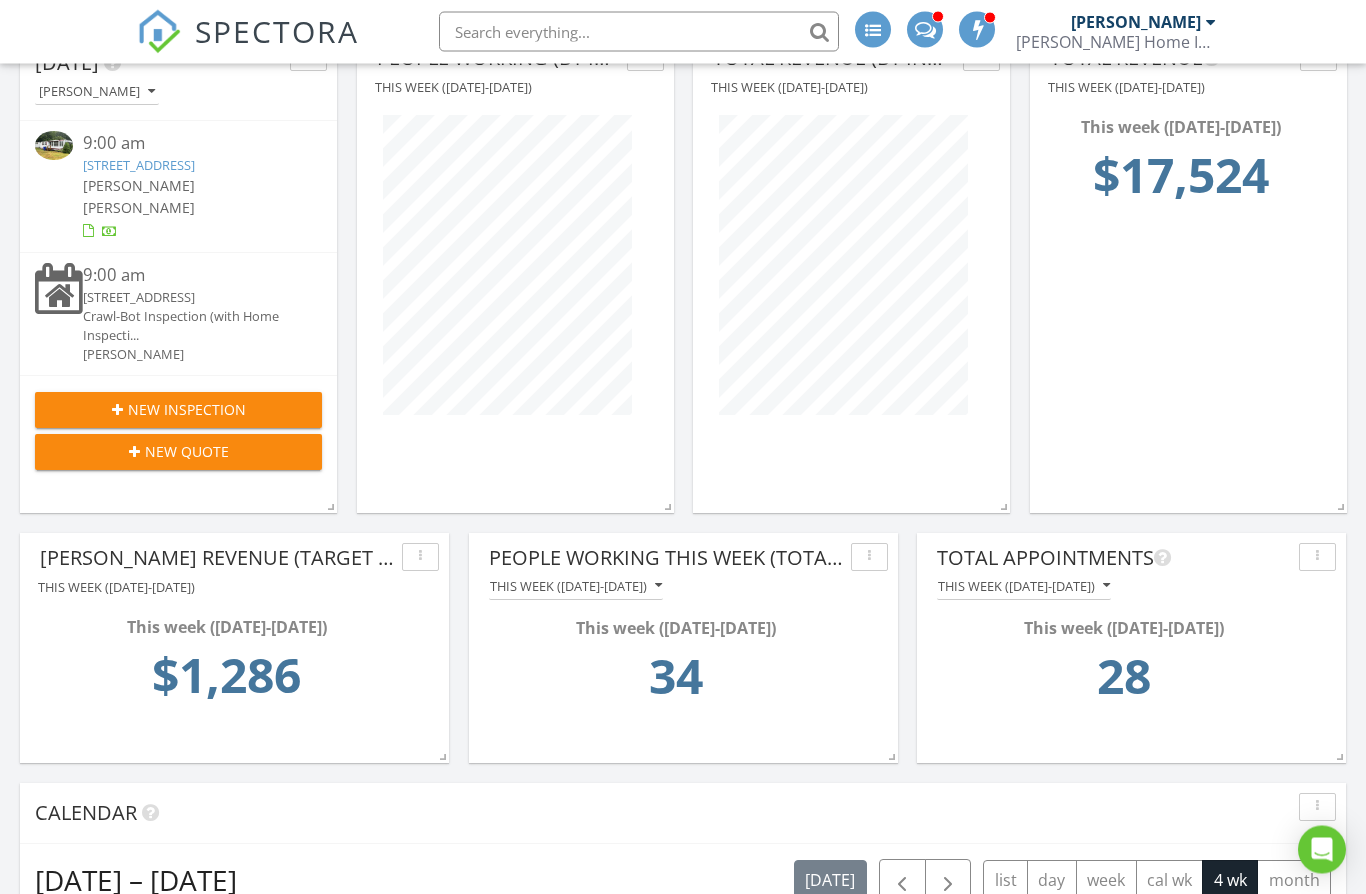 scroll, scrollTop: 0, scrollLeft: 0, axis: both 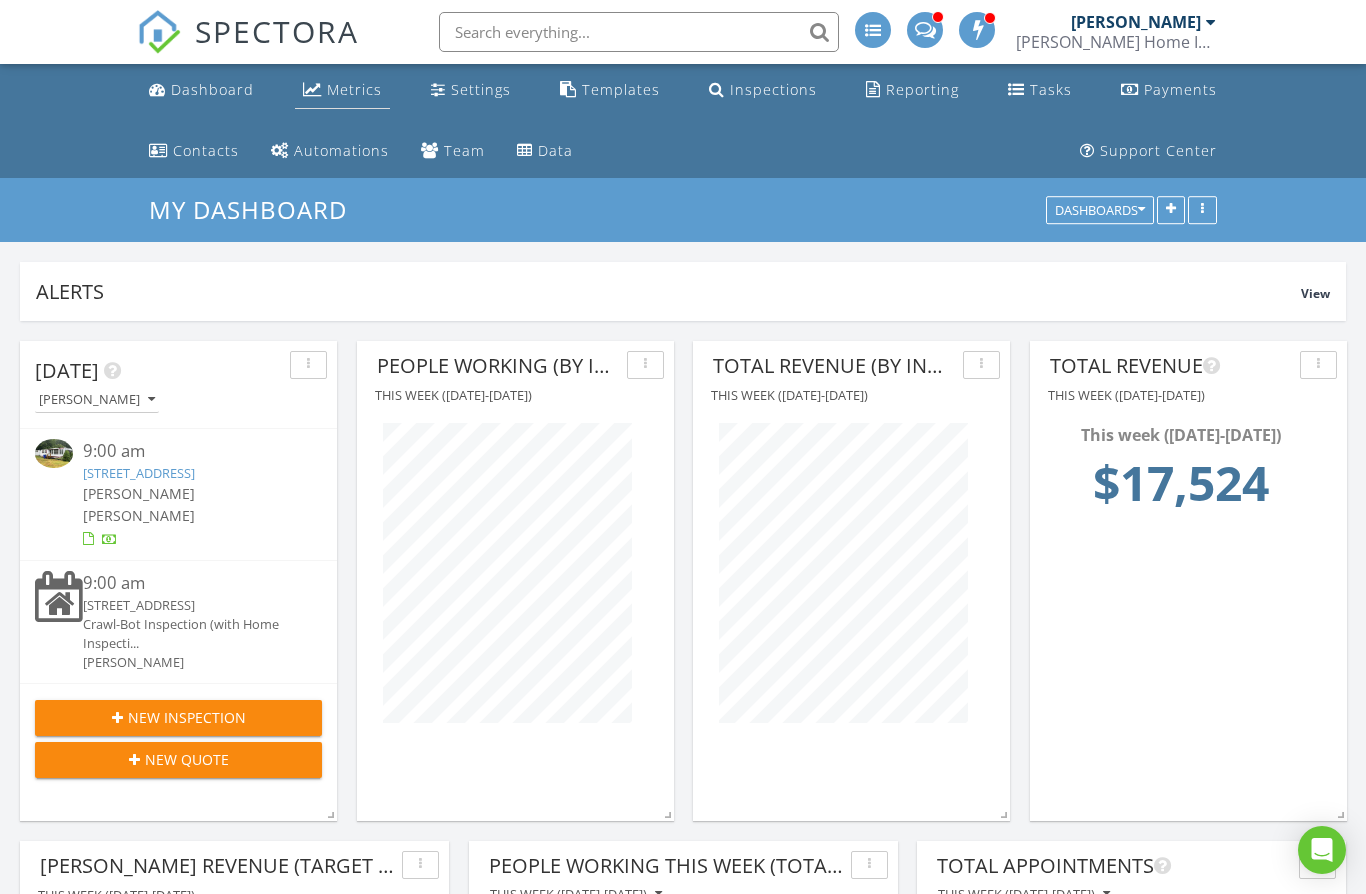click on "Metrics" at bounding box center [354, 89] 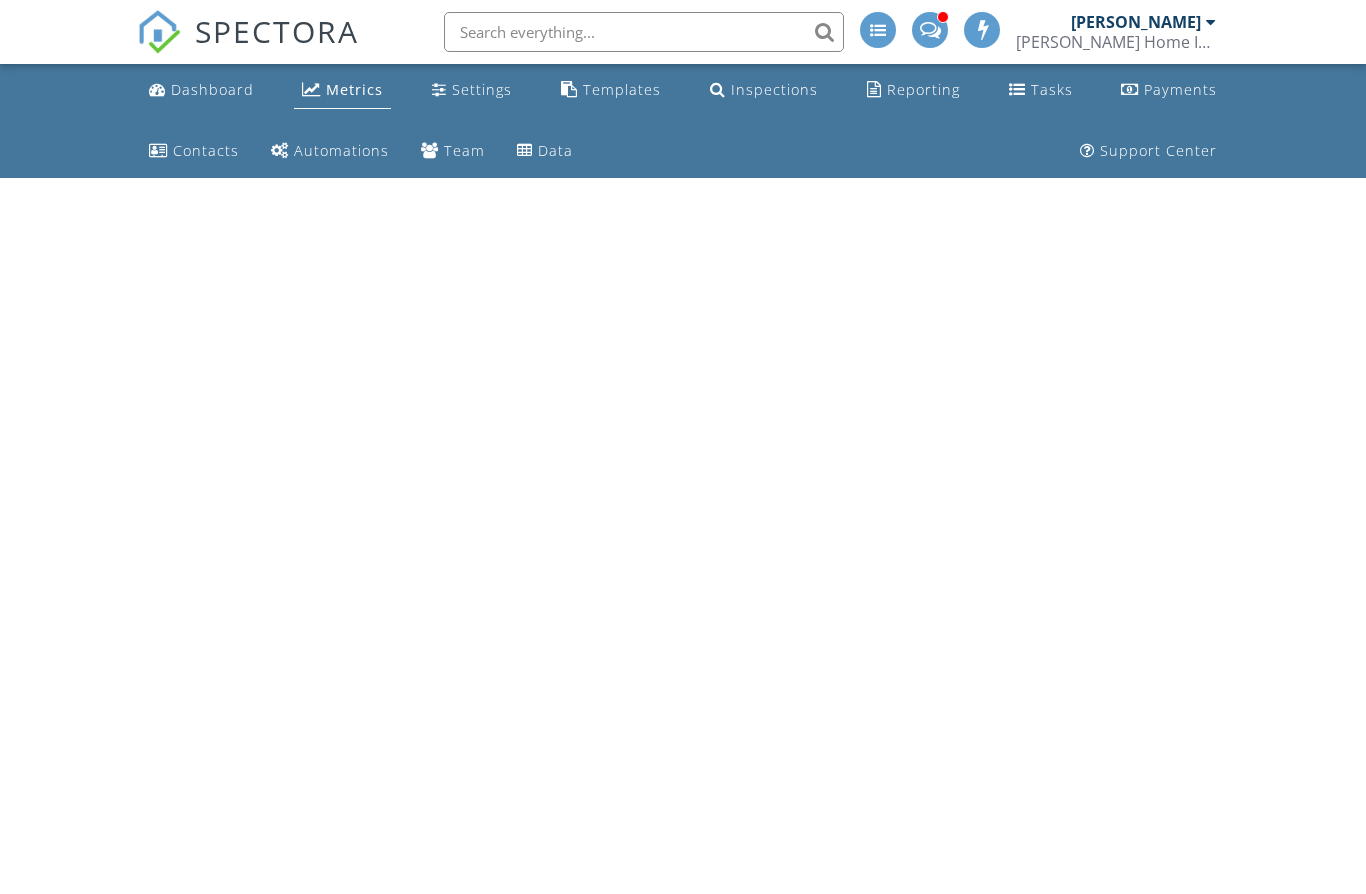 scroll, scrollTop: 0, scrollLeft: 0, axis: both 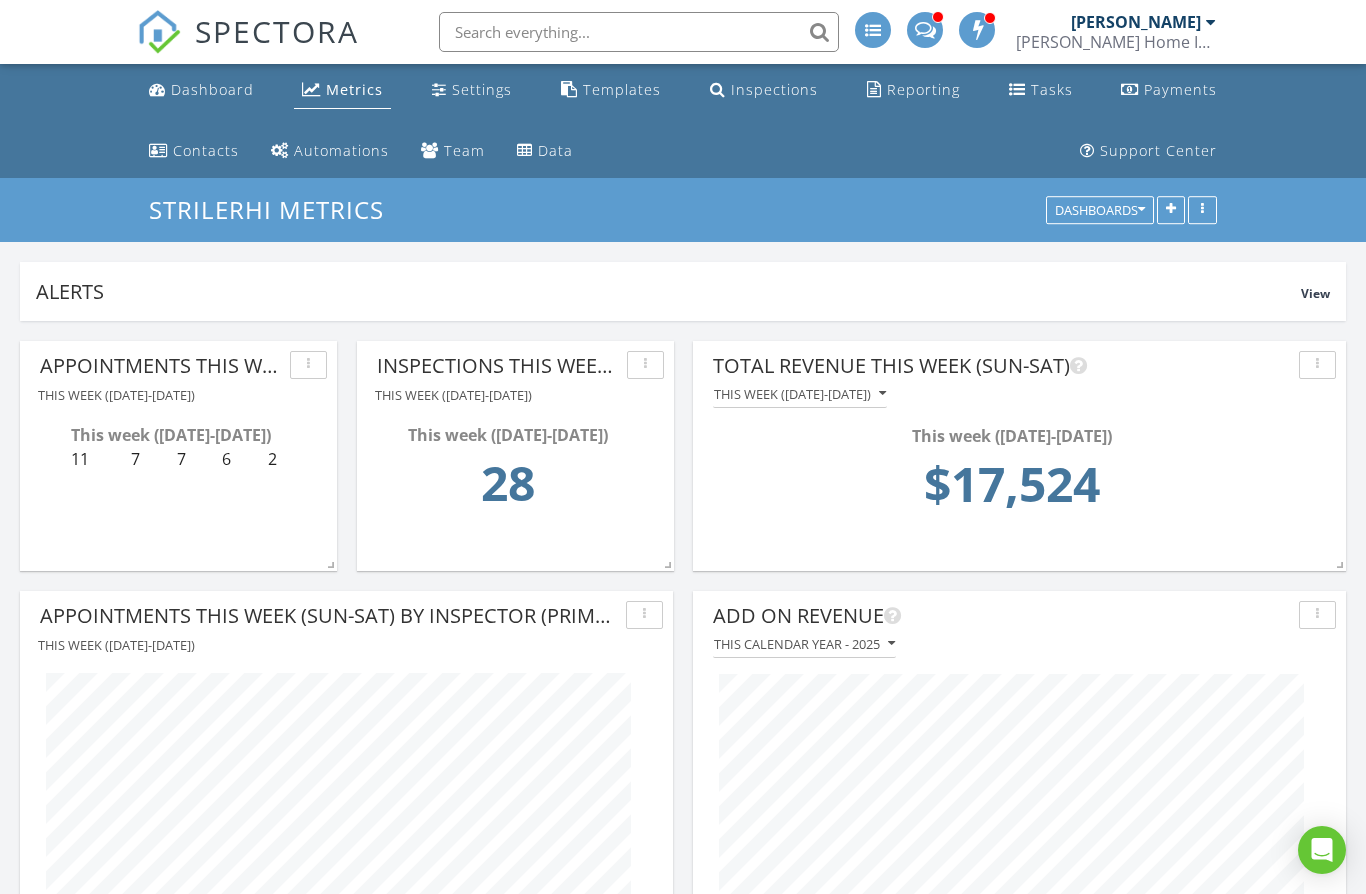 click at bounding box center (308, 365) 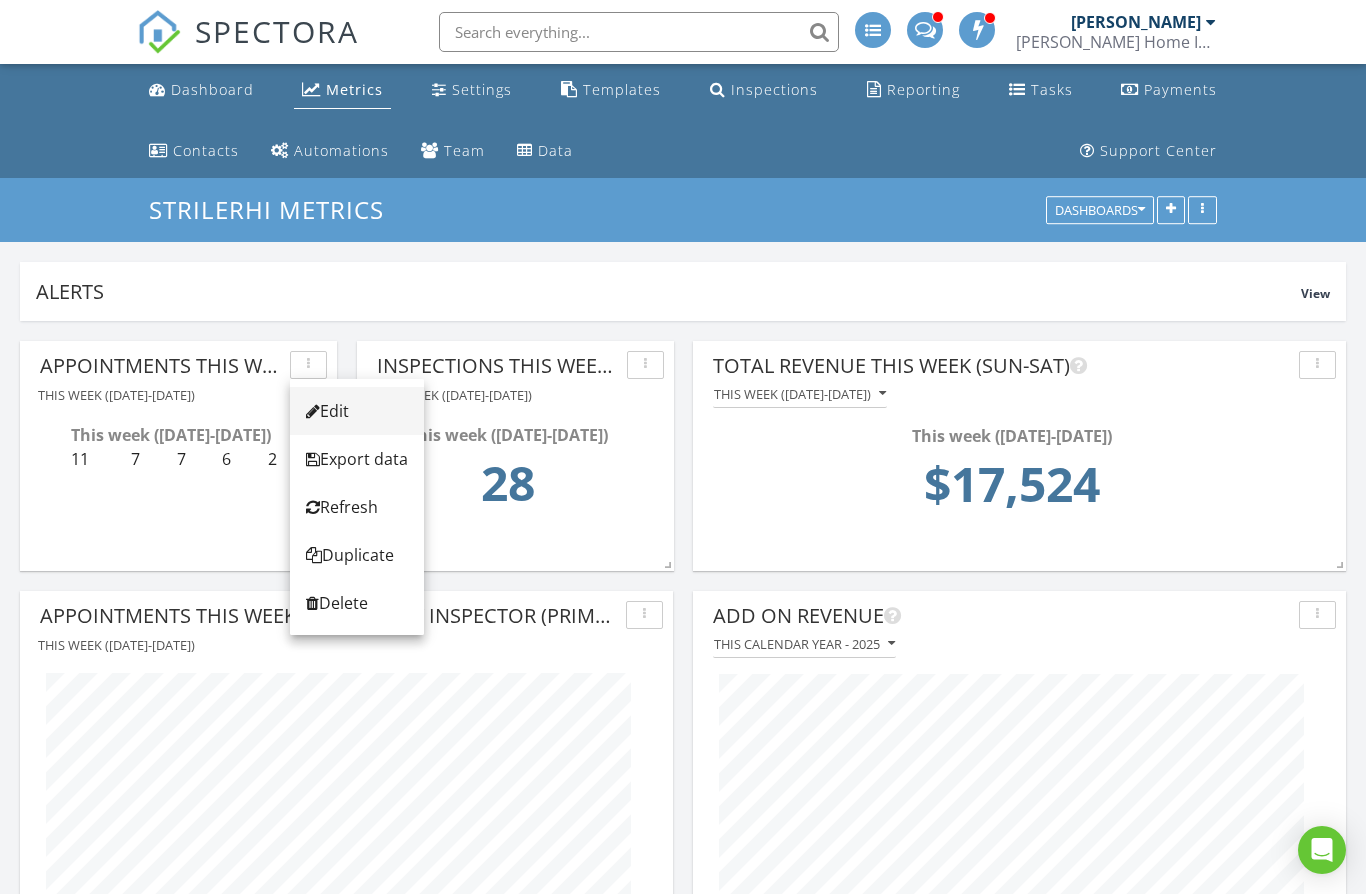 click on "Edit" at bounding box center (357, 411) 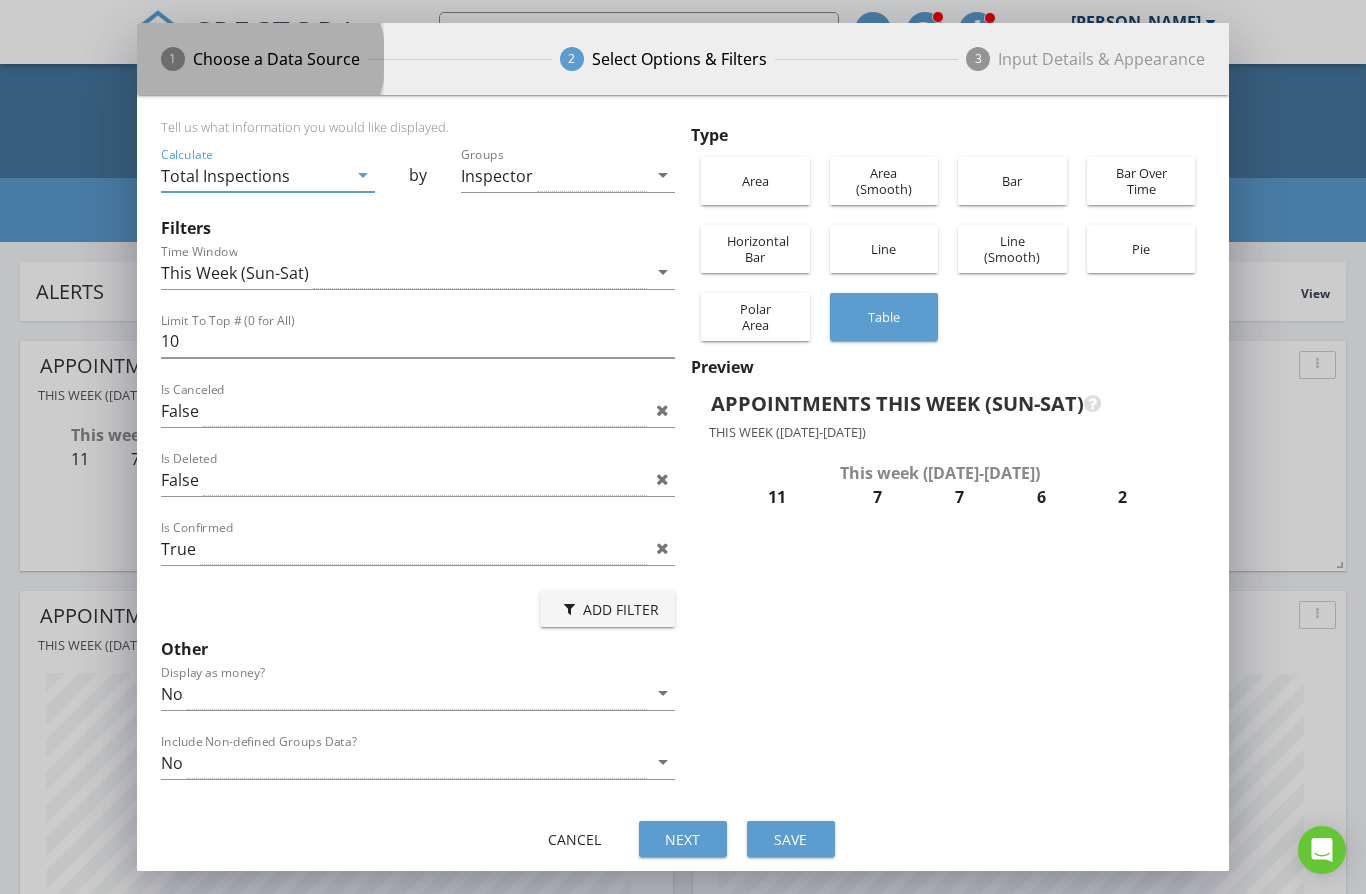click on "Choose a Data Source" at bounding box center [276, 59] 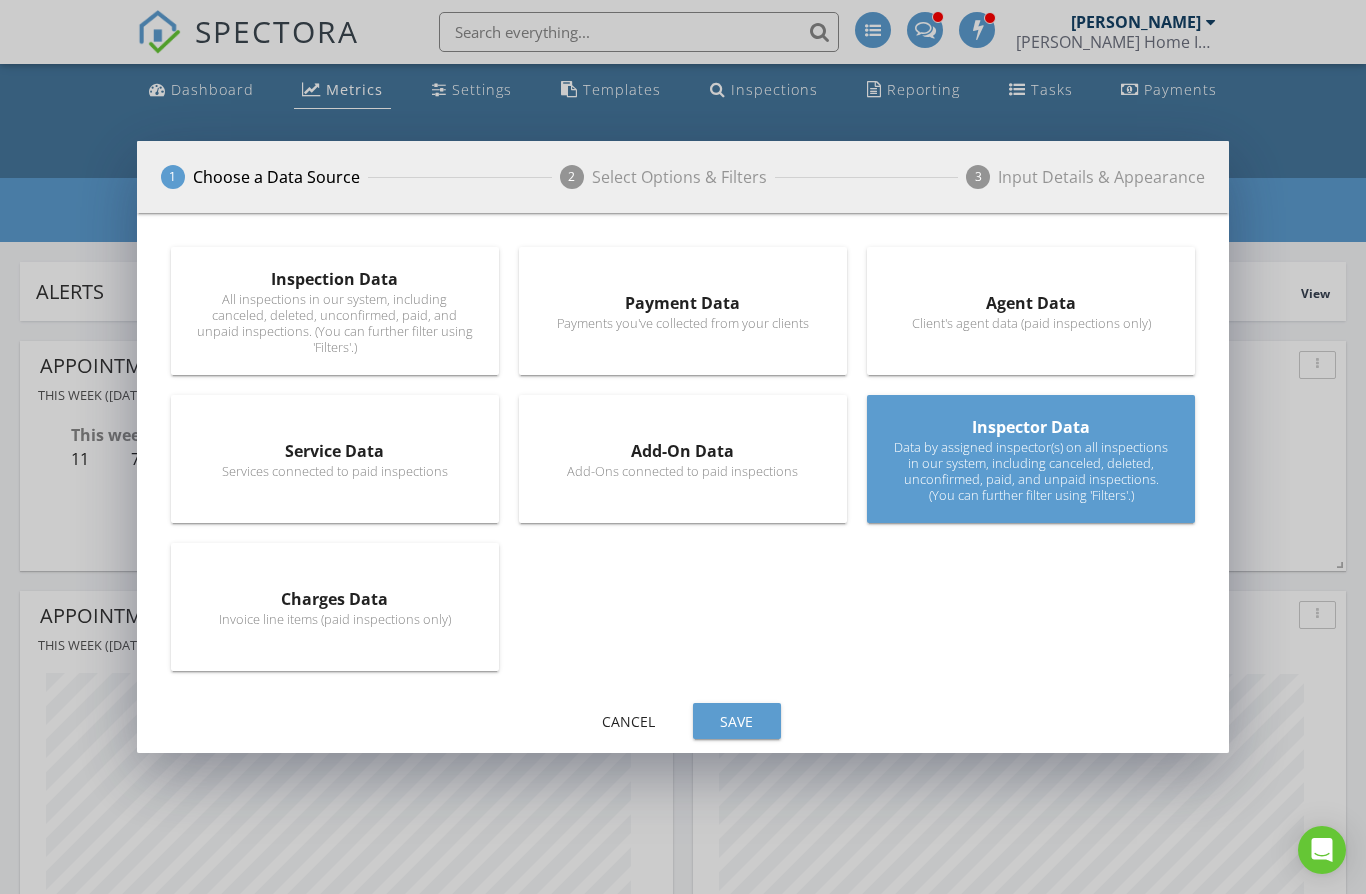 click on "All inspections in our system, including canceled, deleted, unconfirmed, paid, and unpaid inspections. (You can further filter using 'Filters'.)" at bounding box center [335, 323] 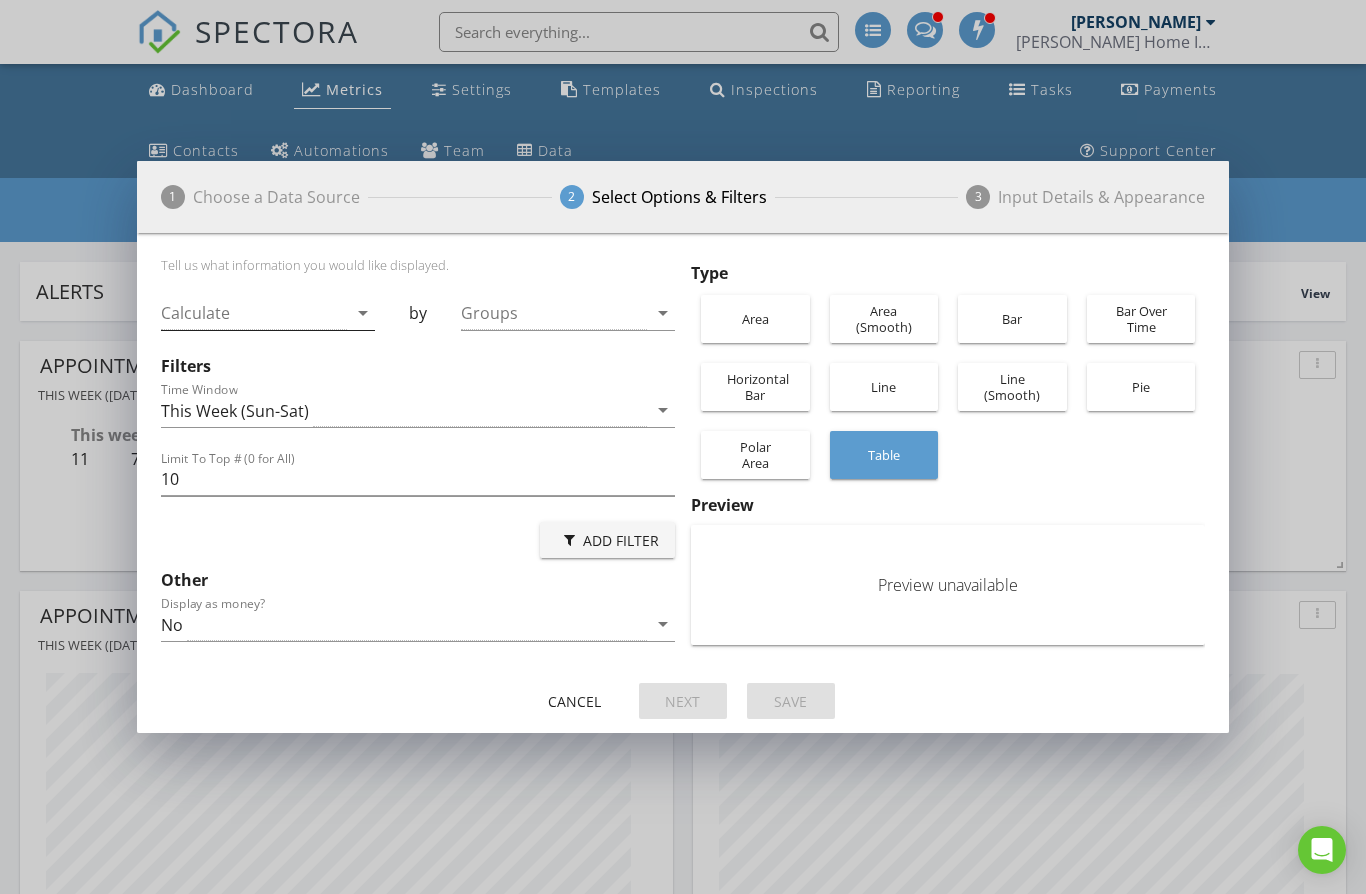click at bounding box center [254, 313] 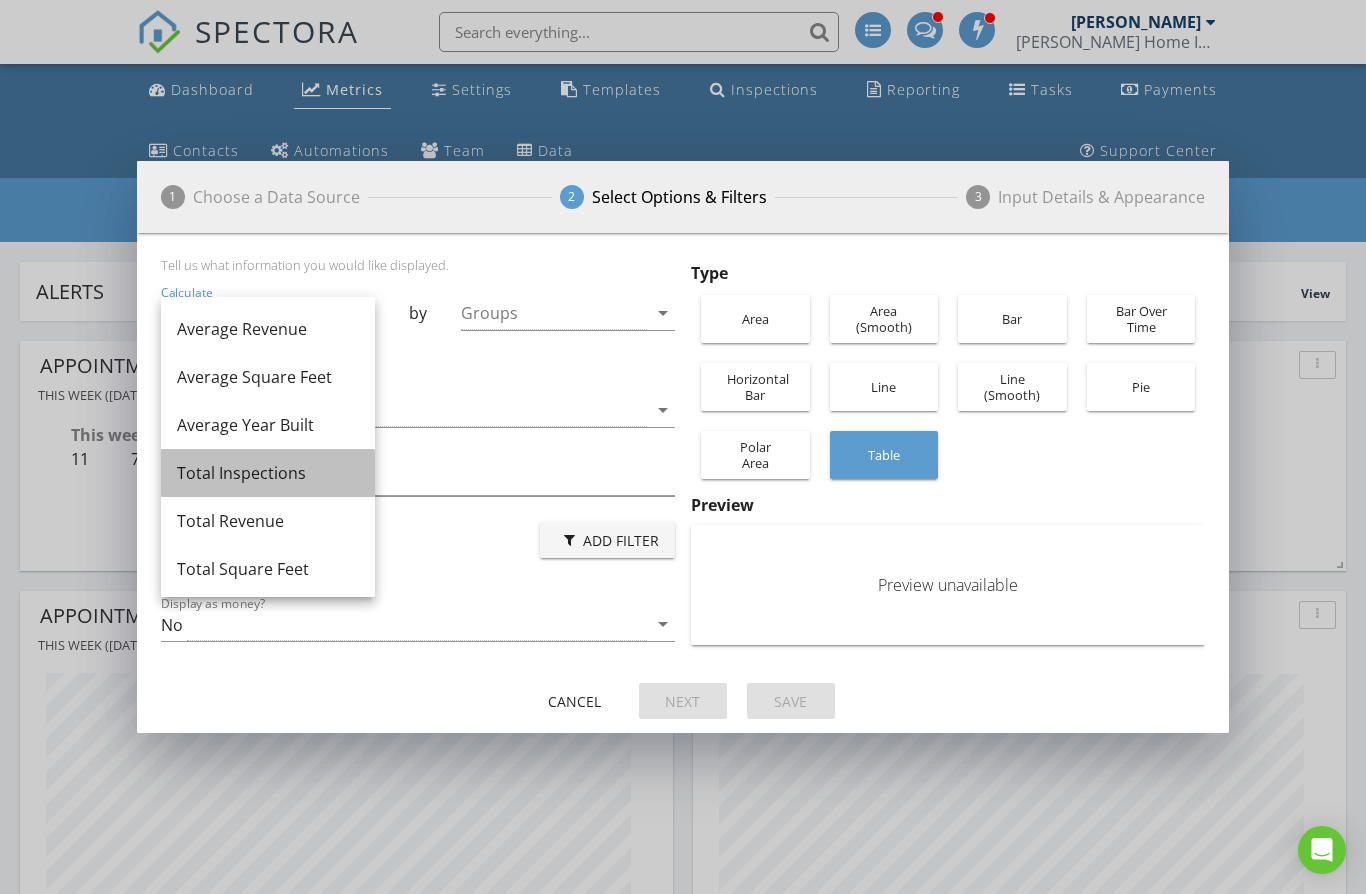 click on "Total Inspections" at bounding box center [268, 473] 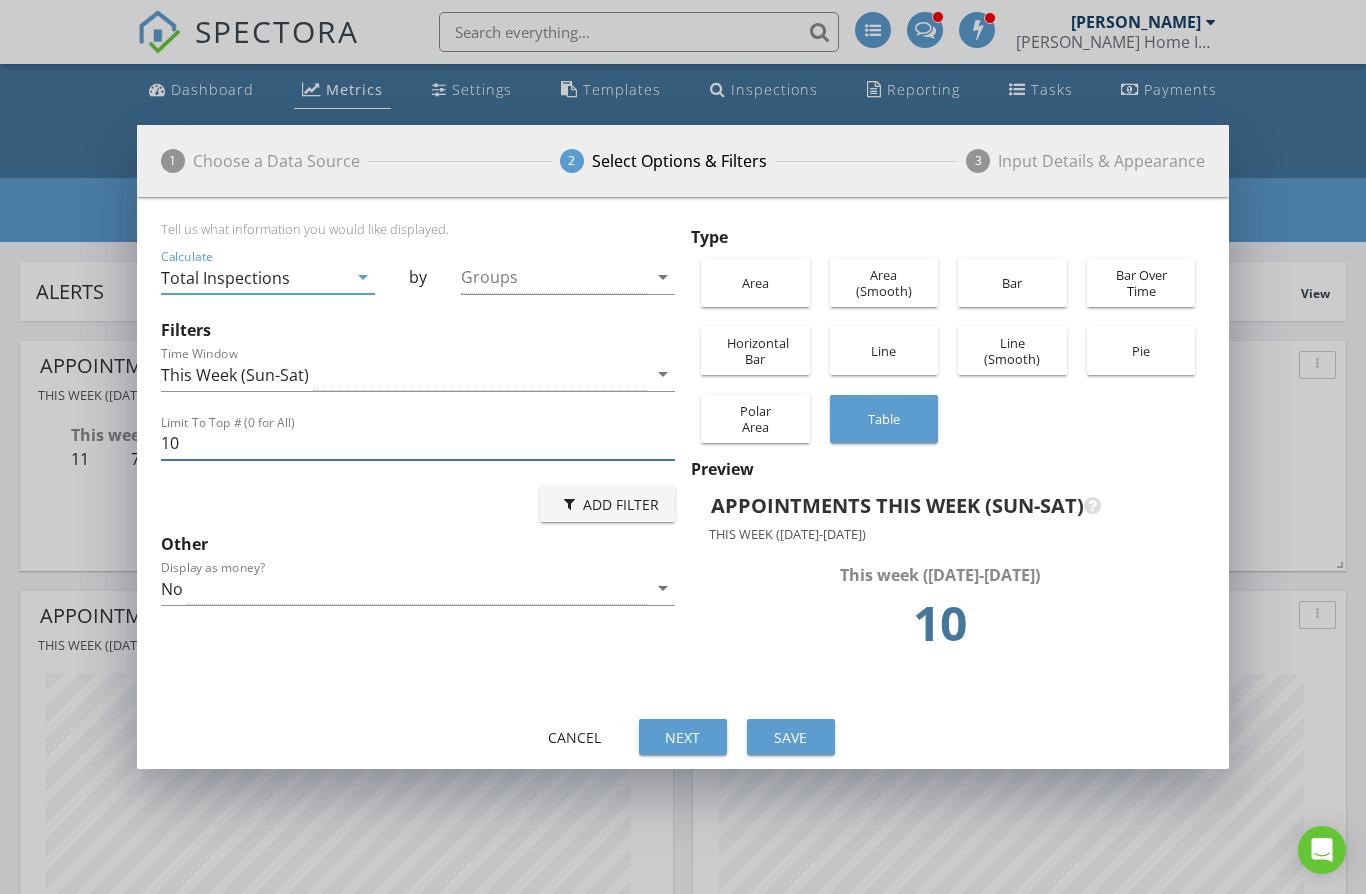 click on "10" at bounding box center (418, 443) 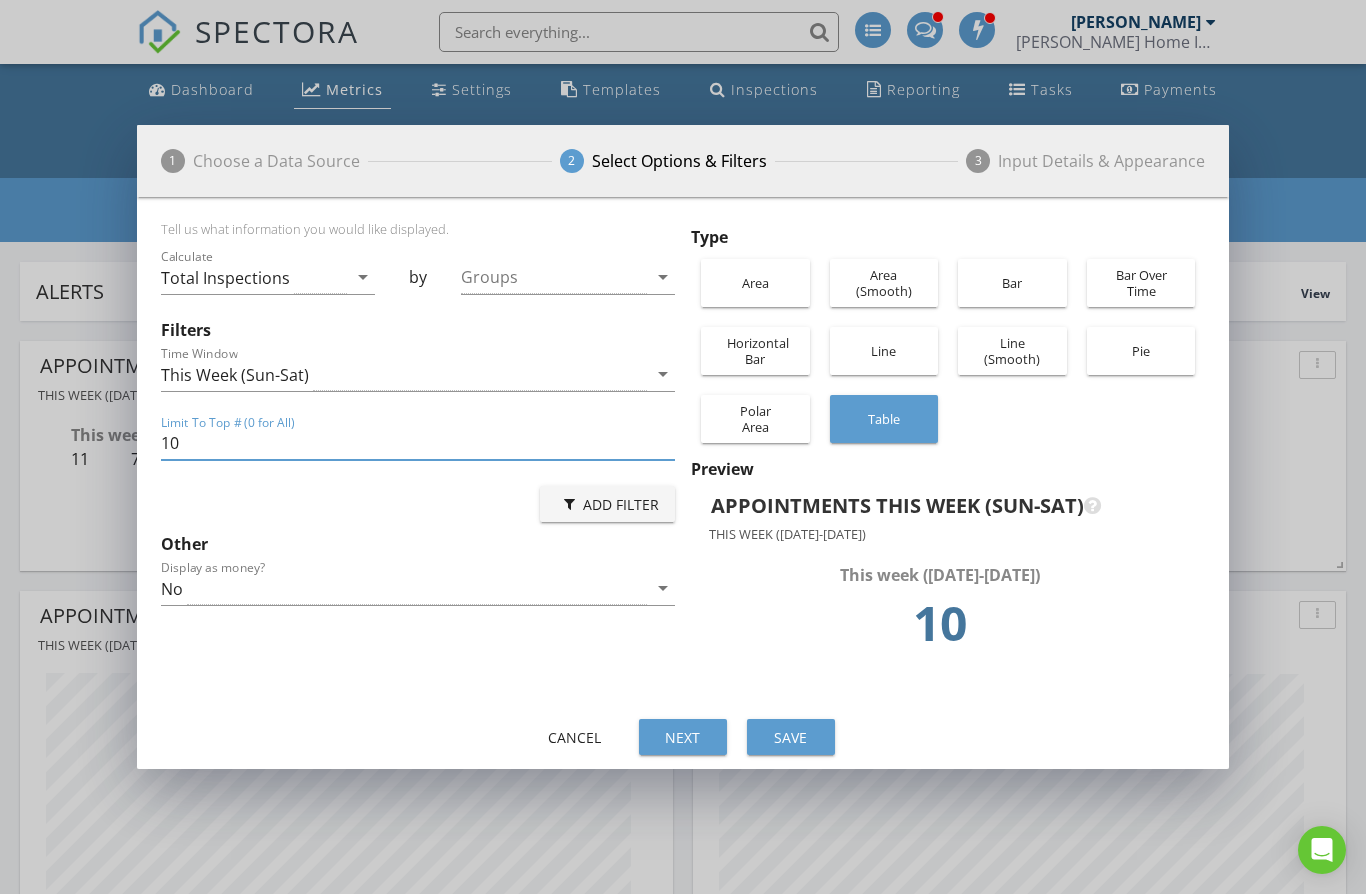 type on "1" 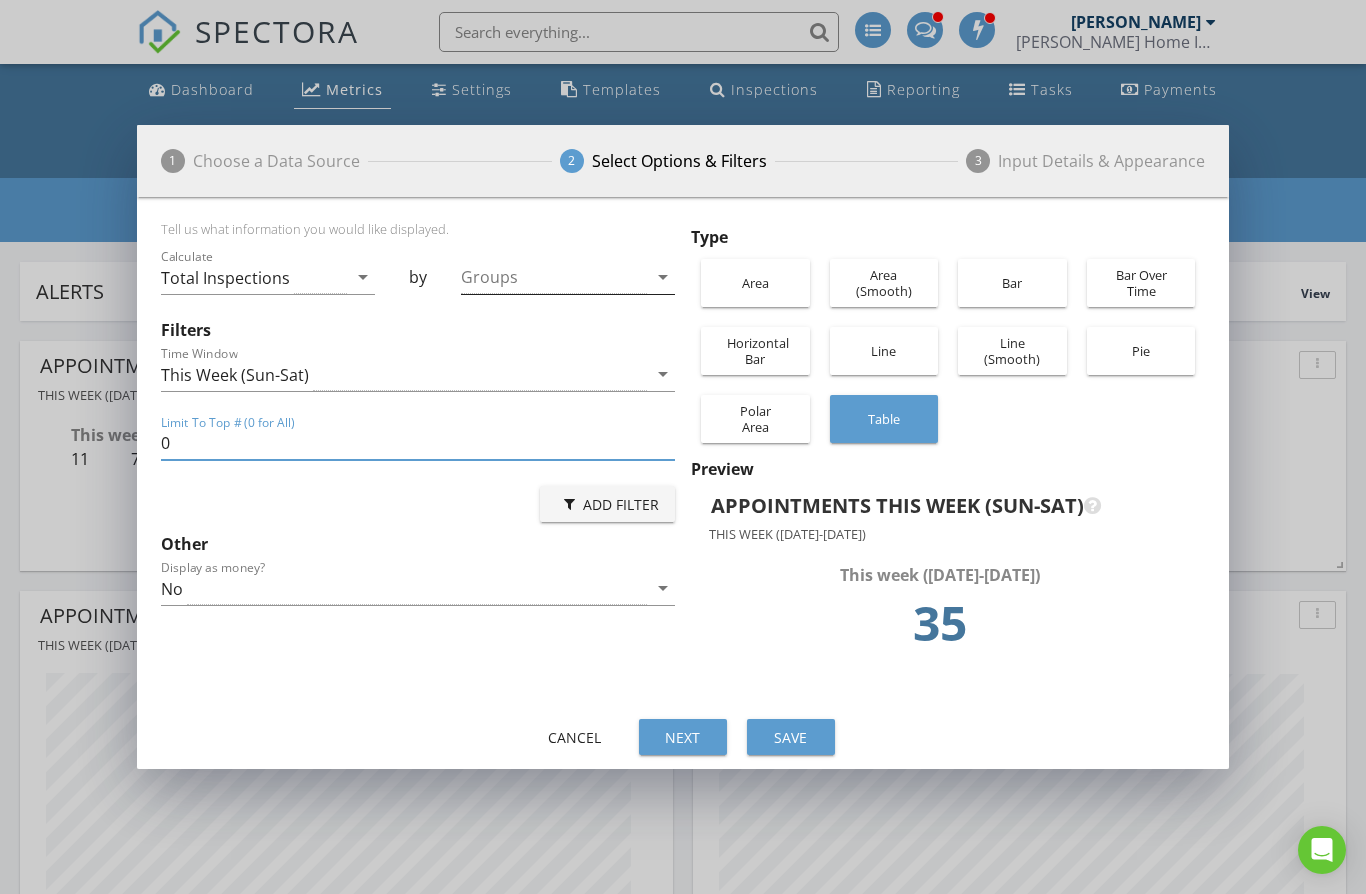 type on "0" 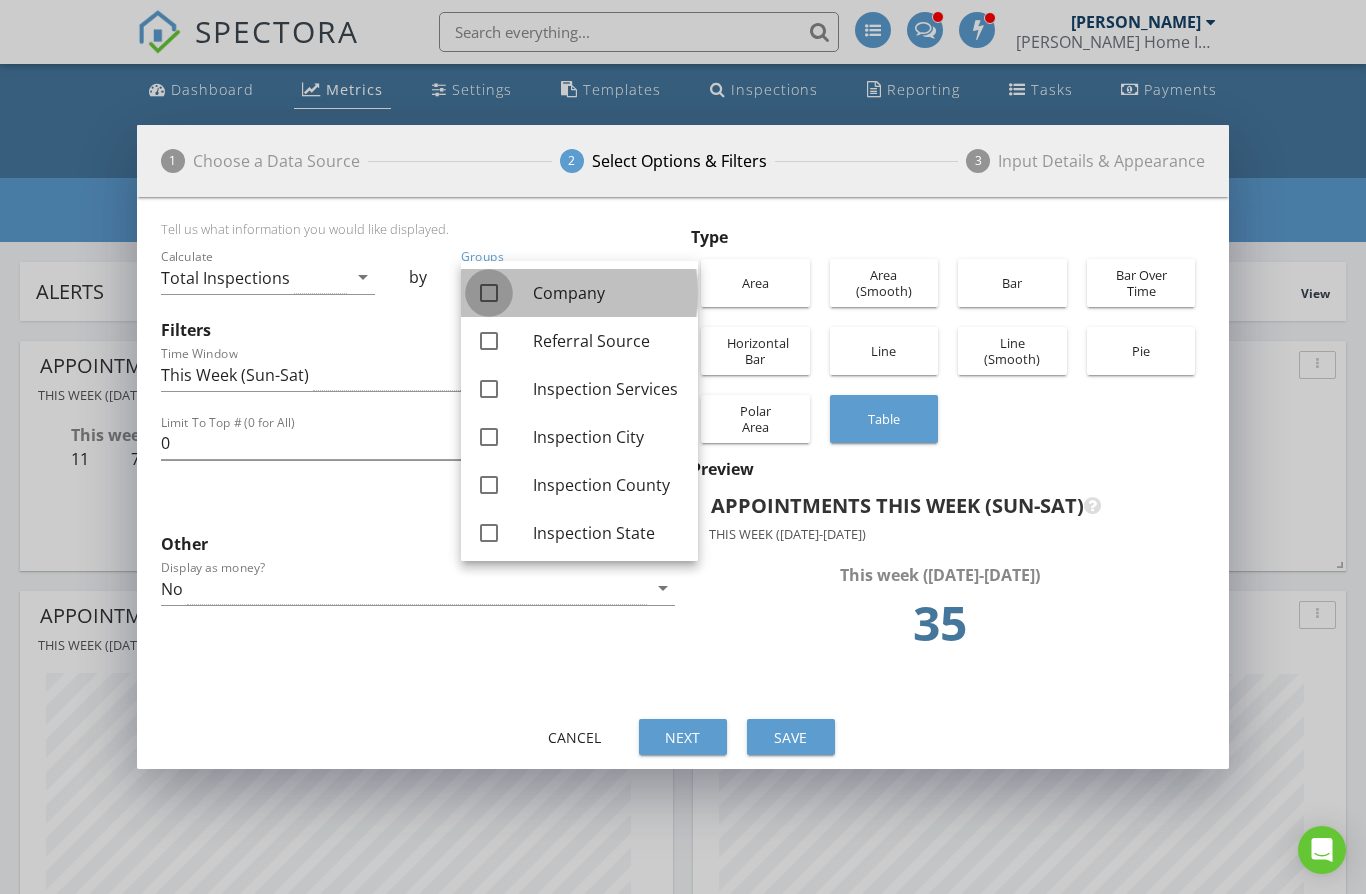 click at bounding box center [489, 293] 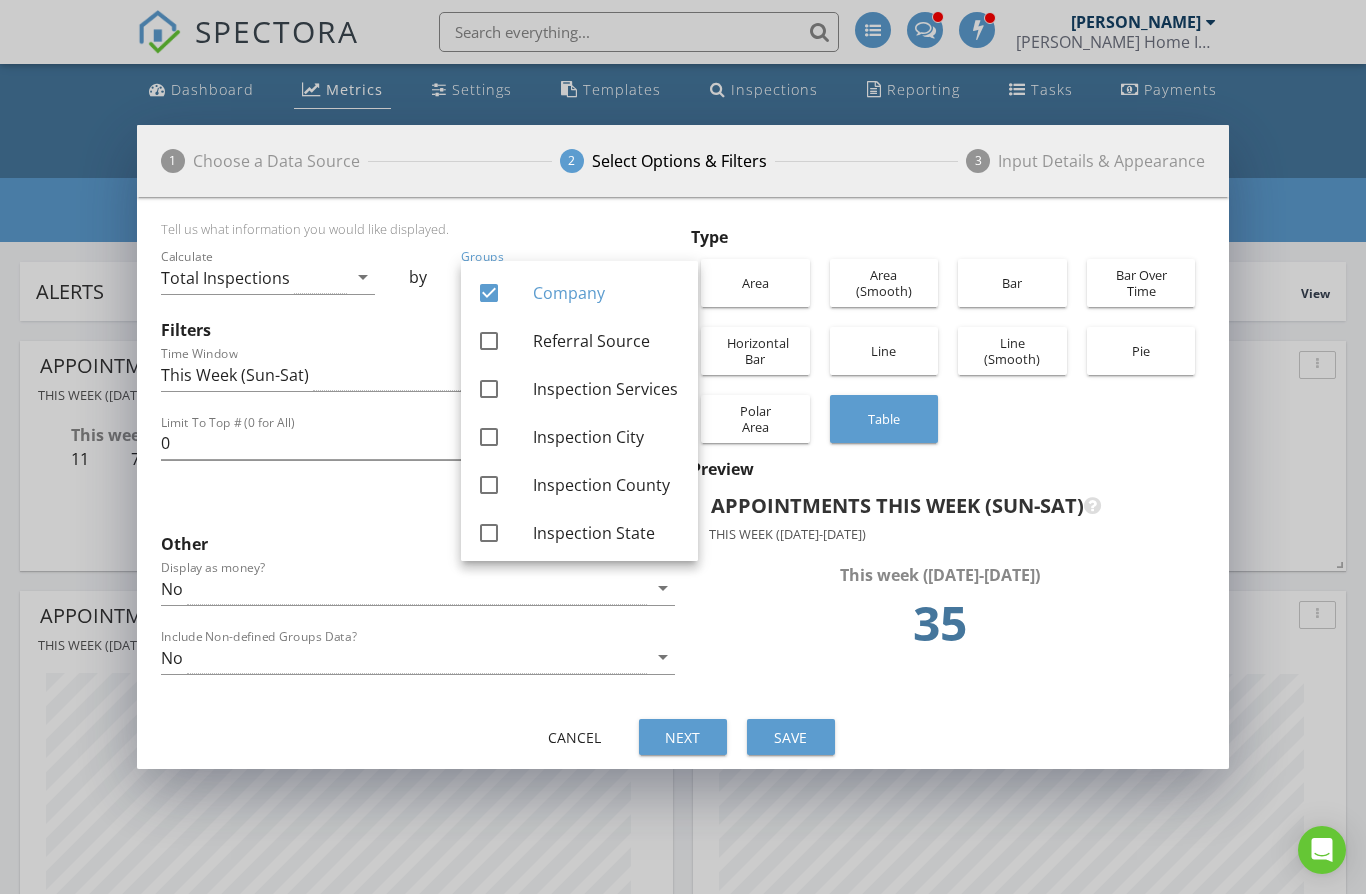 click on "Save" at bounding box center [791, 737] 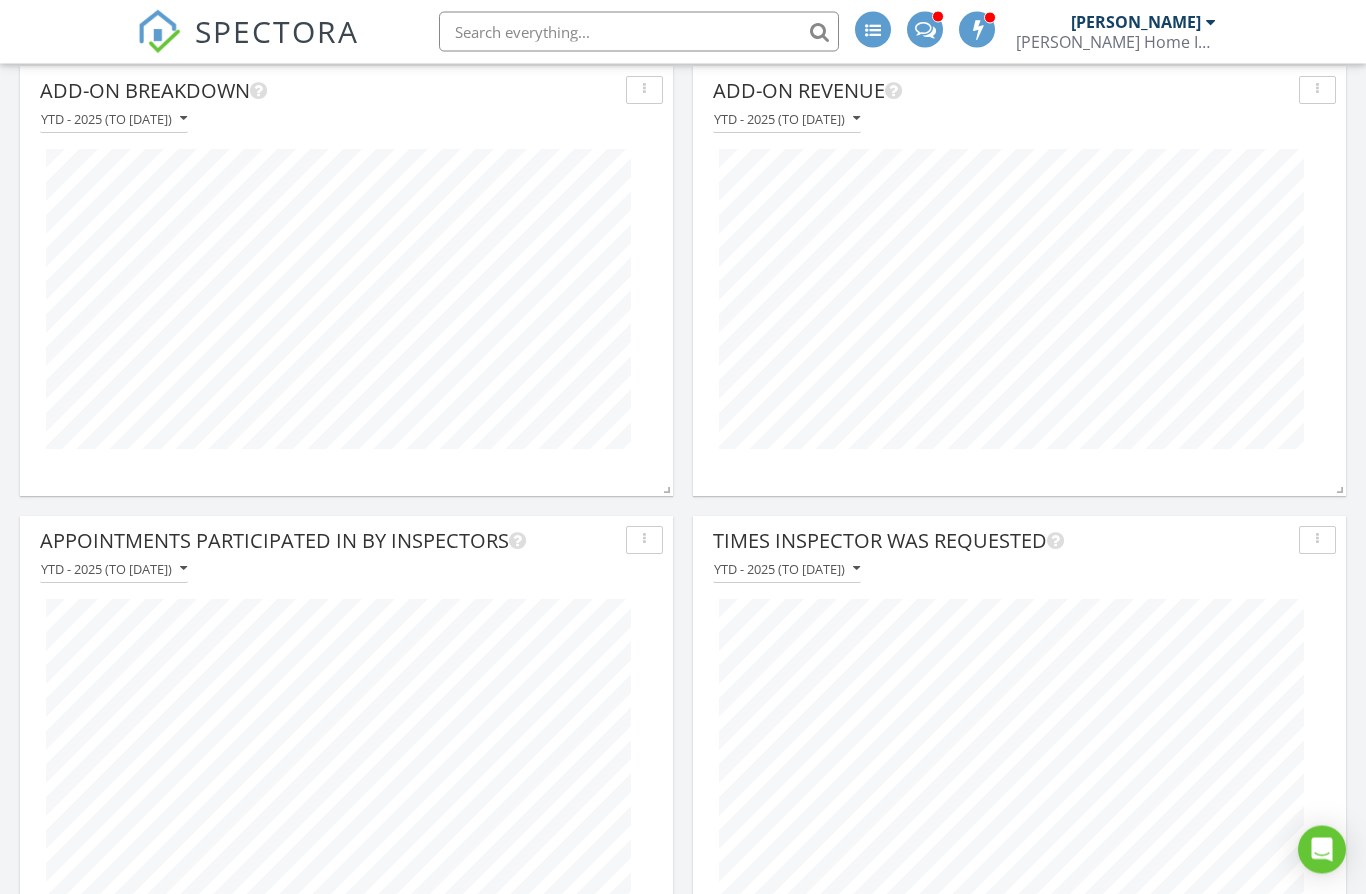 scroll, scrollTop: 3025, scrollLeft: 0, axis: vertical 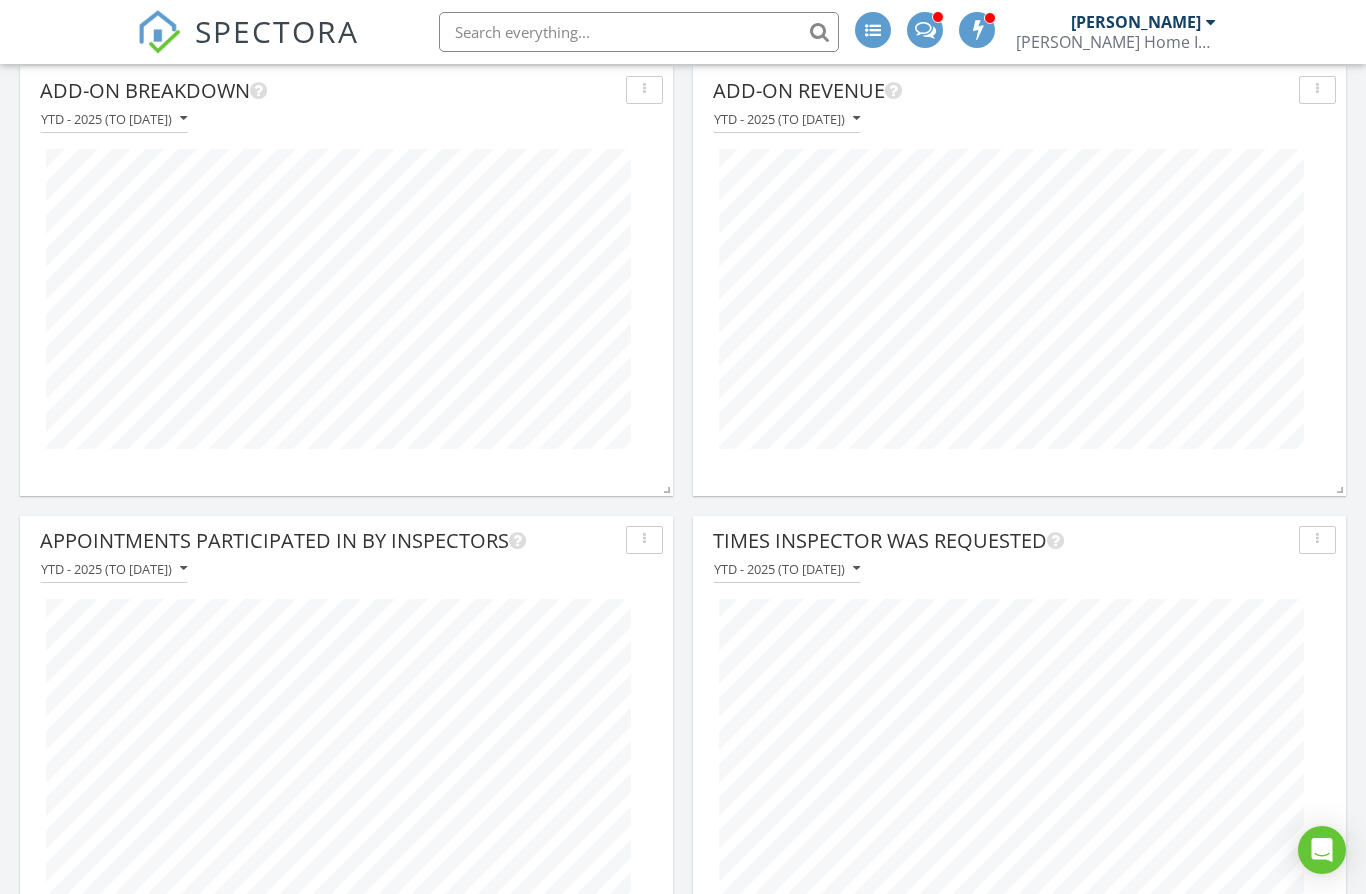 click at bounding box center (644, 540) 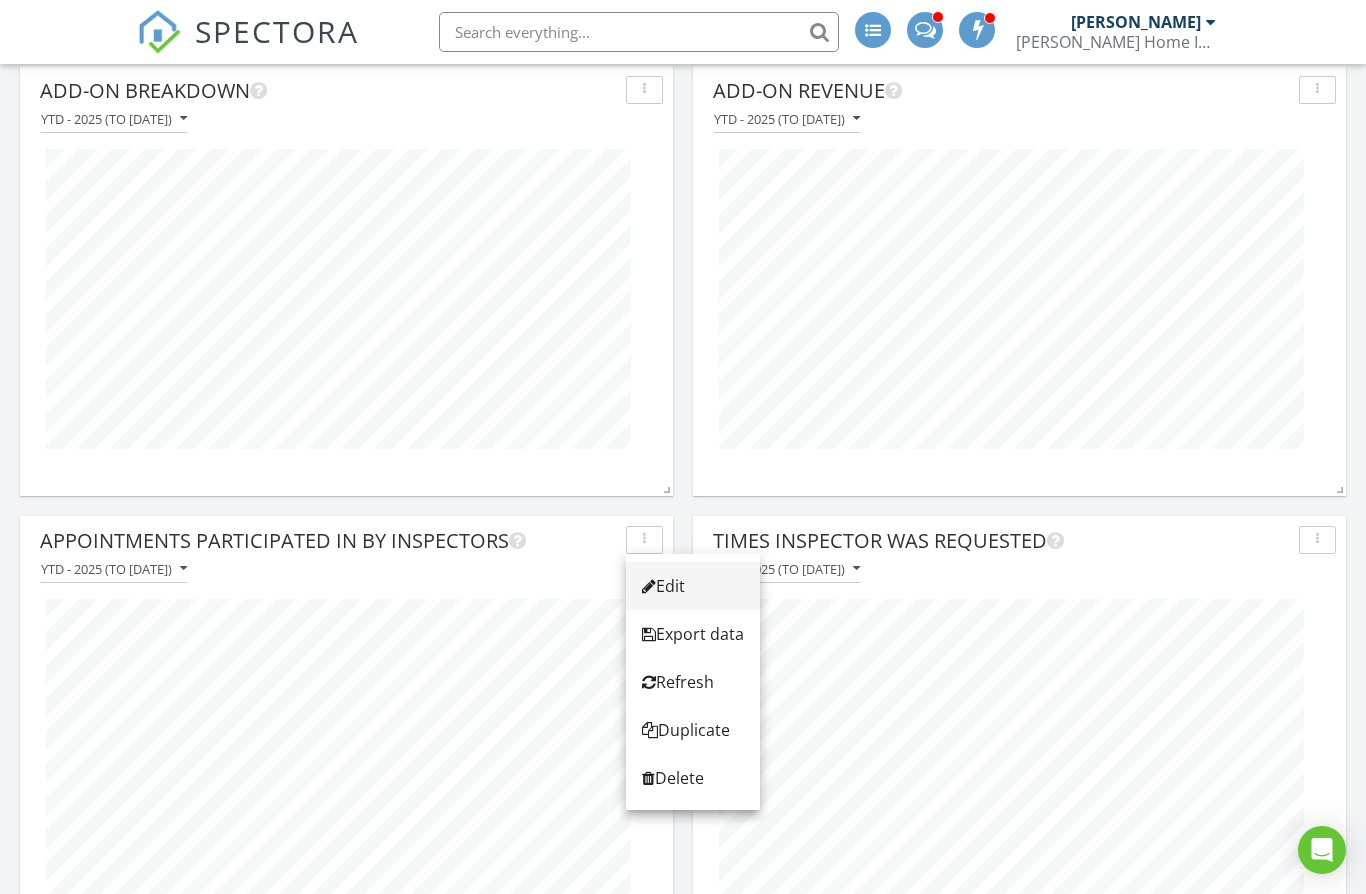 click on "Edit" at bounding box center [693, 586] 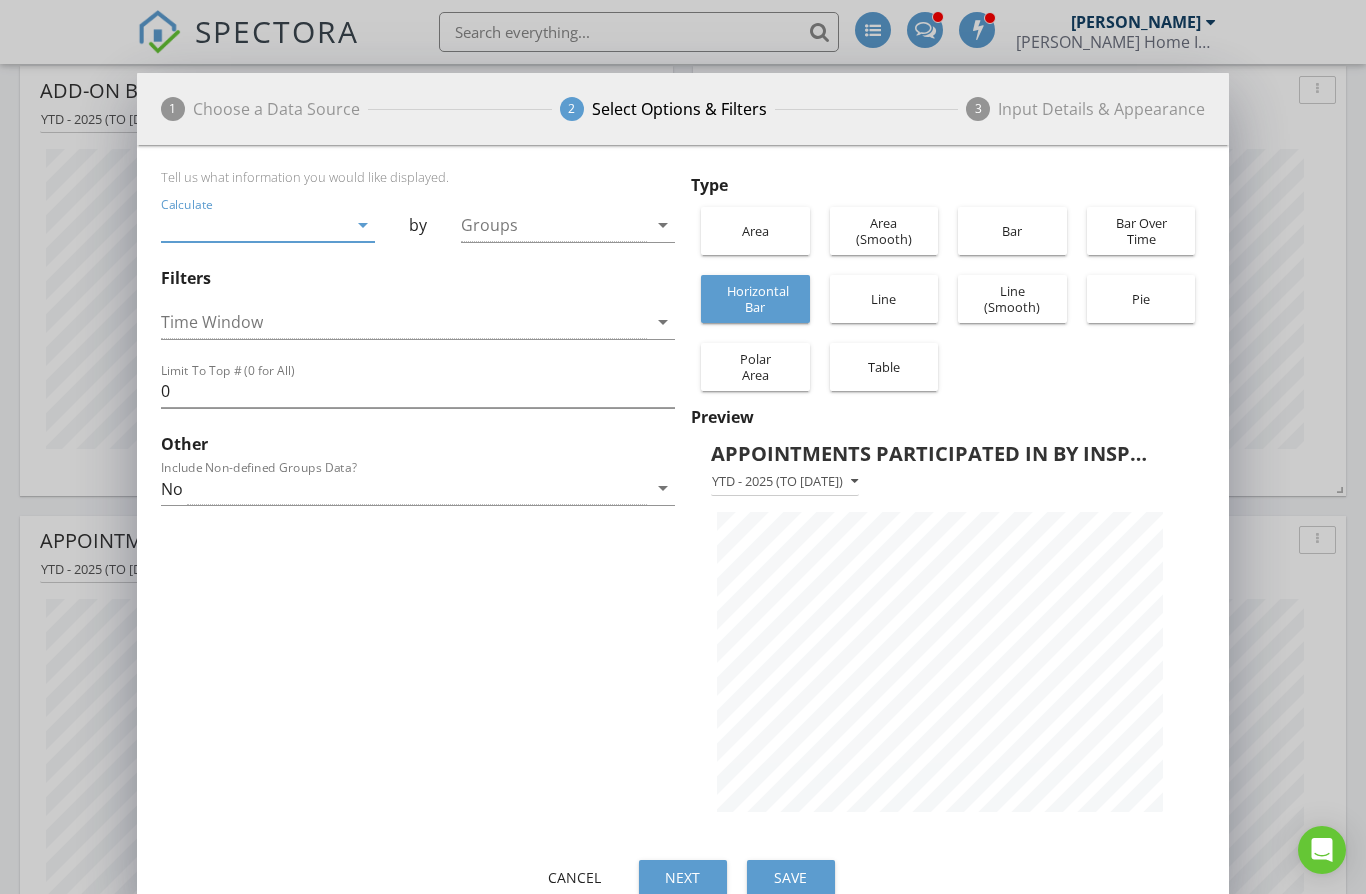 scroll, scrollTop: 999293, scrollLeft: 998907, axis: both 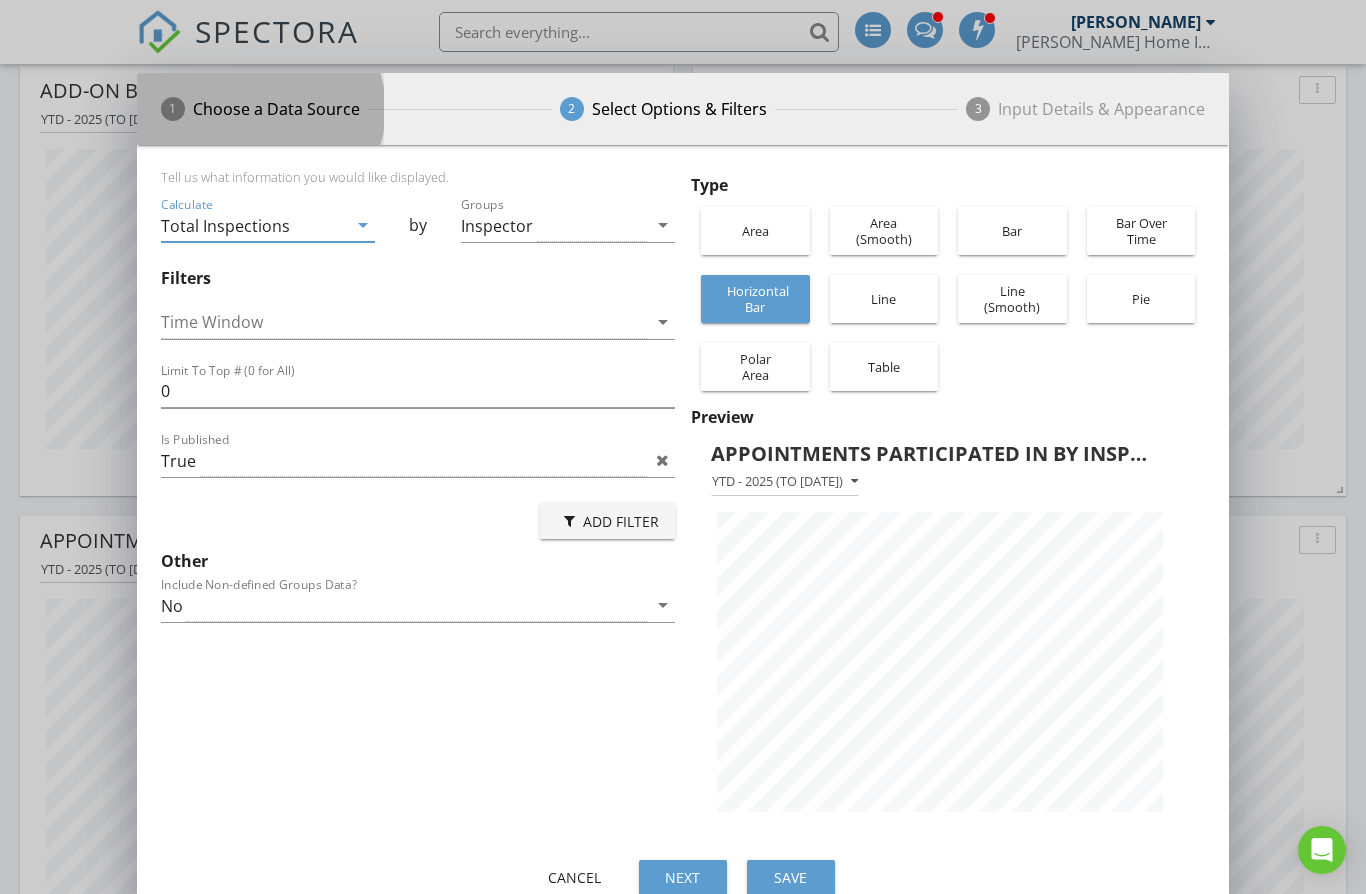 click on "1
Choose a Data Source" at bounding box center [260, 109] 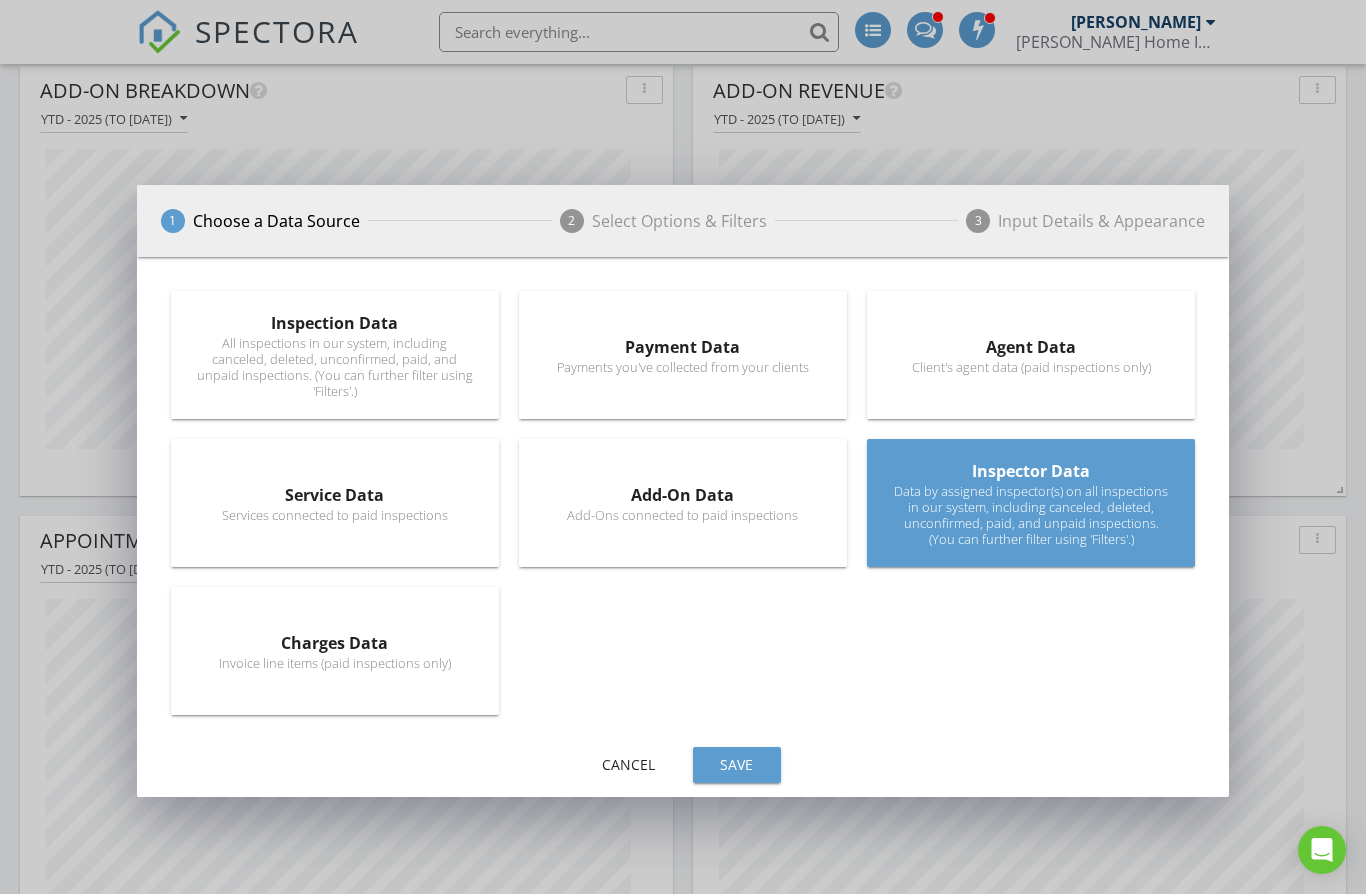 click on "1
Choose a Data Source
2
Select Options & Filters
3
Input Details & Appearance
Inspection Data
All inspections in our system, including canceled, deleted, unconfirmed, paid, and unpaid inspections. (You can further filter using 'Filters'.)
Payment Data
Payments you've collected from your clients
Agent Data
Client's agent data (paid inspections only)
Service Data
Services connected to paid inspections
Add-On Data
Add-Ons connected to paid inspections
Inspector Data
Calculate Total Inspections" at bounding box center [683, 447] 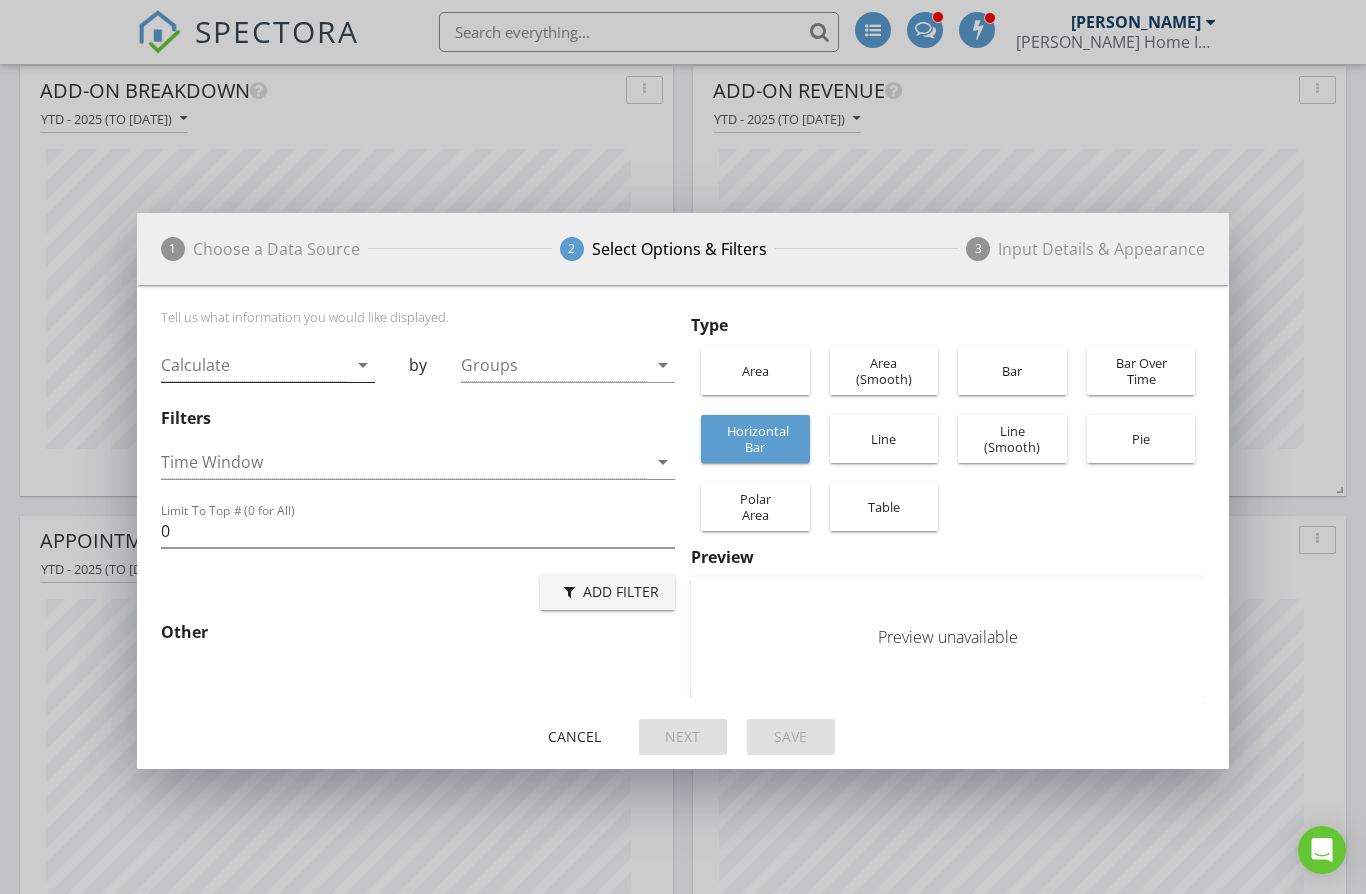 click at bounding box center [254, 365] 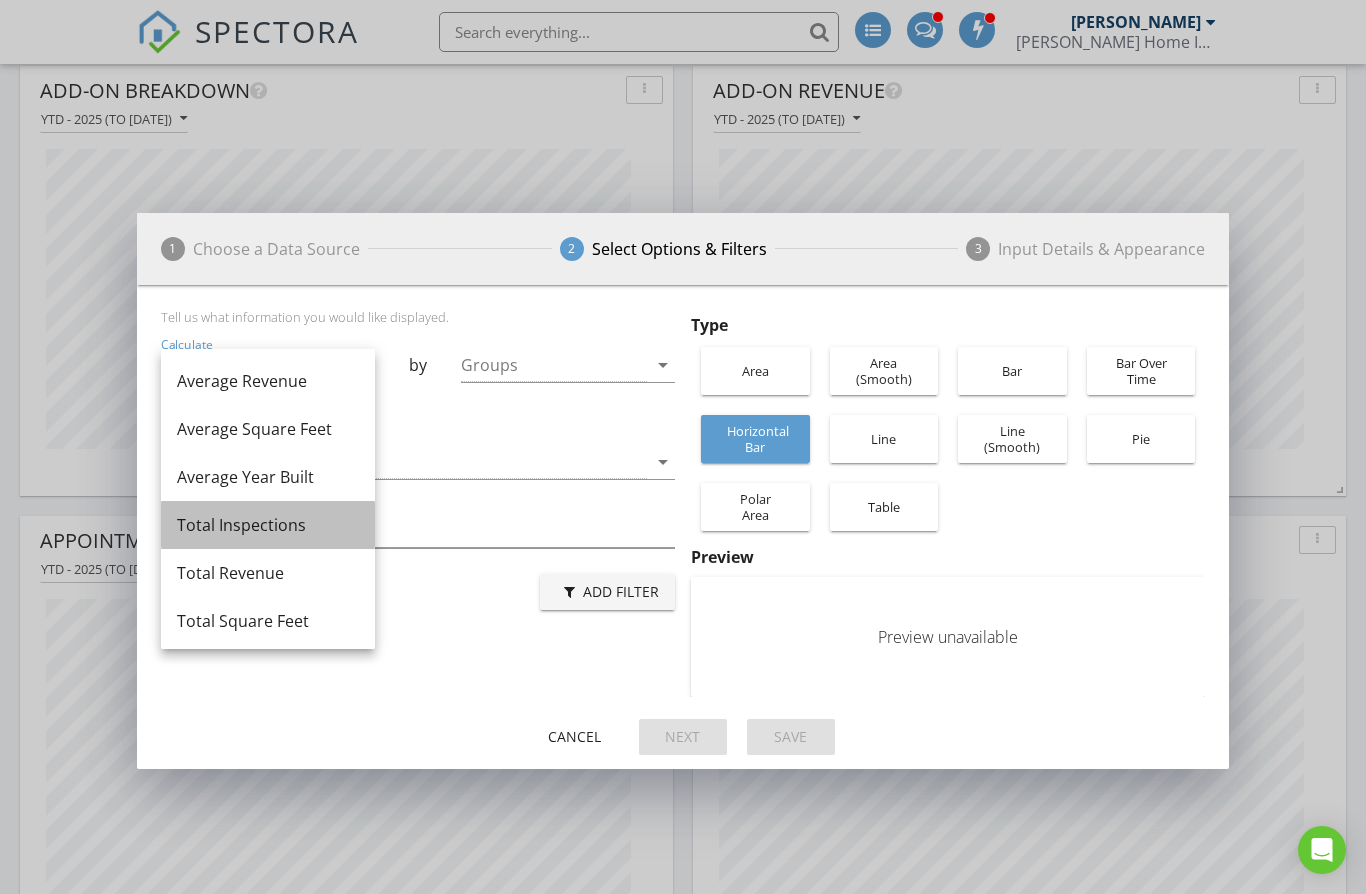 click on "Total Inspections" at bounding box center (268, 525) 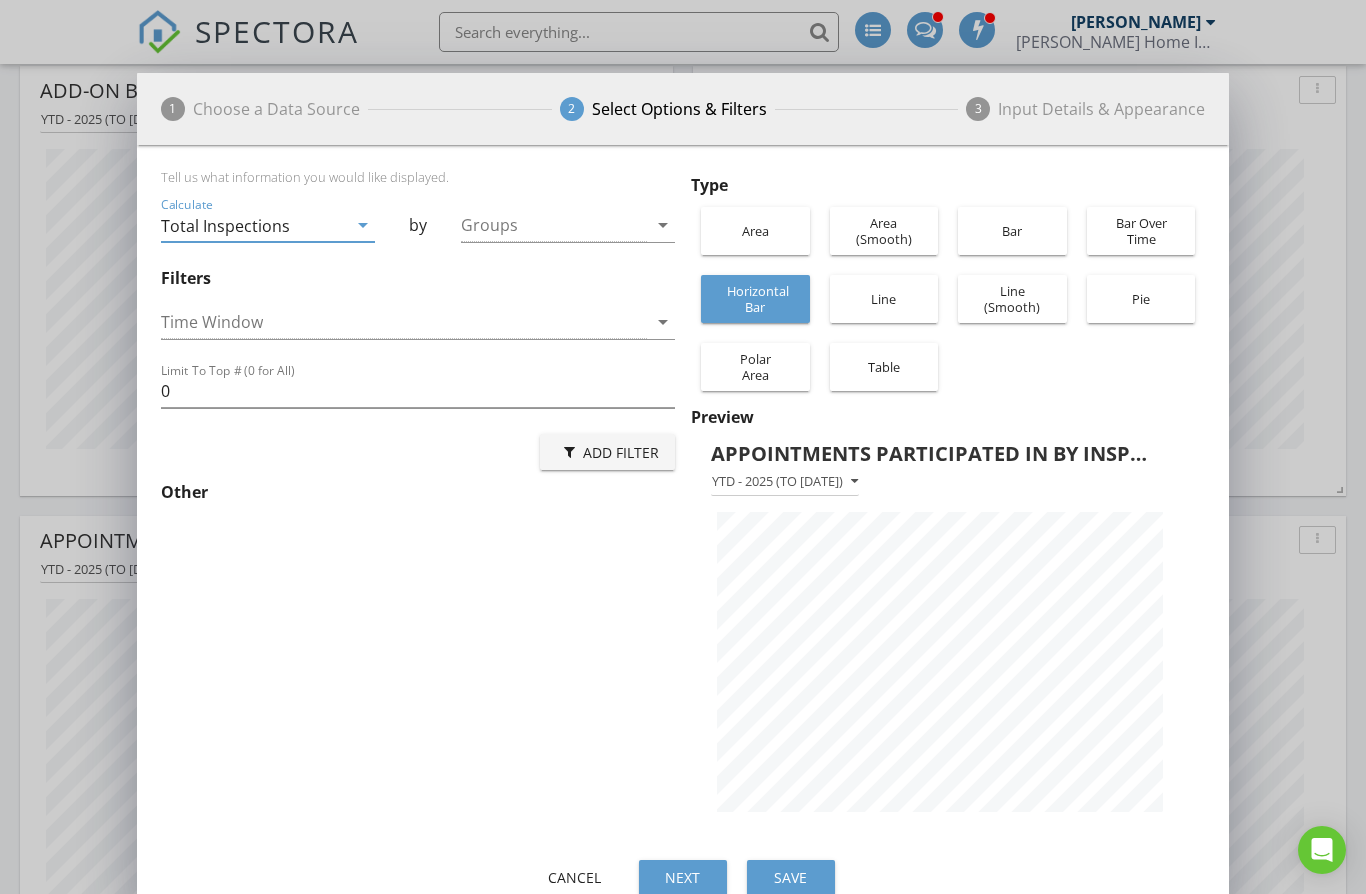 scroll, scrollTop: 999293, scrollLeft: 998907, axis: both 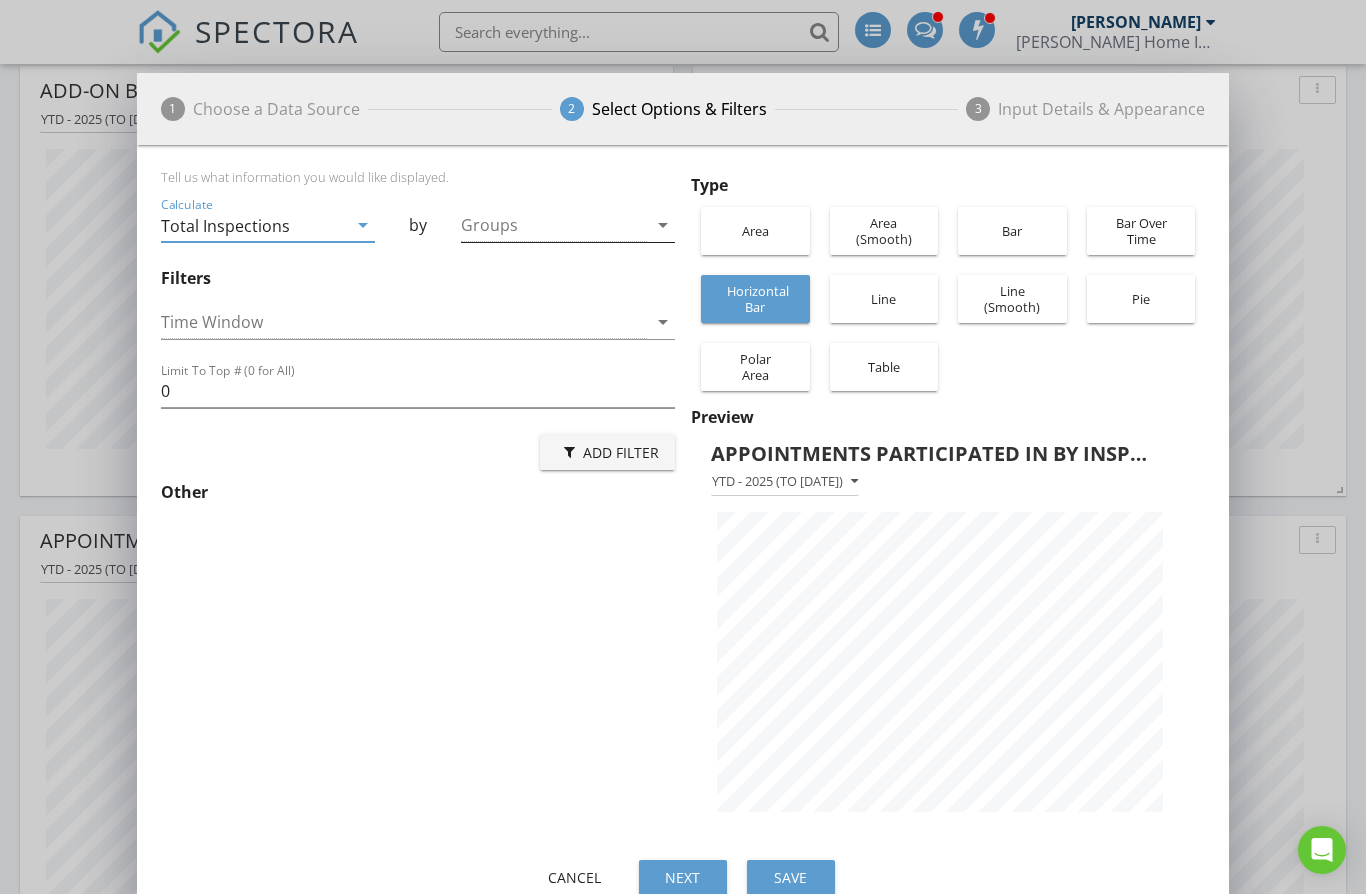 click at bounding box center [554, 225] 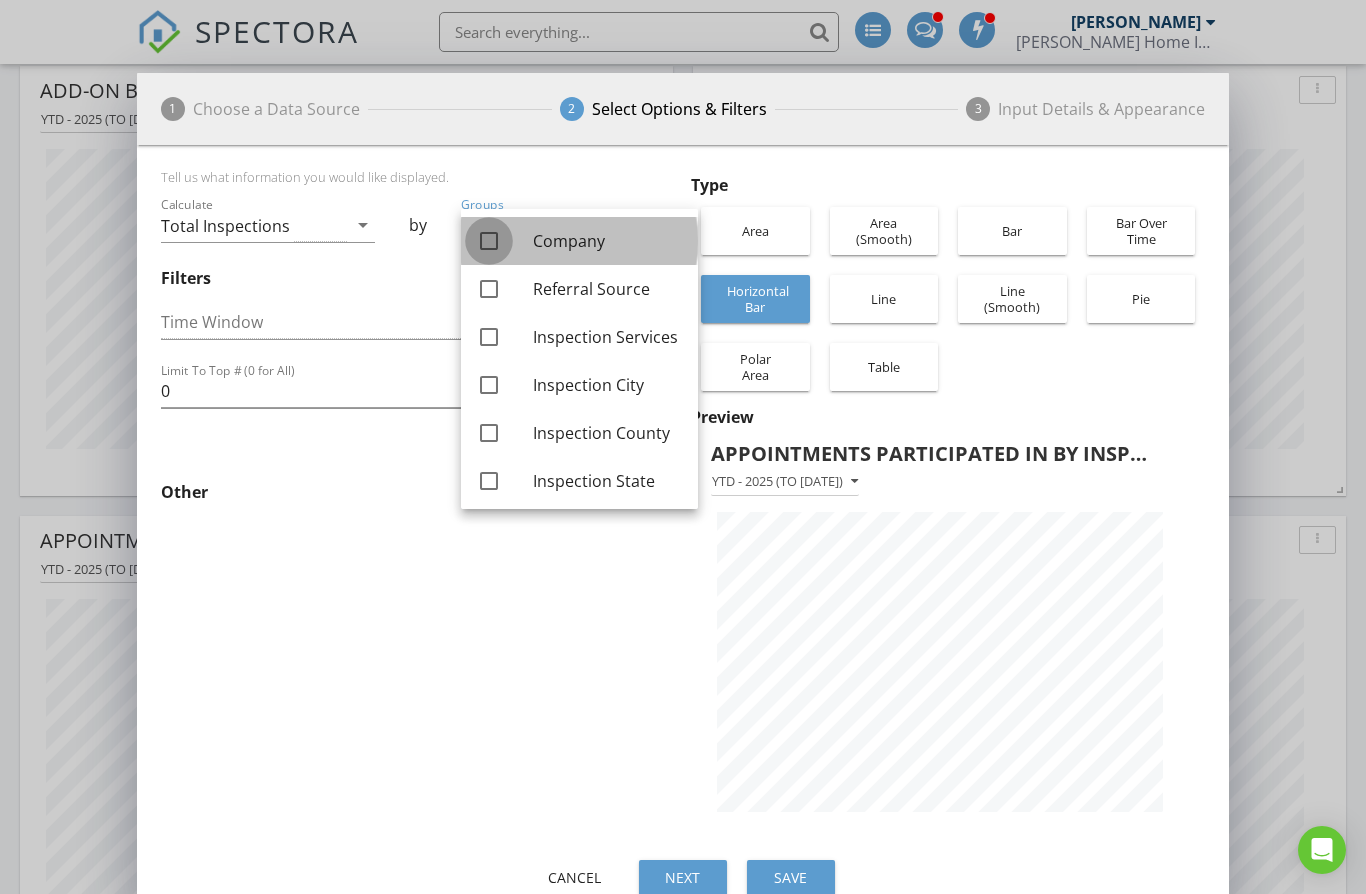 click at bounding box center (489, 241) 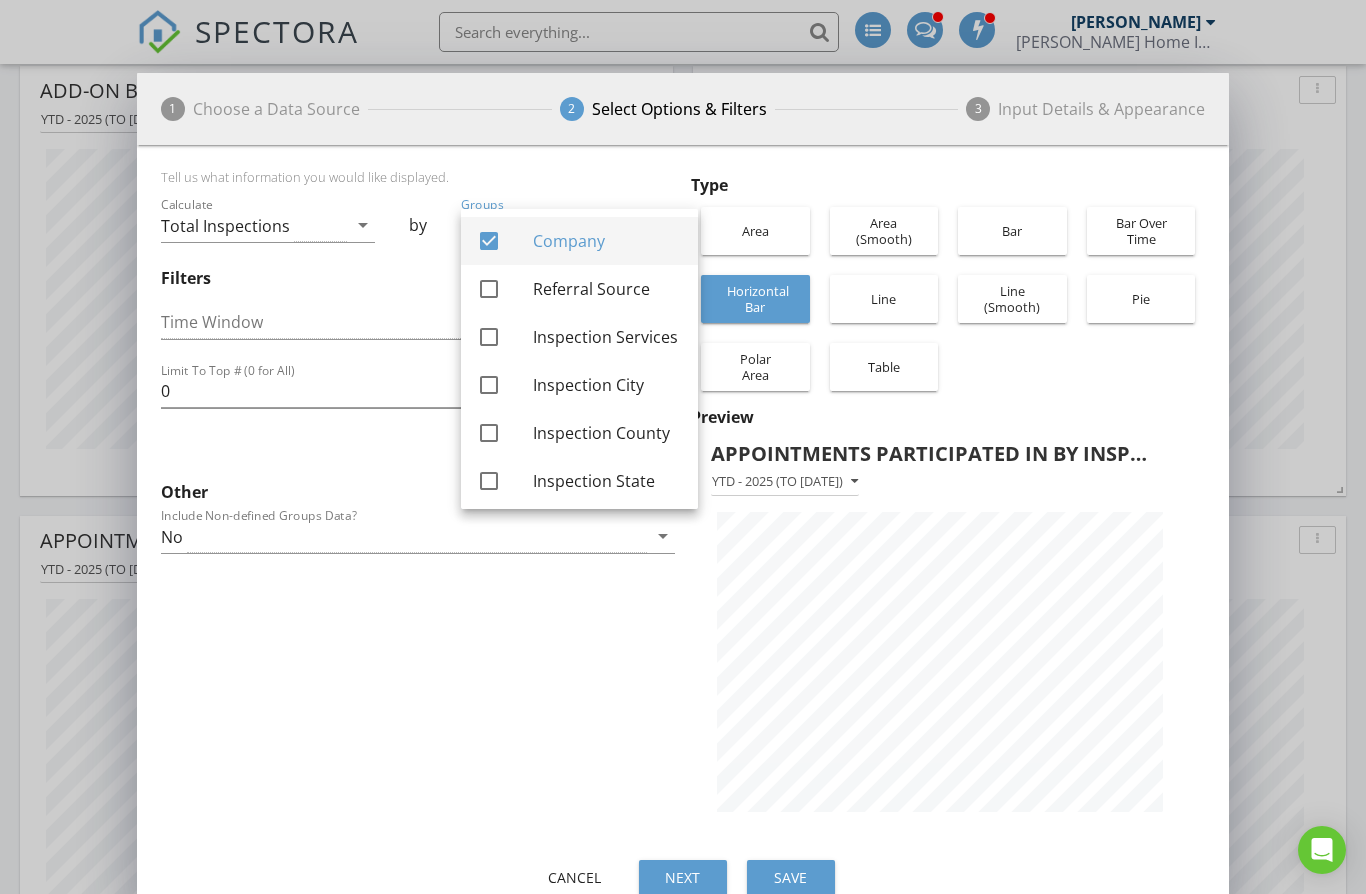 scroll, scrollTop: 999293, scrollLeft: 998907, axis: both 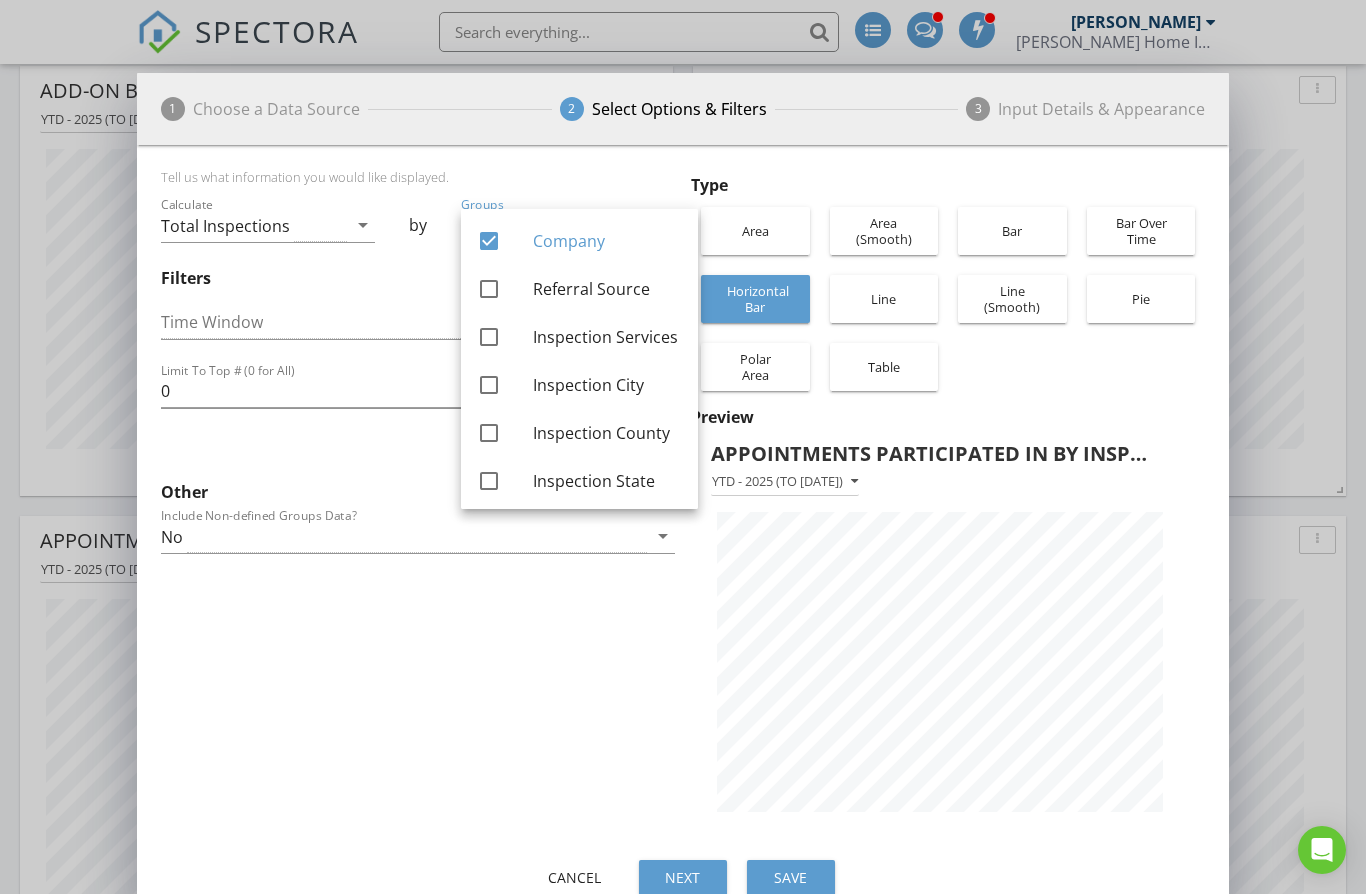 click on "Cancel" at bounding box center (575, 878) 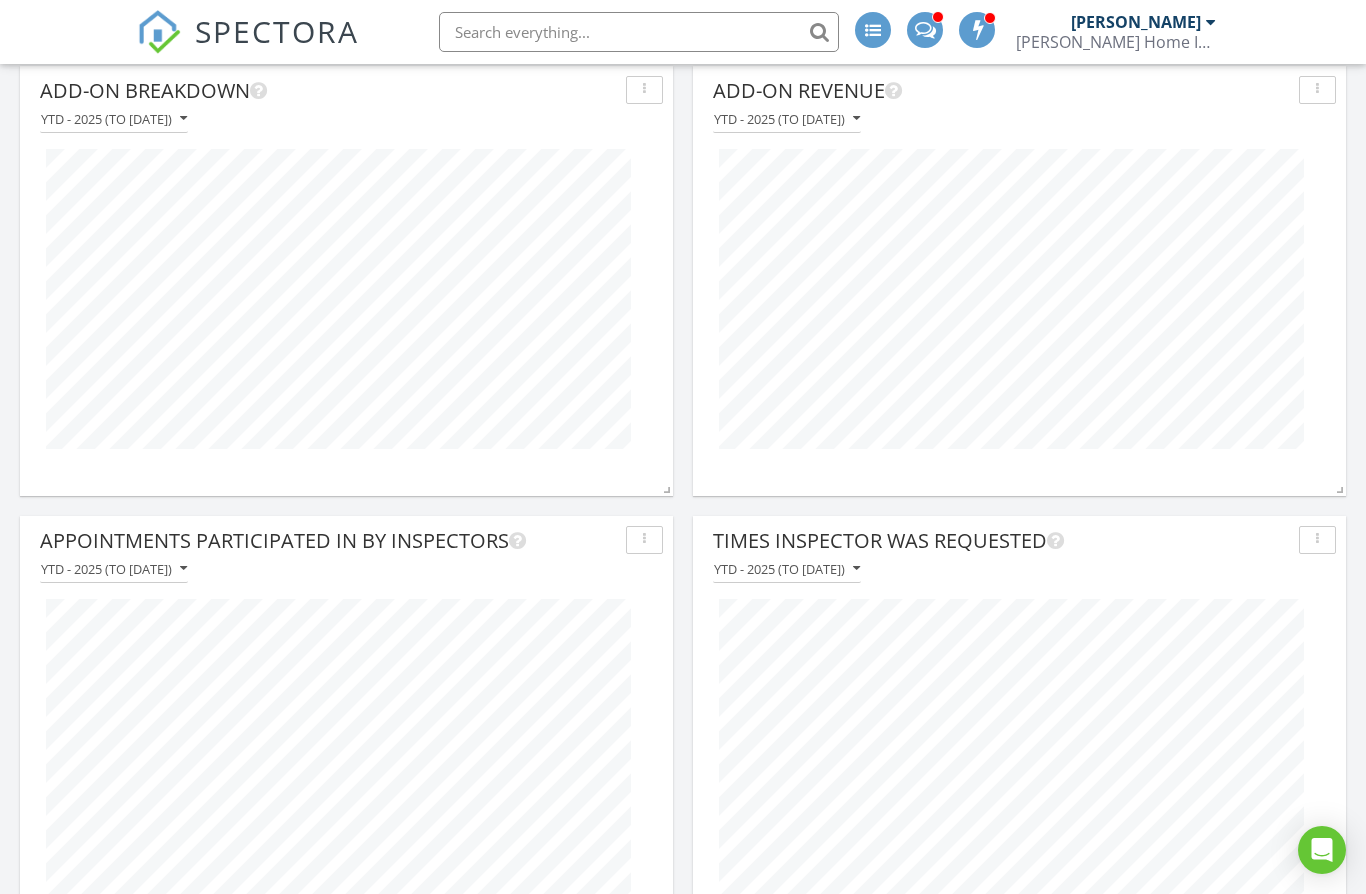 click at bounding box center [644, 540] 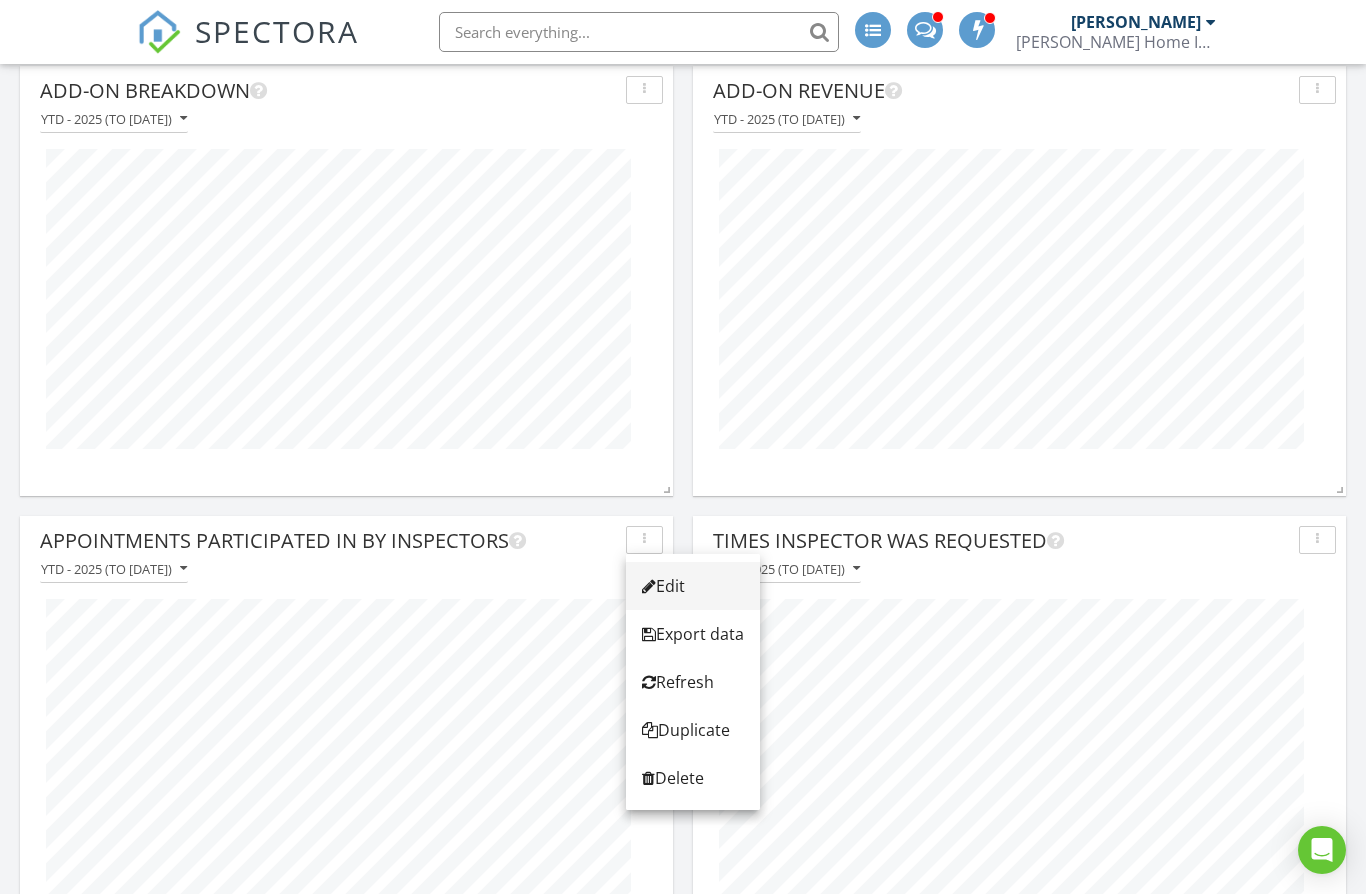 click on "Edit" at bounding box center (693, 586) 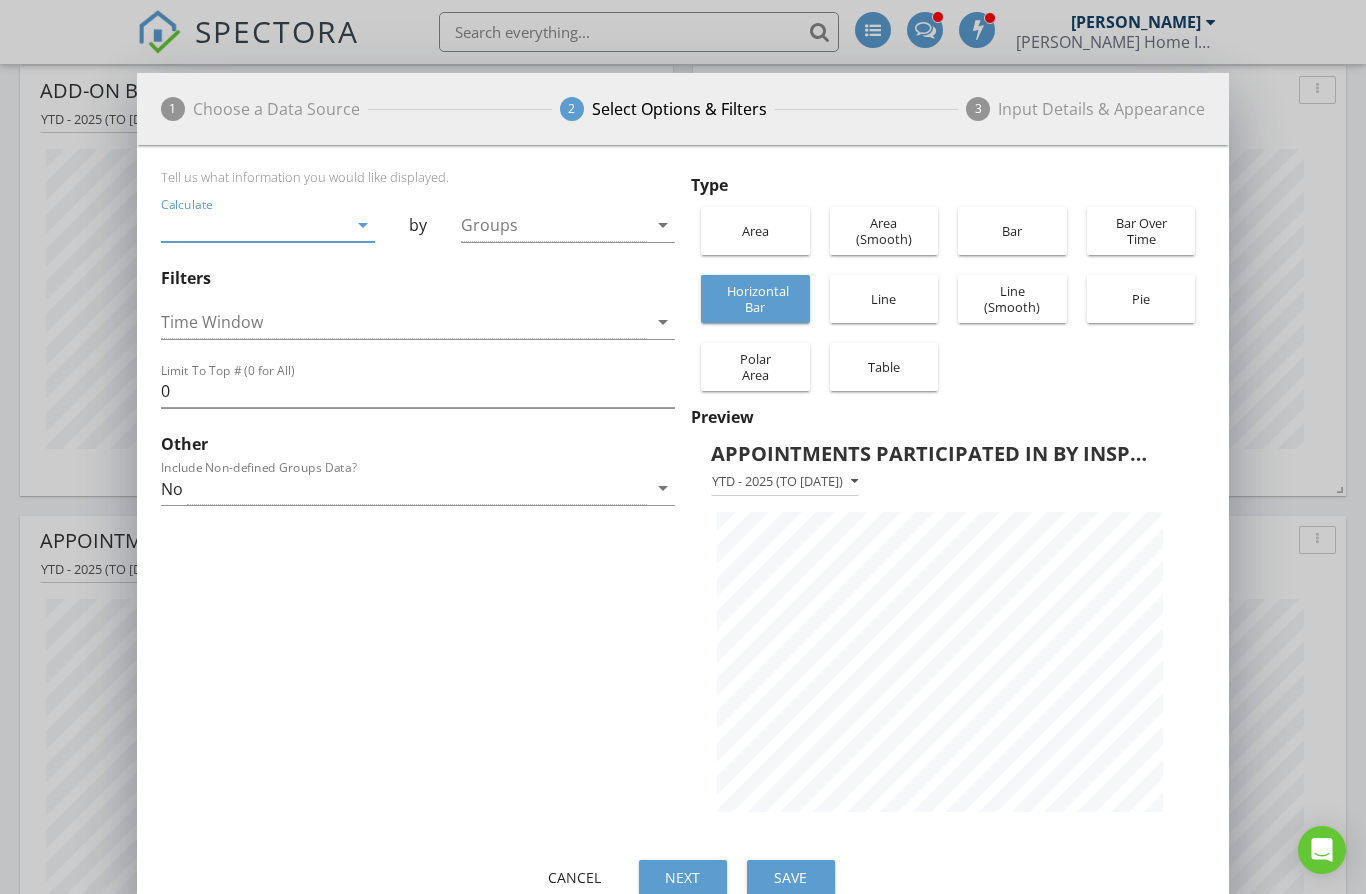 scroll, scrollTop: 999293, scrollLeft: 998907, axis: both 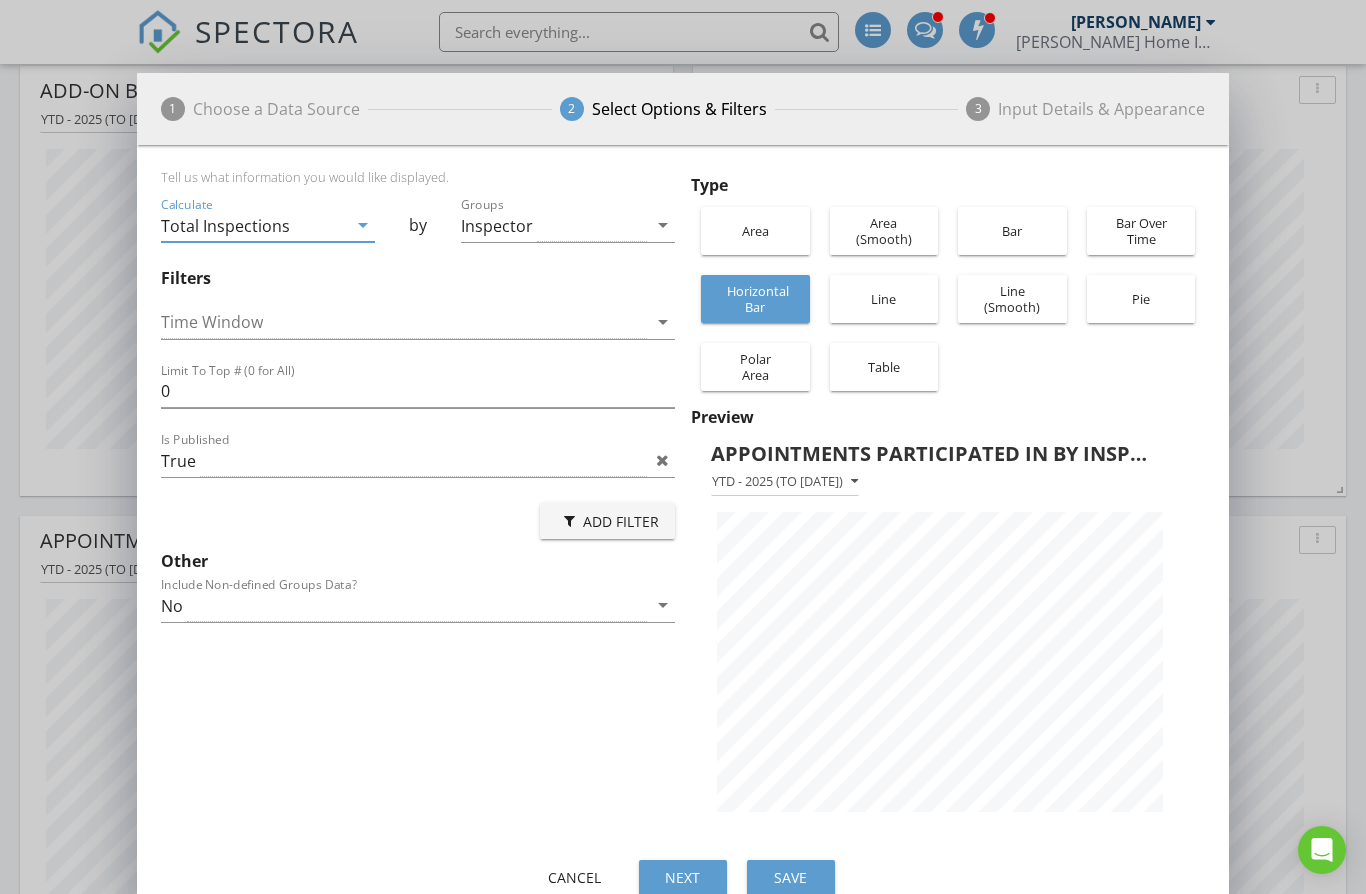 click on "Cancel" at bounding box center (575, 877) 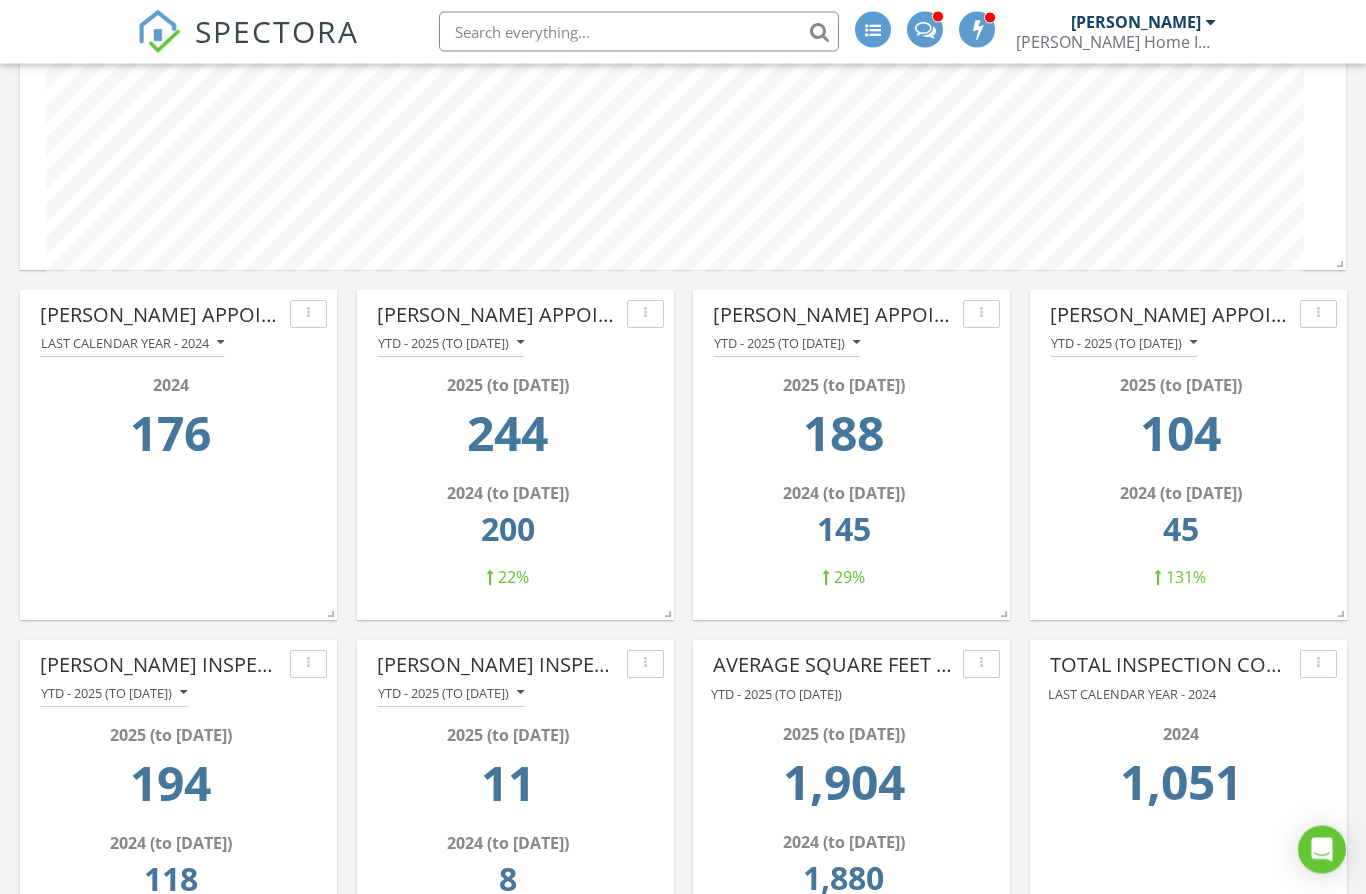 scroll, scrollTop: 6802, scrollLeft: 0, axis: vertical 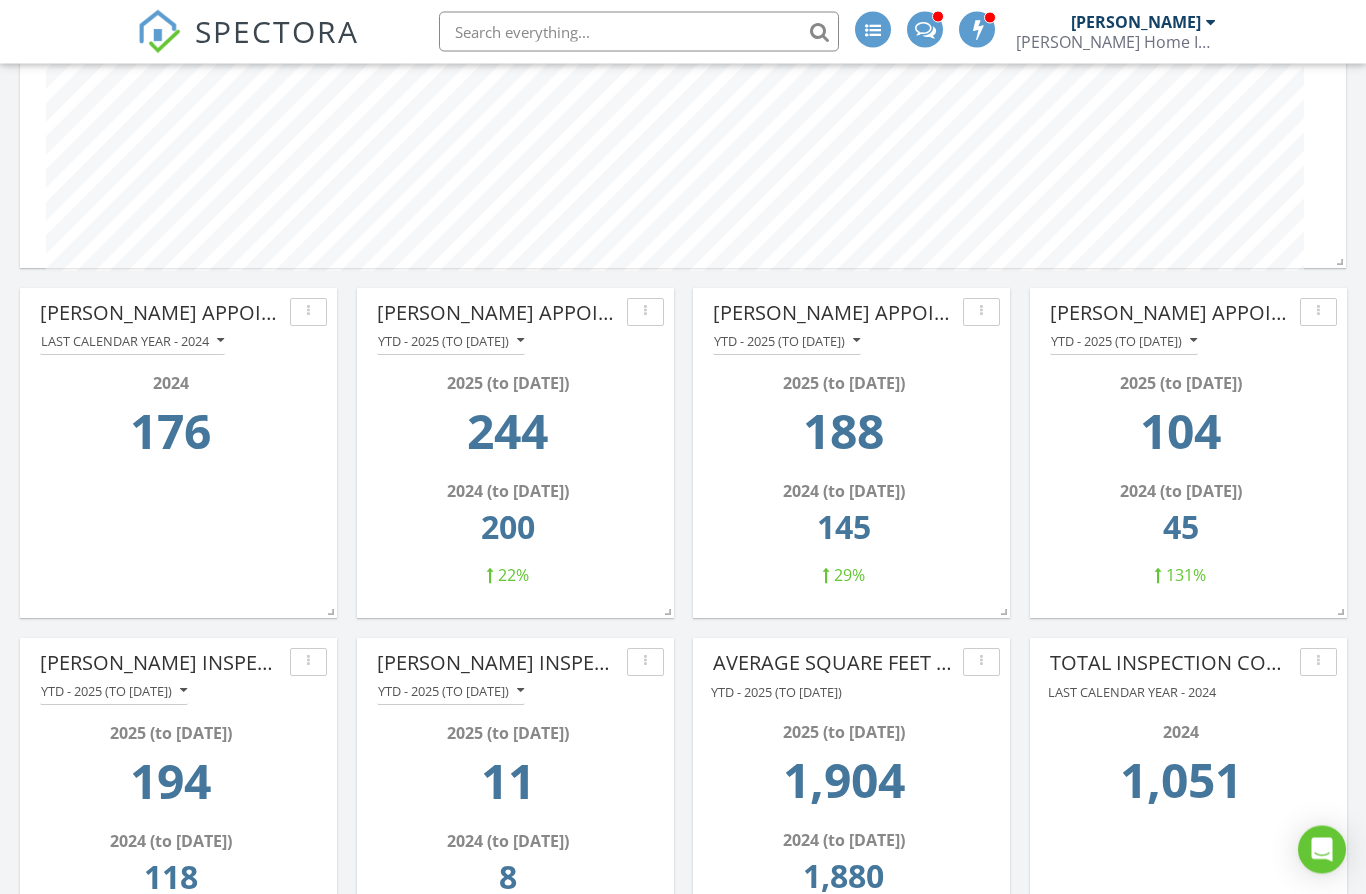 click on "Last calendar year - 2024" at bounding box center [132, 342] 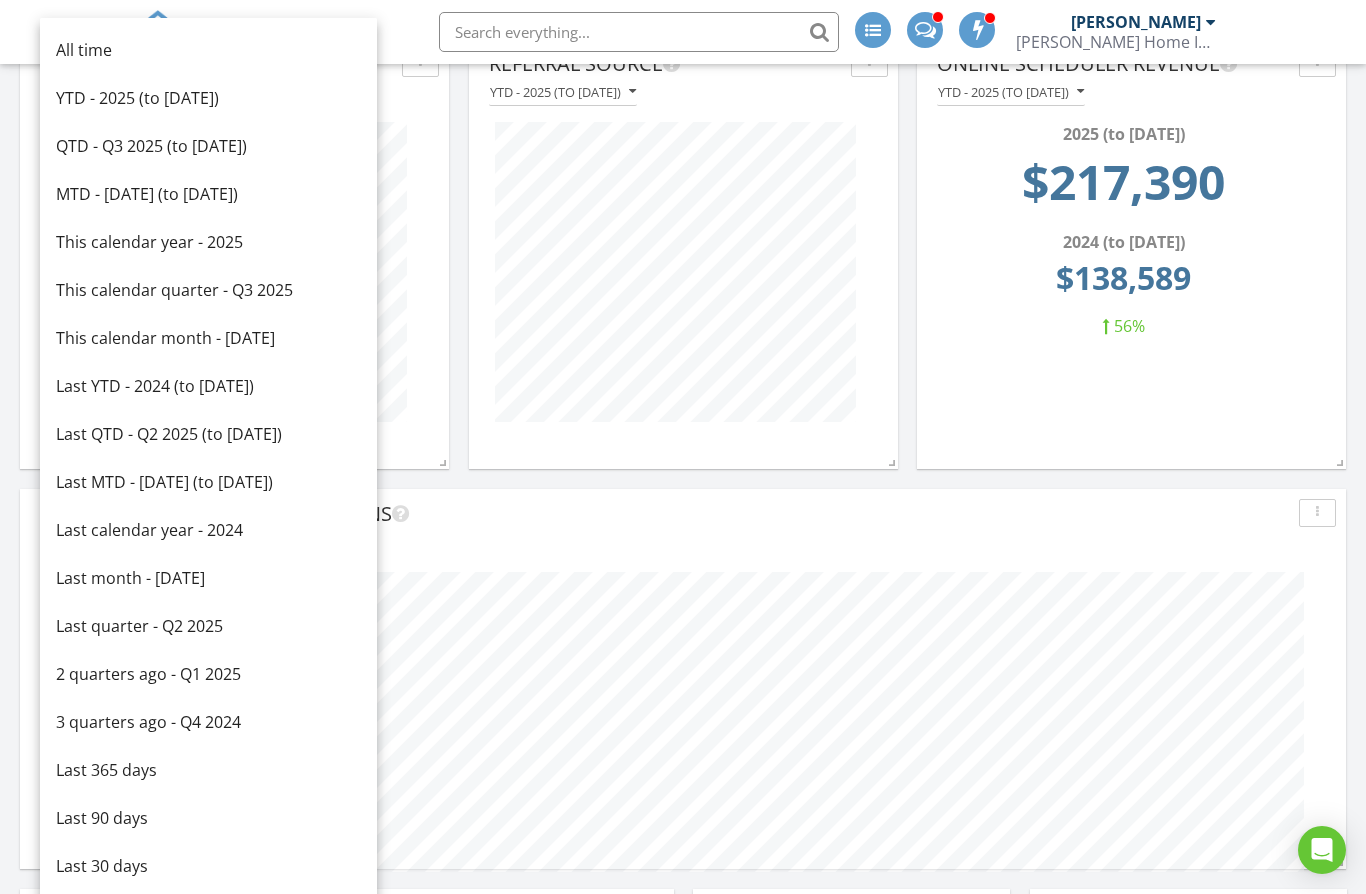 scroll, scrollTop: 6191, scrollLeft: 0, axis: vertical 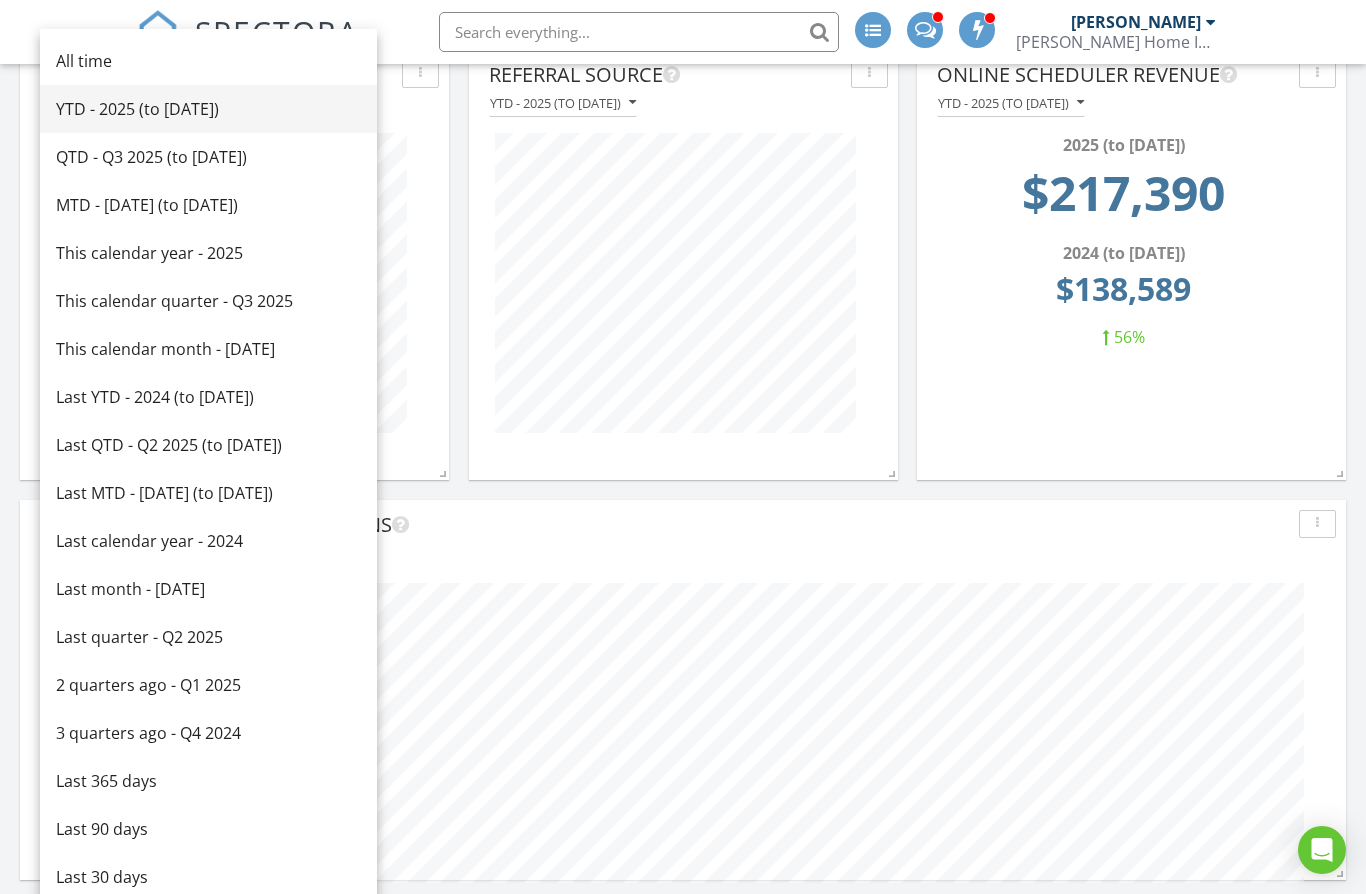 click on "YTD - 2025 (to [DATE])" at bounding box center [208, 109] 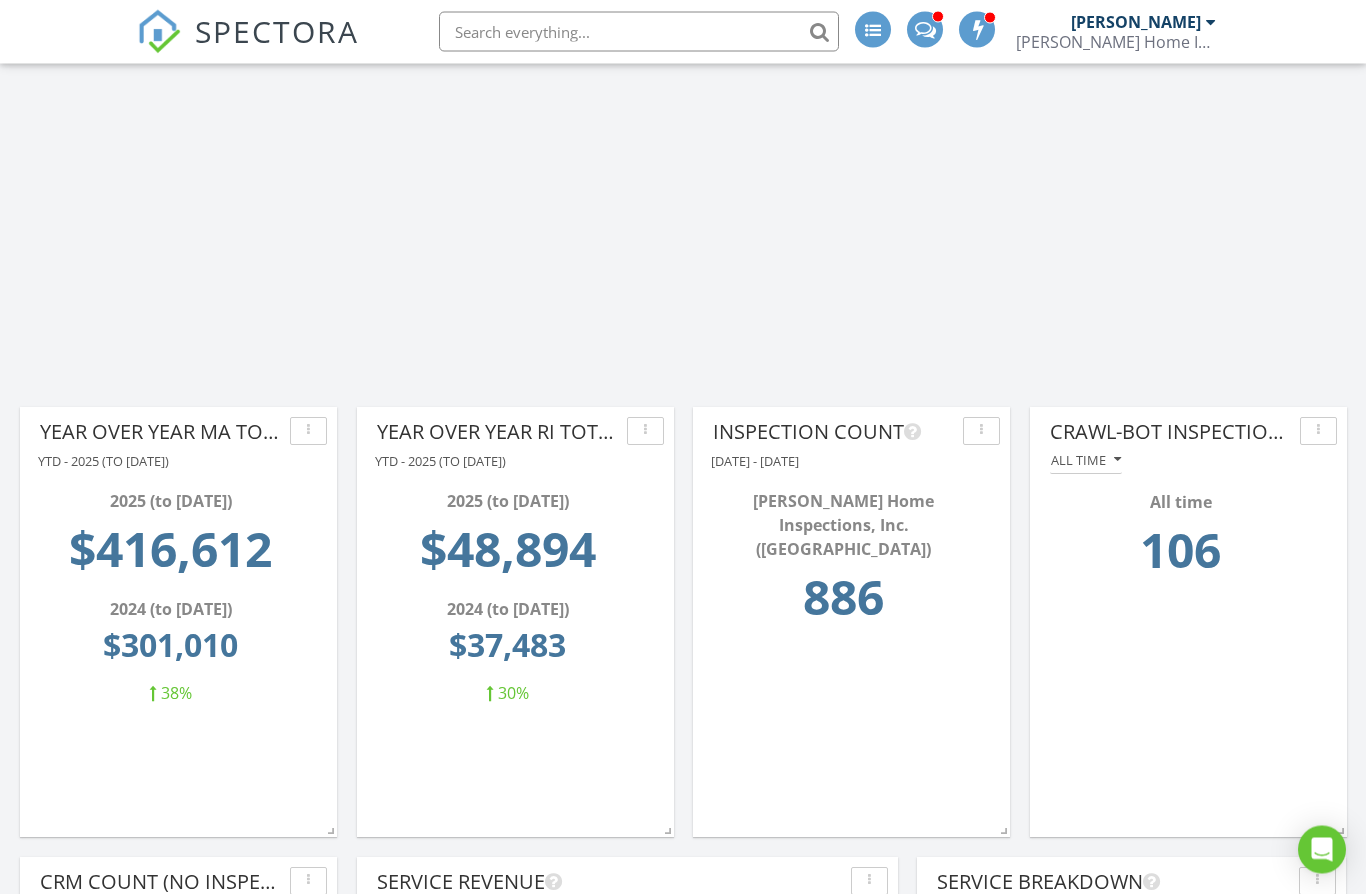 scroll, scrollTop: 12434, scrollLeft: 0, axis: vertical 